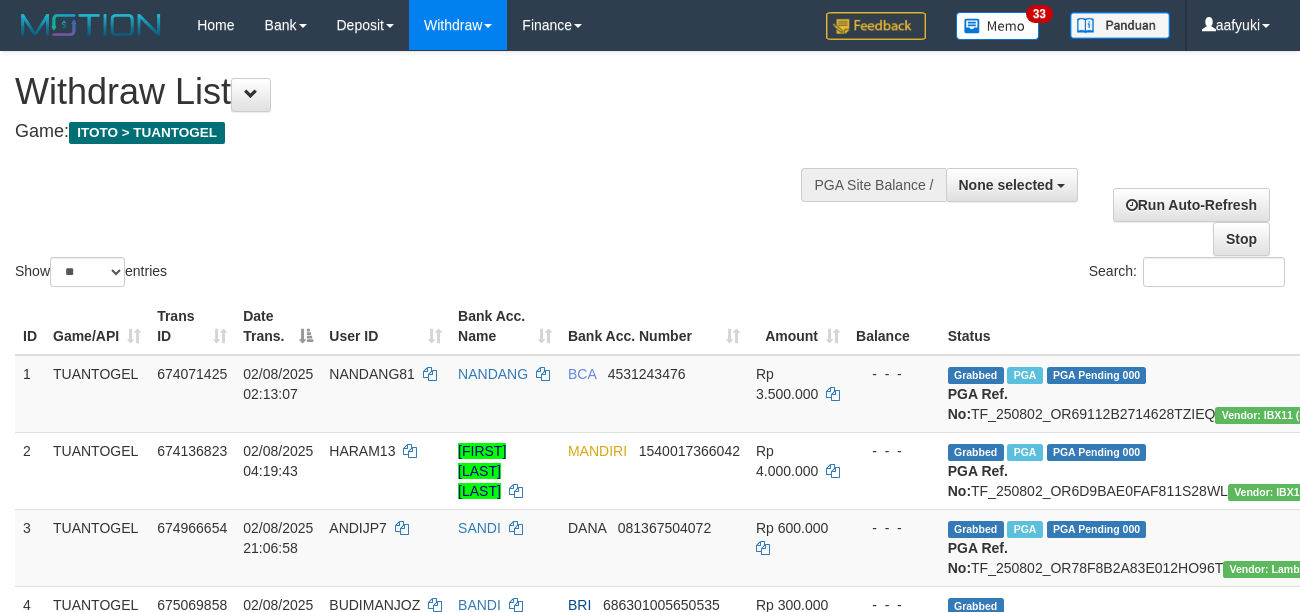 select 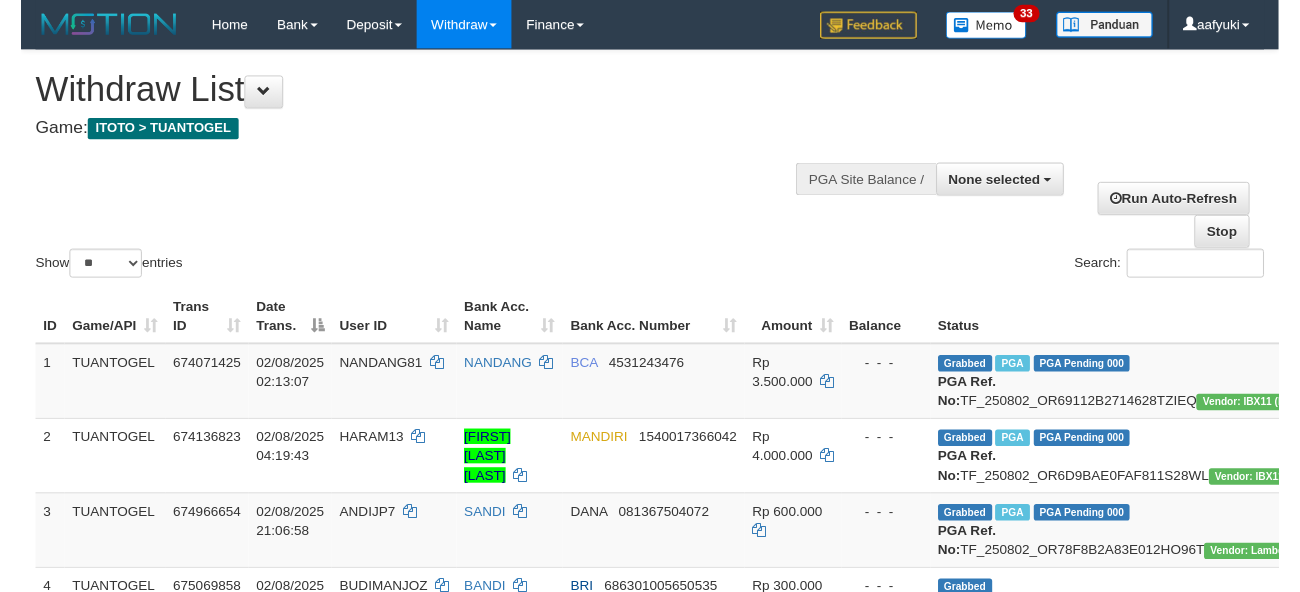 scroll, scrollTop: 266, scrollLeft: 0, axis: vertical 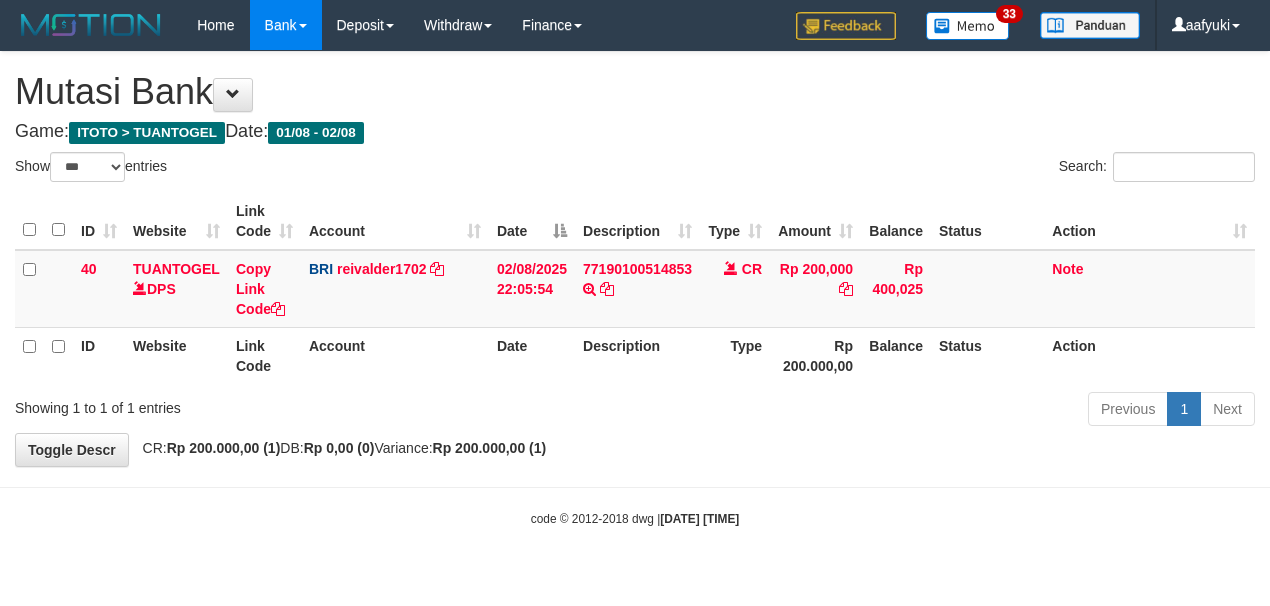 select on "***" 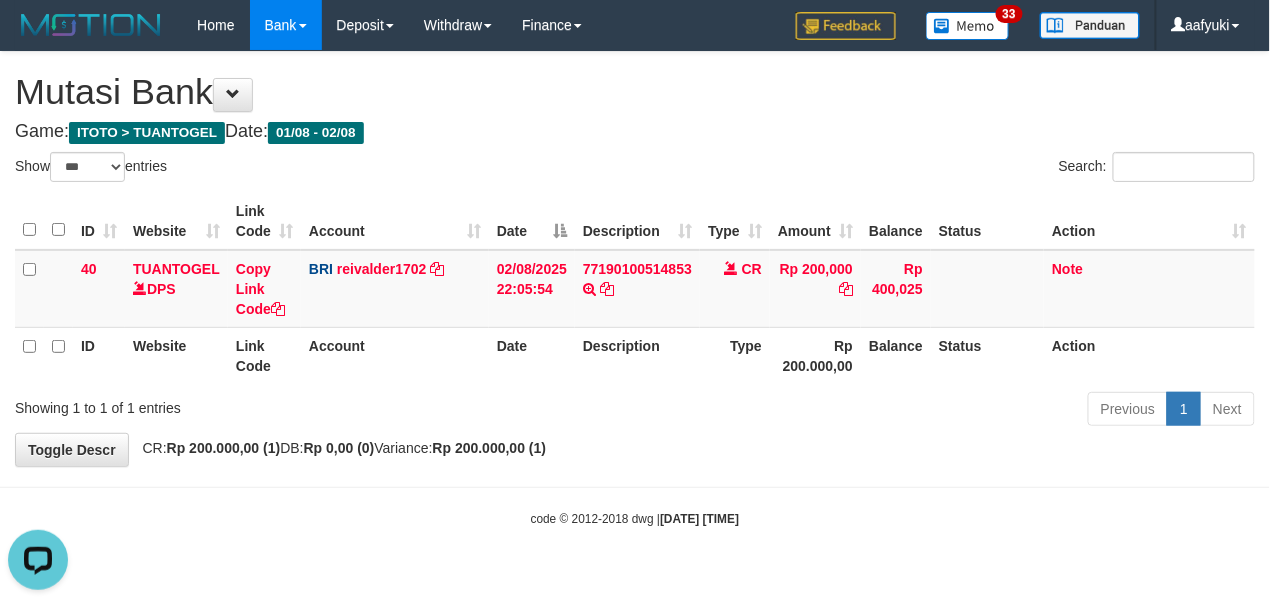 scroll, scrollTop: 0, scrollLeft: 0, axis: both 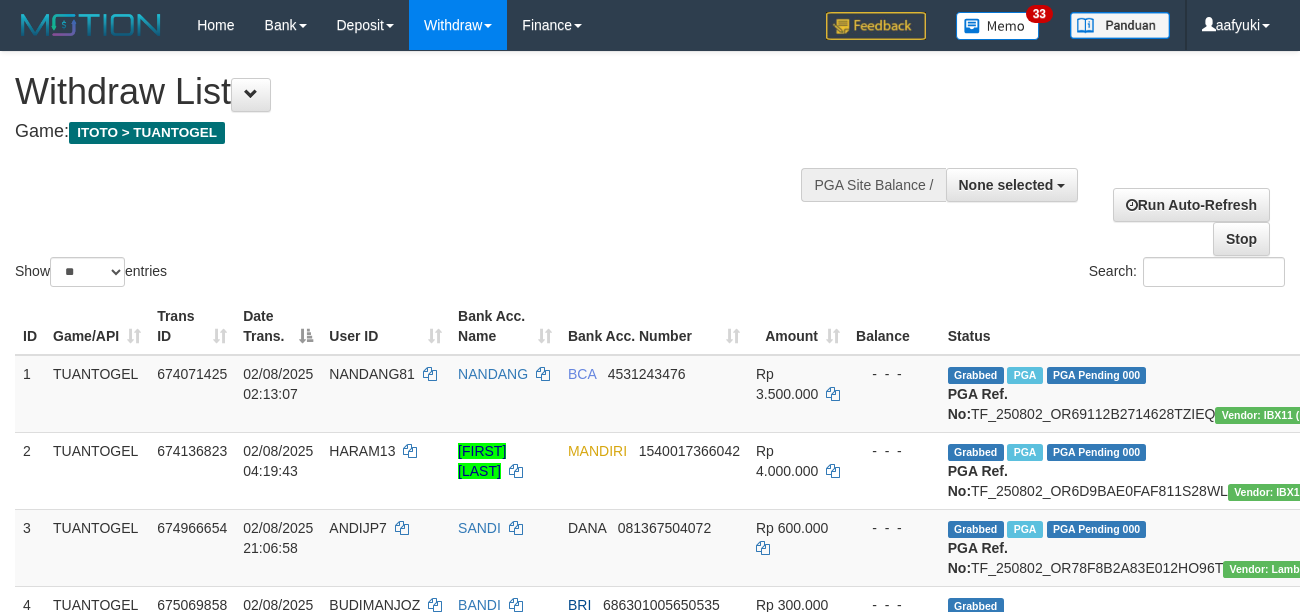 select 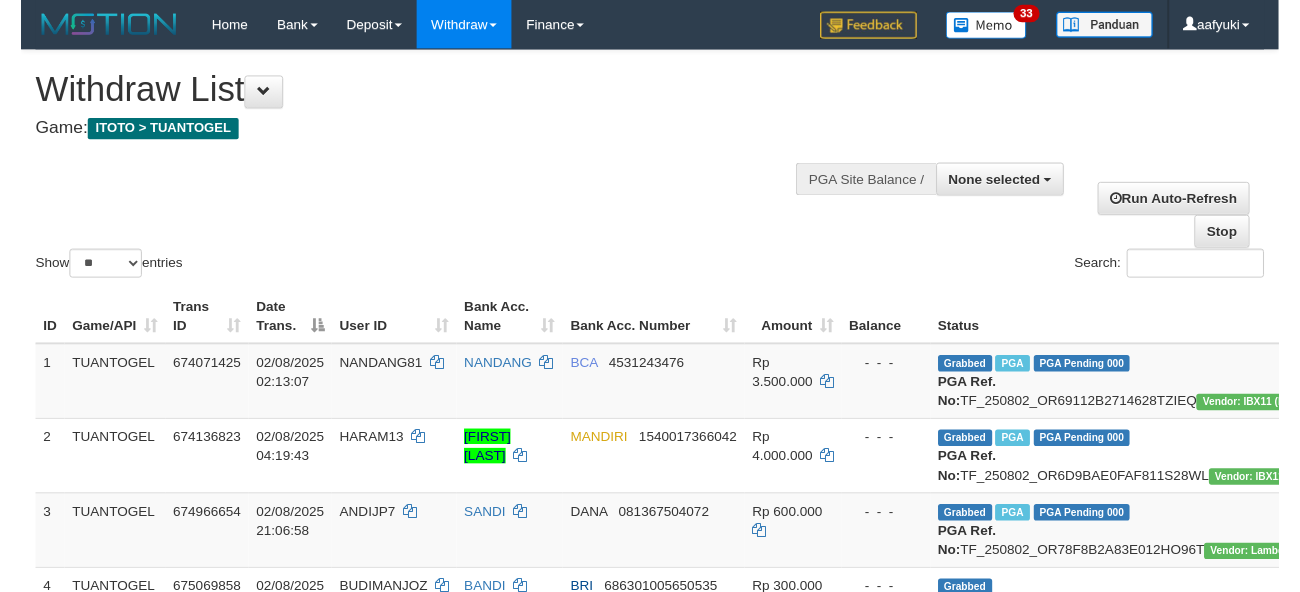 scroll, scrollTop: 266, scrollLeft: 0, axis: vertical 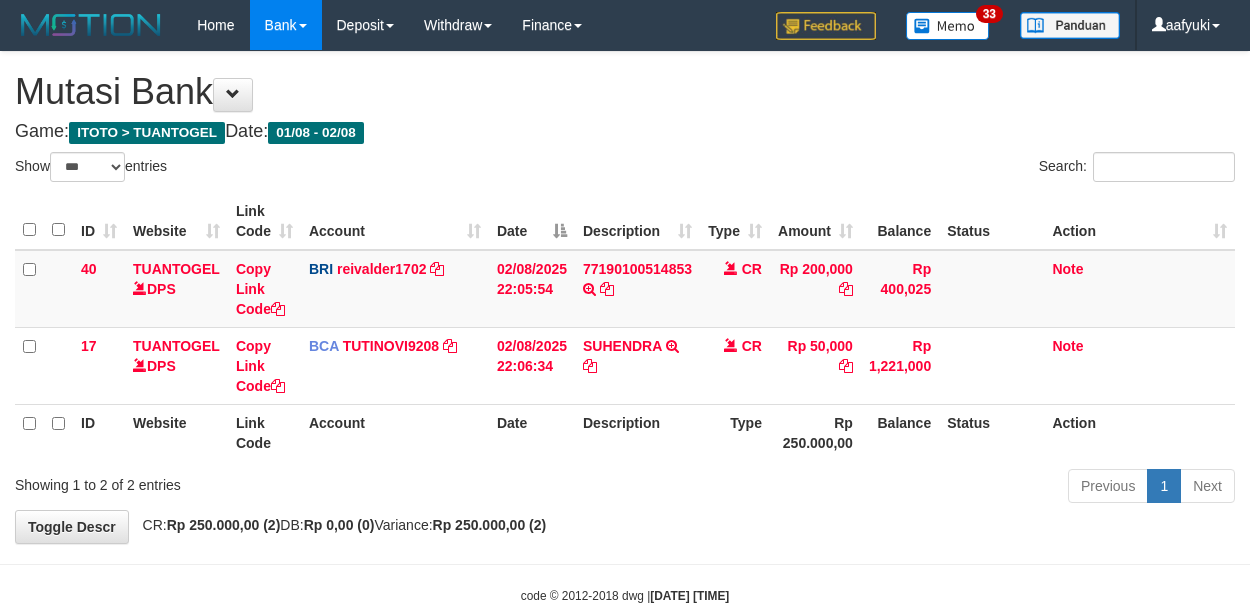 select on "***" 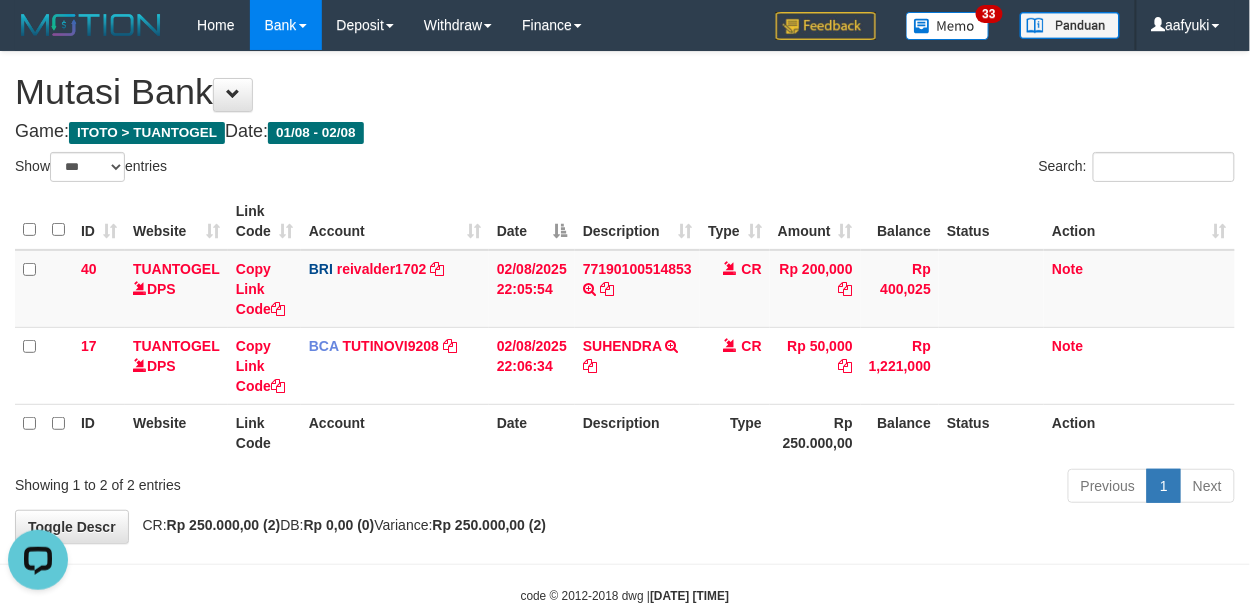scroll, scrollTop: 0, scrollLeft: 0, axis: both 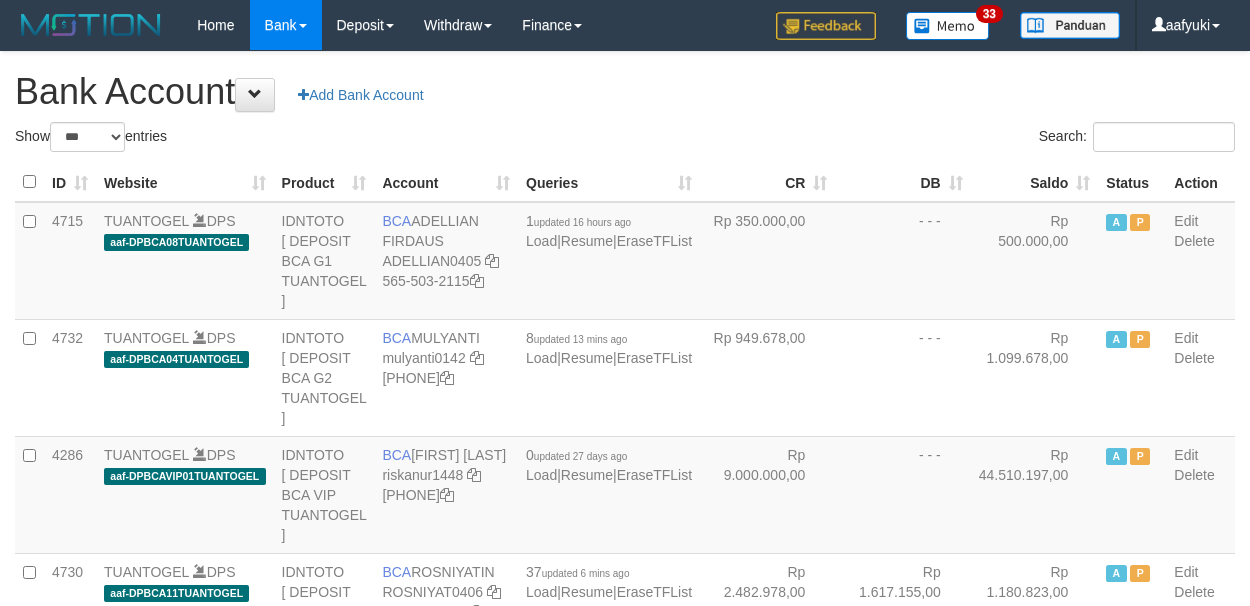 select on "***" 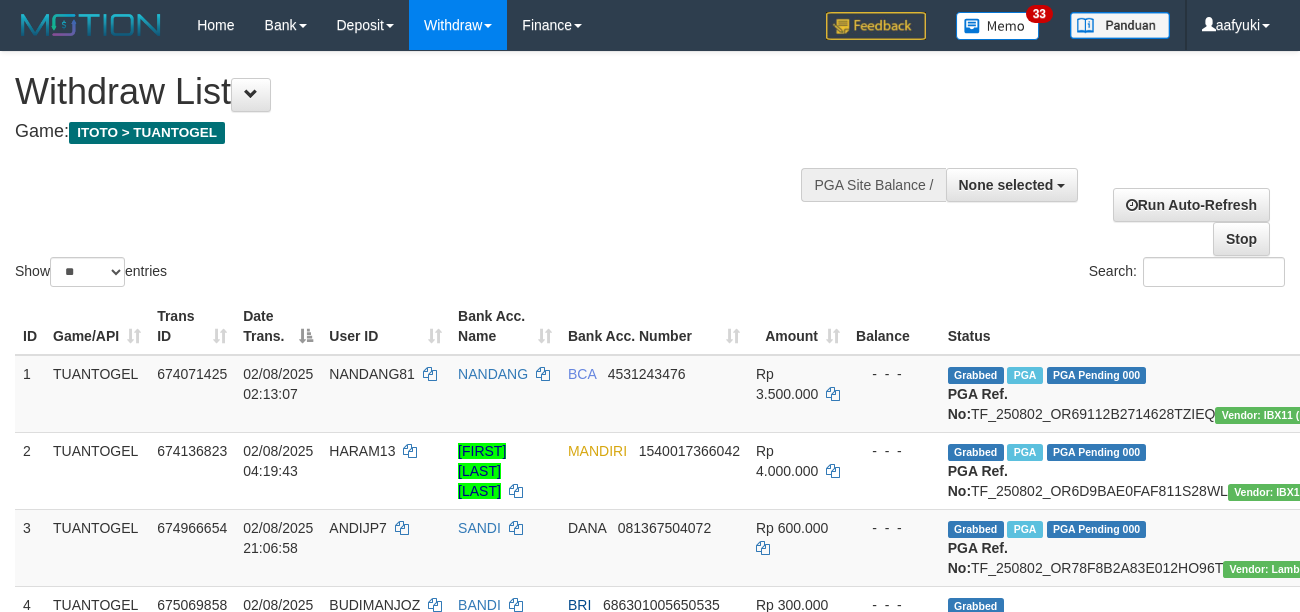 select 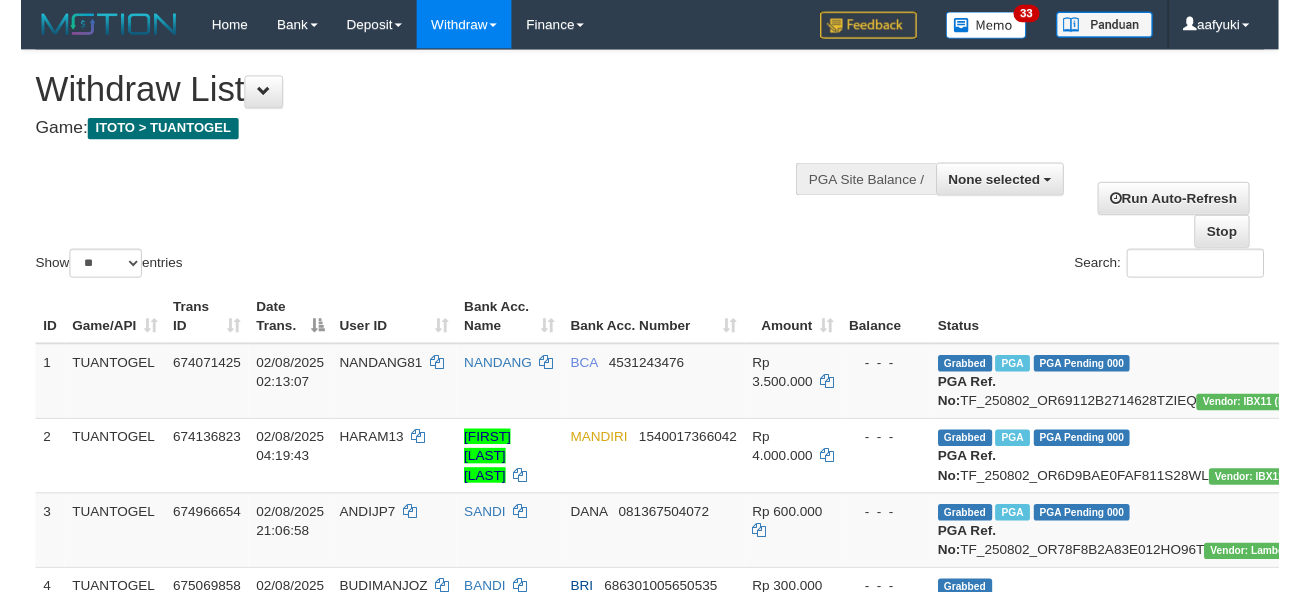 scroll, scrollTop: 266, scrollLeft: 0, axis: vertical 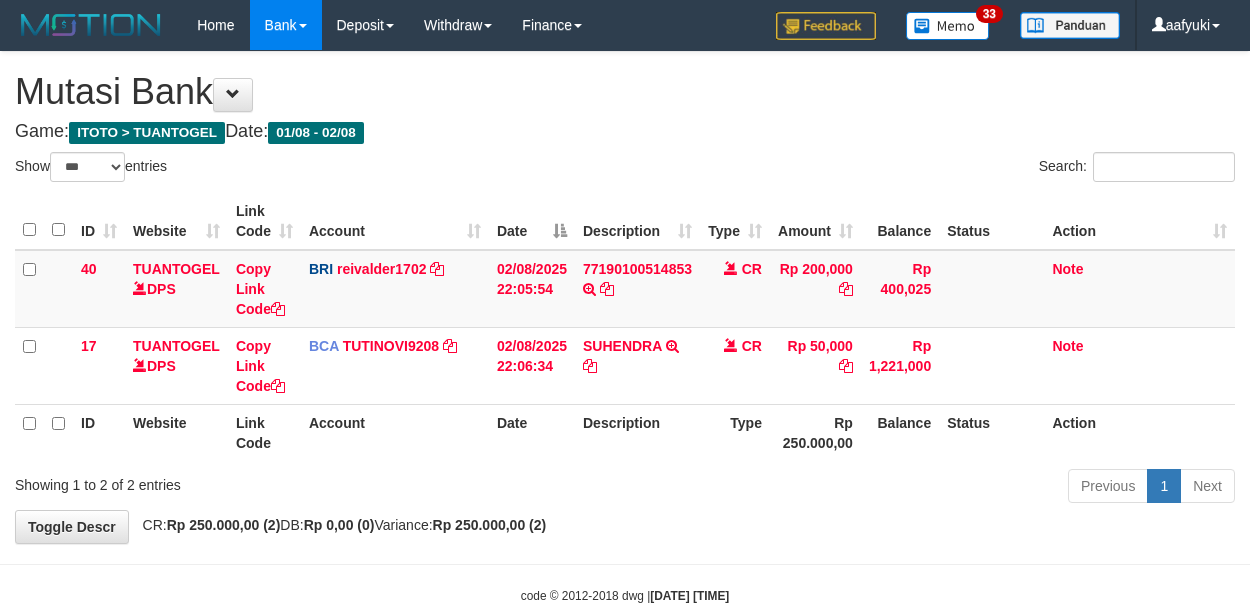select on "***" 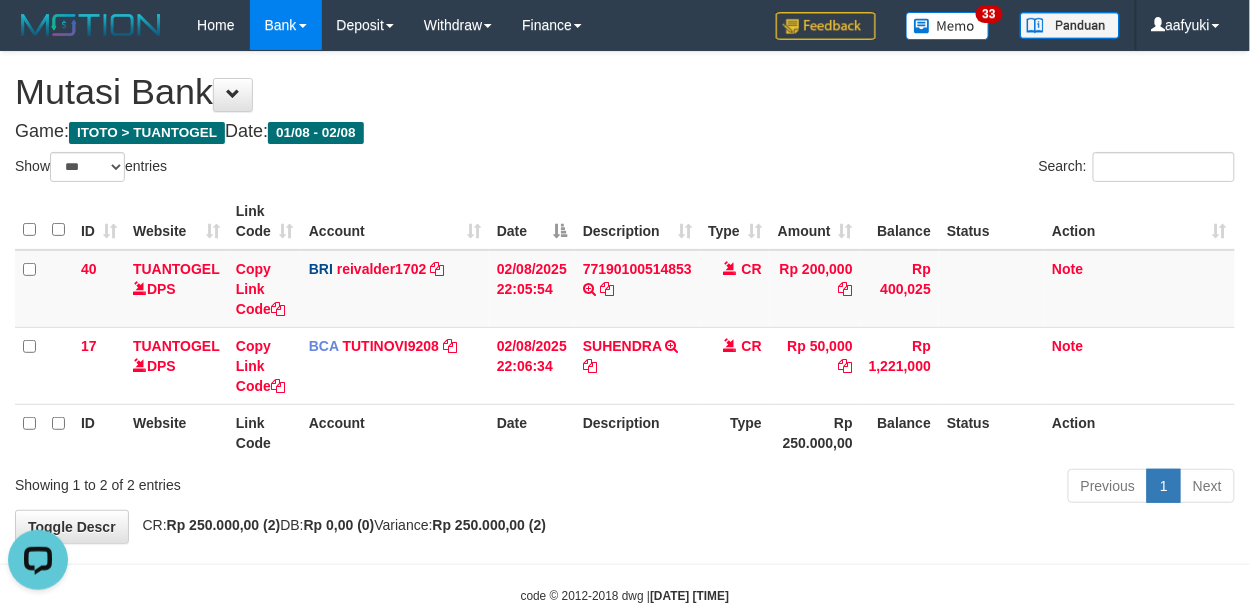 scroll, scrollTop: 0, scrollLeft: 0, axis: both 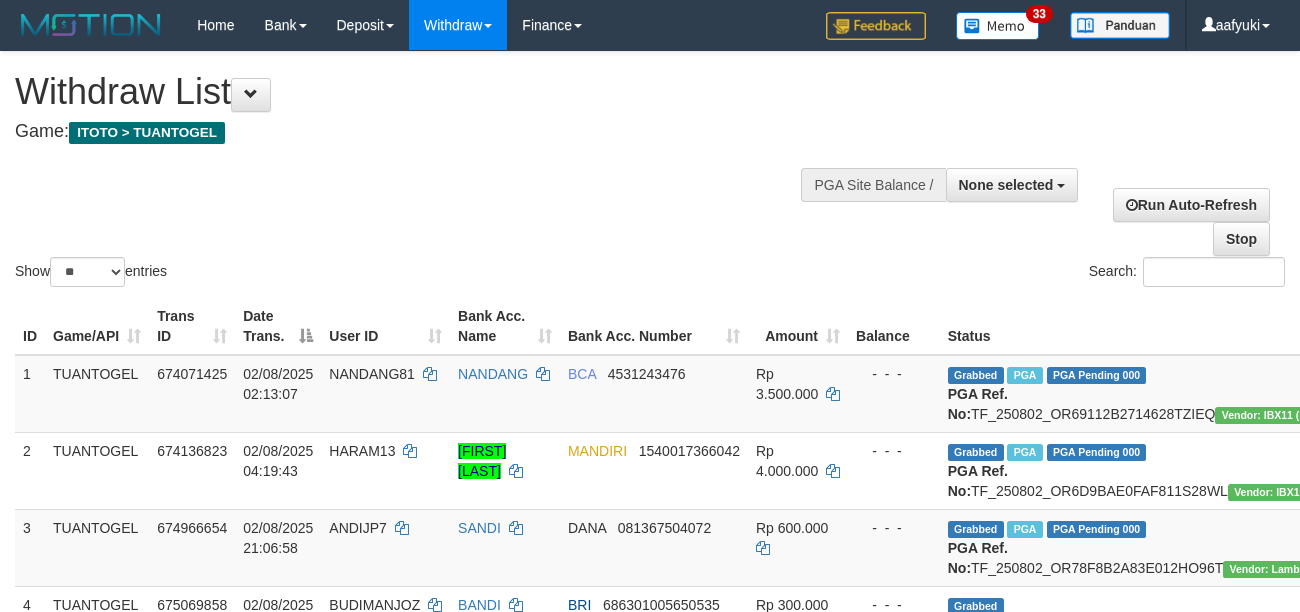 select 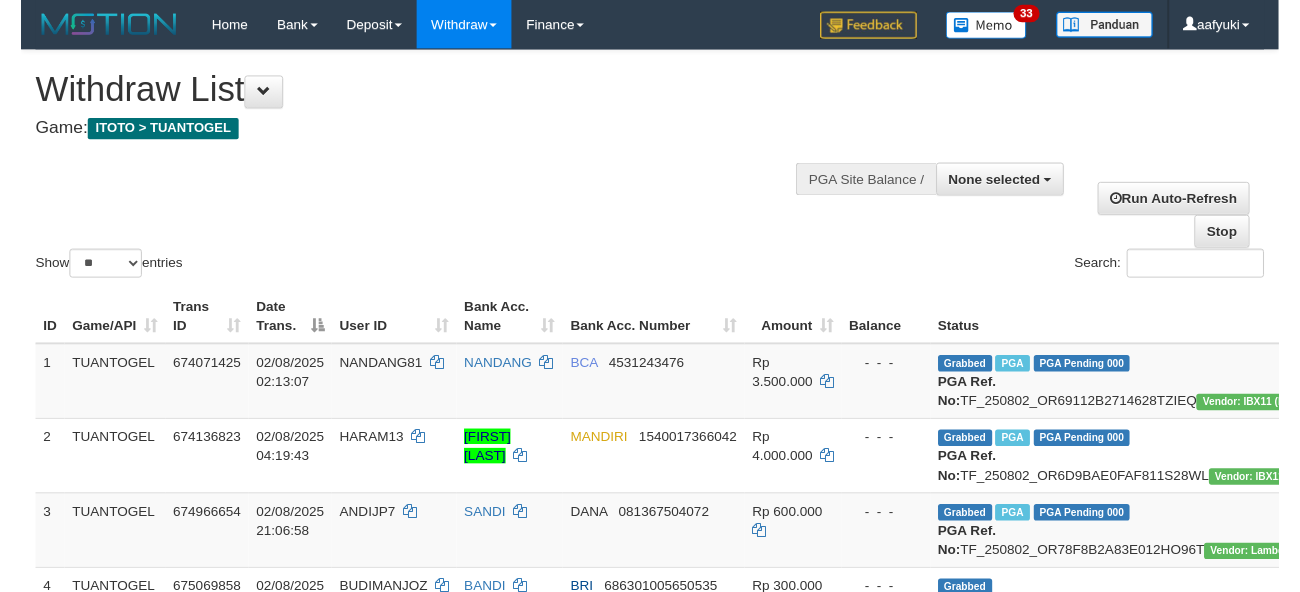 scroll, scrollTop: 266, scrollLeft: 0, axis: vertical 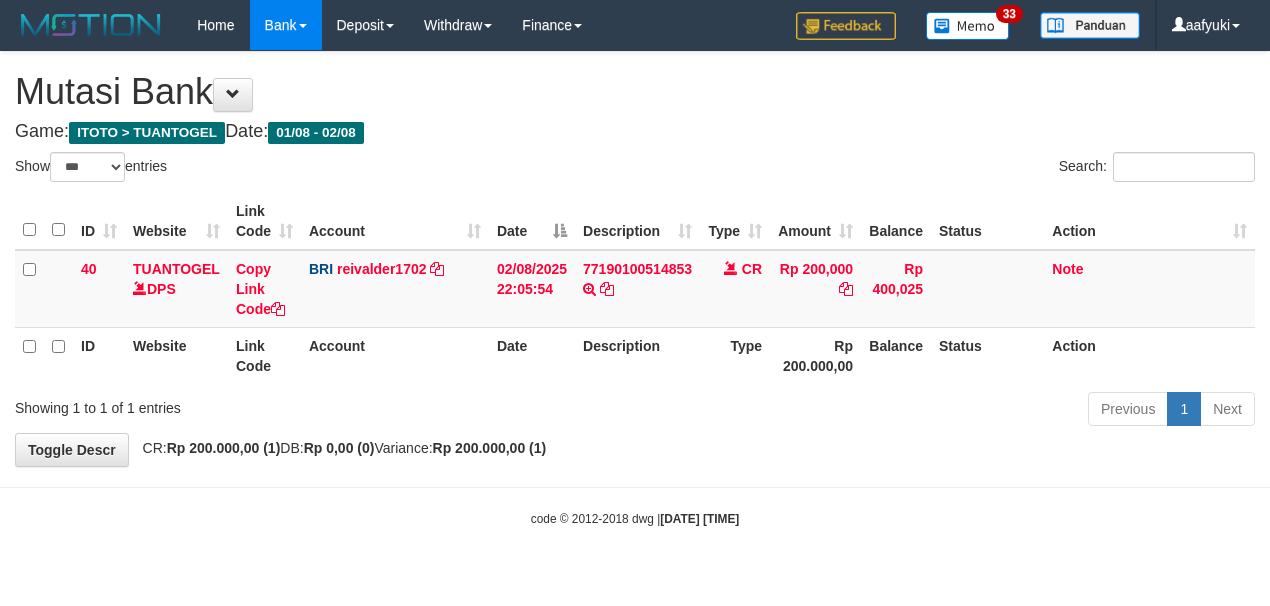select on "***" 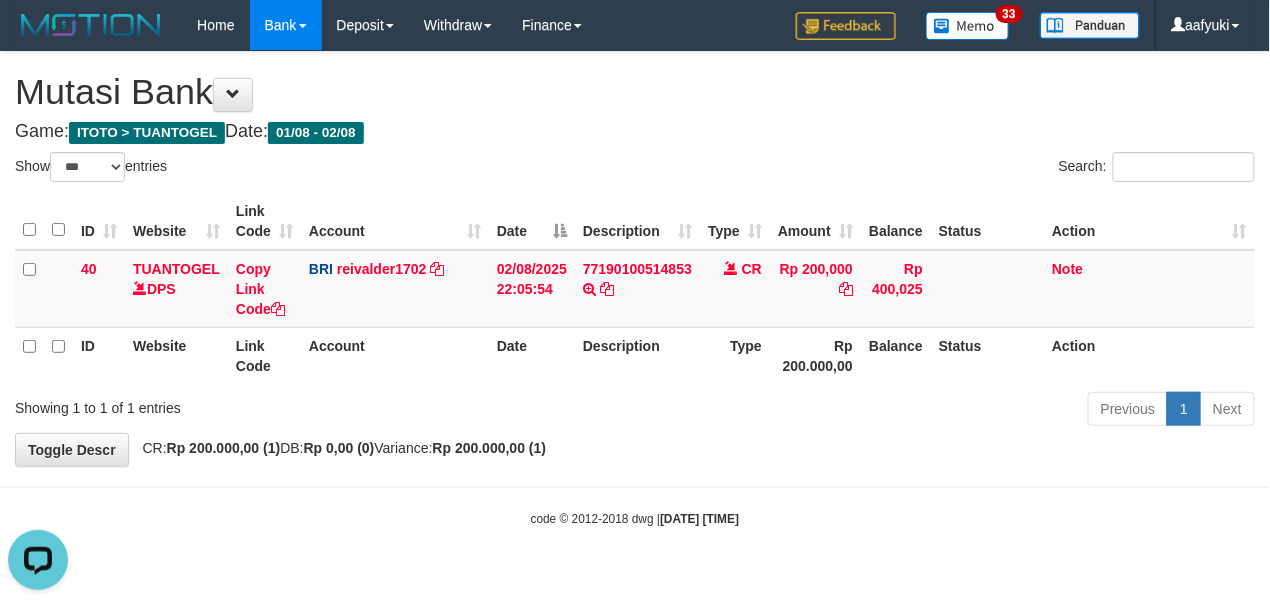scroll, scrollTop: 0, scrollLeft: 0, axis: both 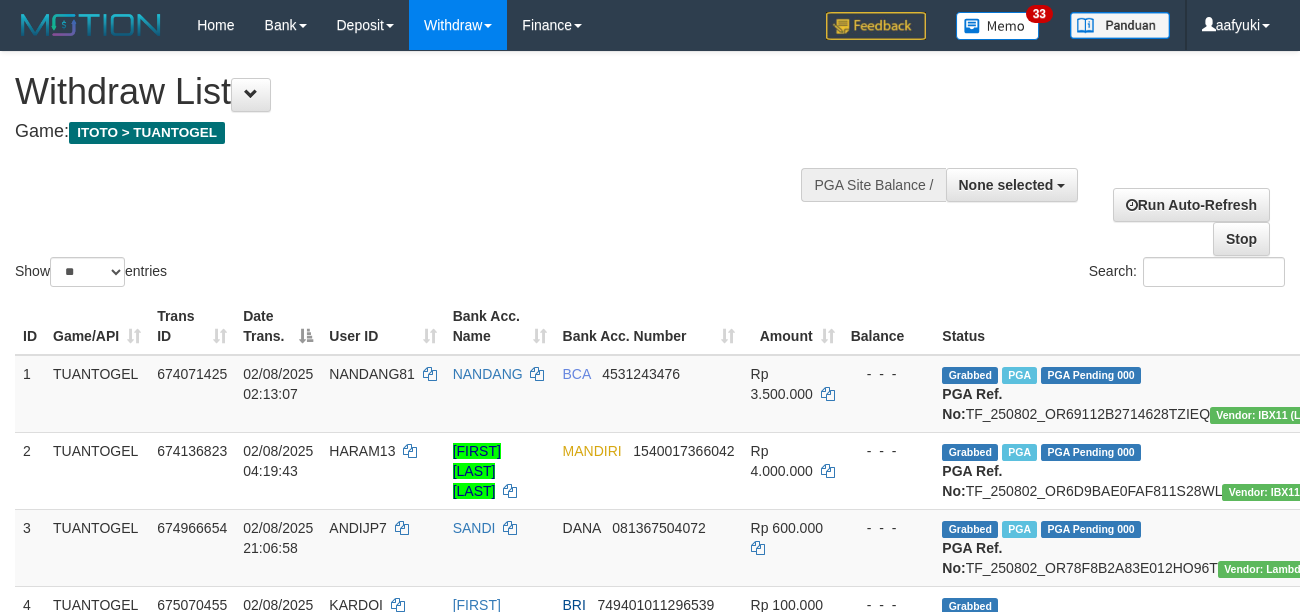select 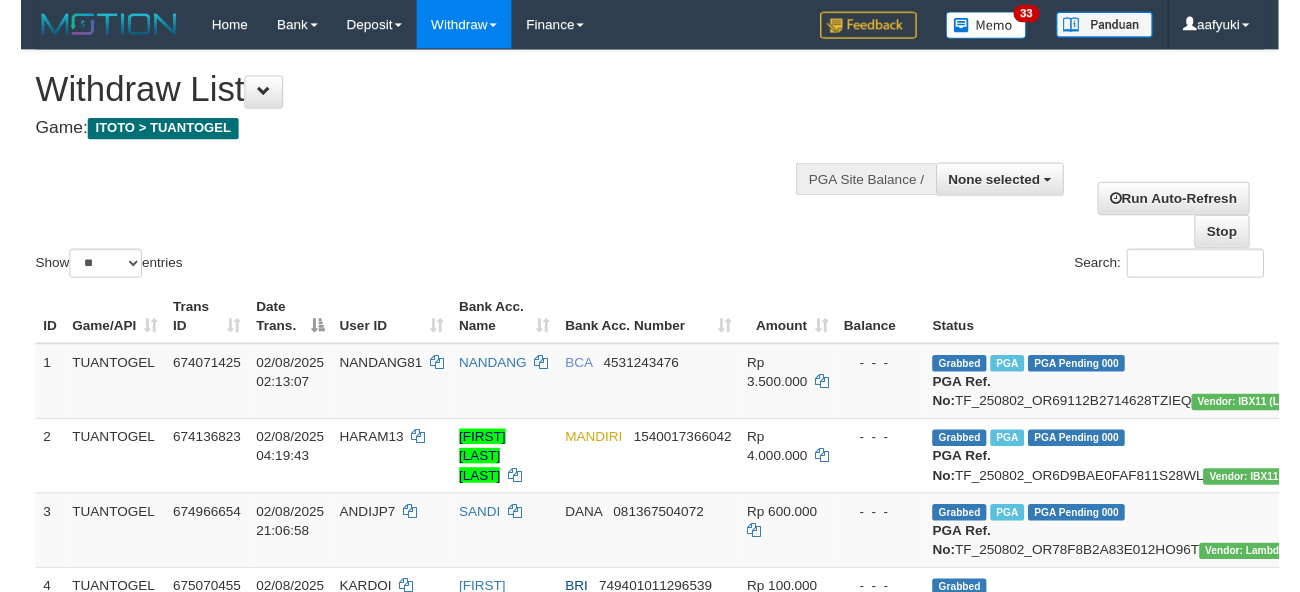 scroll, scrollTop: 266, scrollLeft: 0, axis: vertical 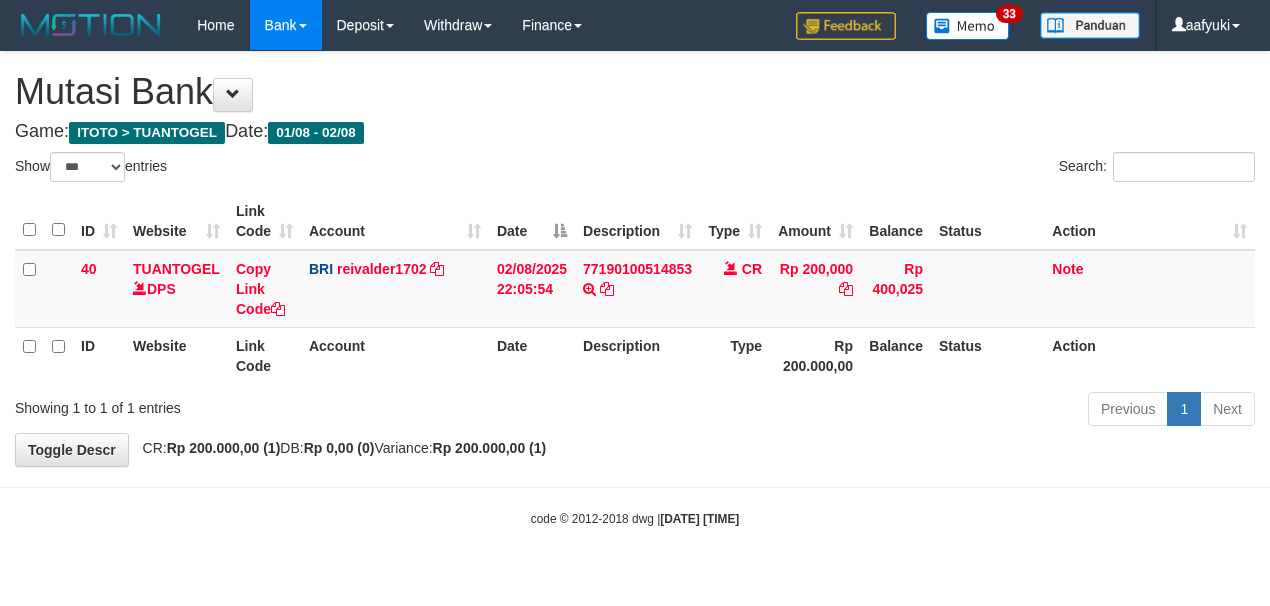 select on "***" 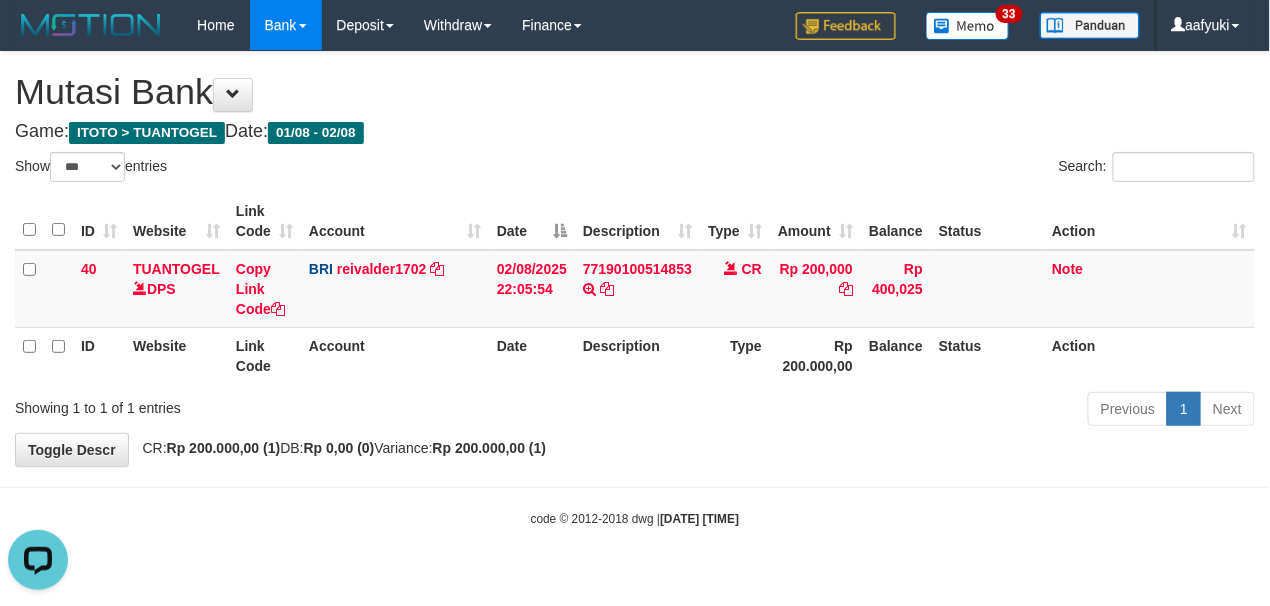 scroll, scrollTop: 0, scrollLeft: 0, axis: both 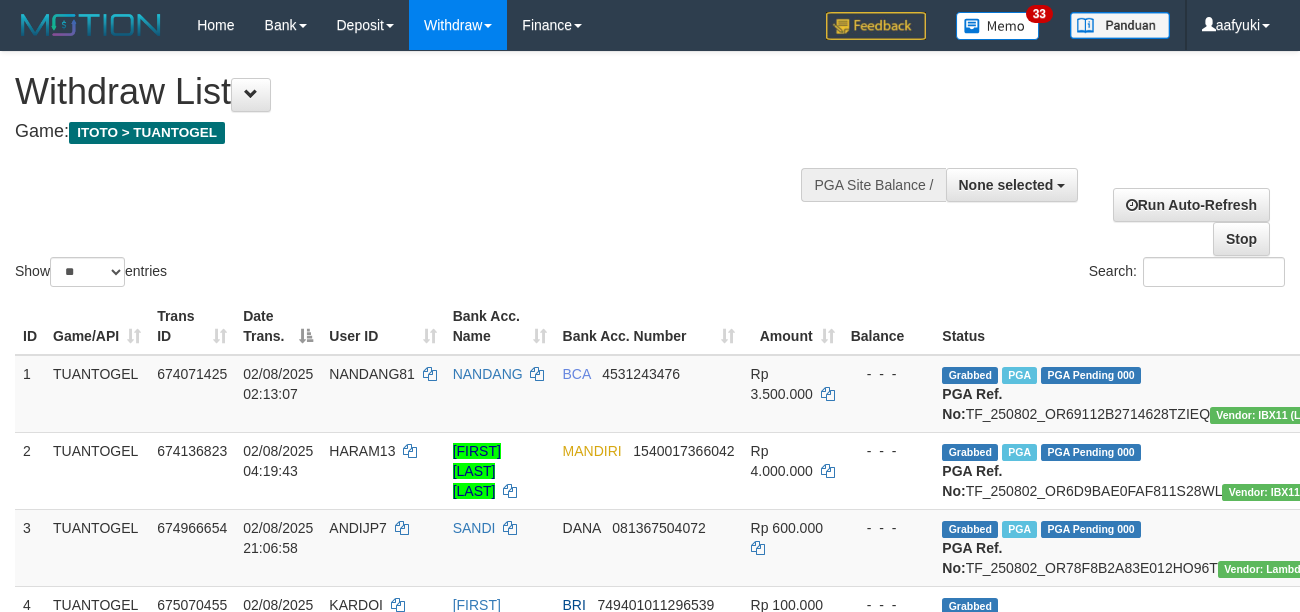 select 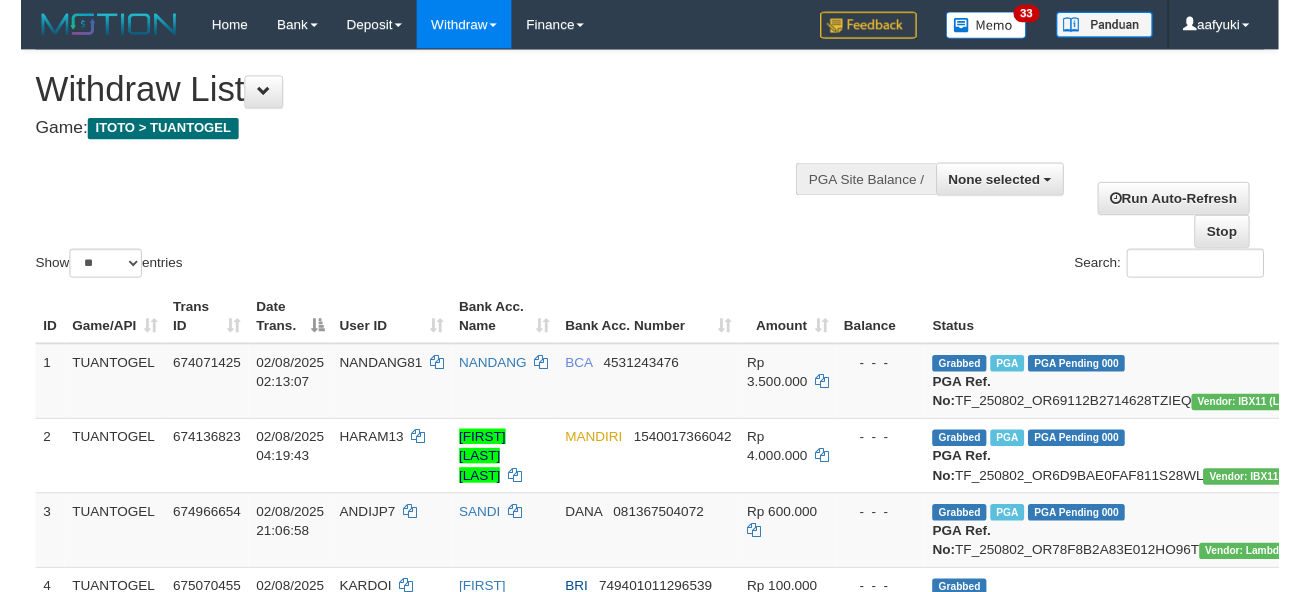 scroll, scrollTop: 266, scrollLeft: 0, axis: vertical 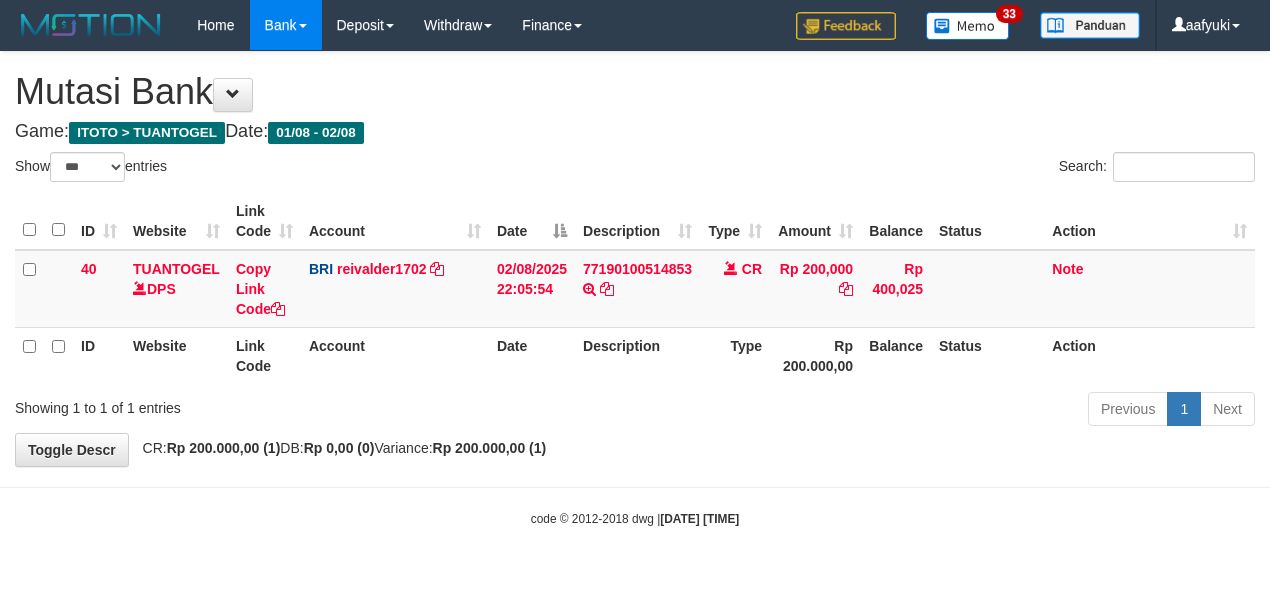 select on "***" 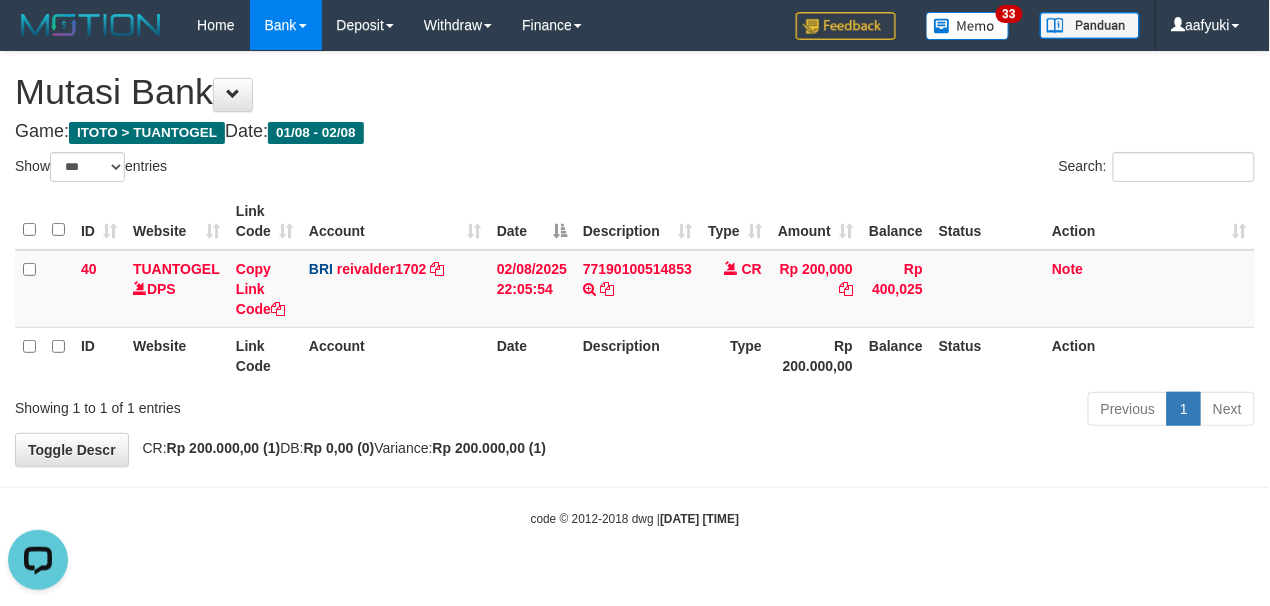 scroll, scrollTop: 0, scrollLeft: 0, axis: both 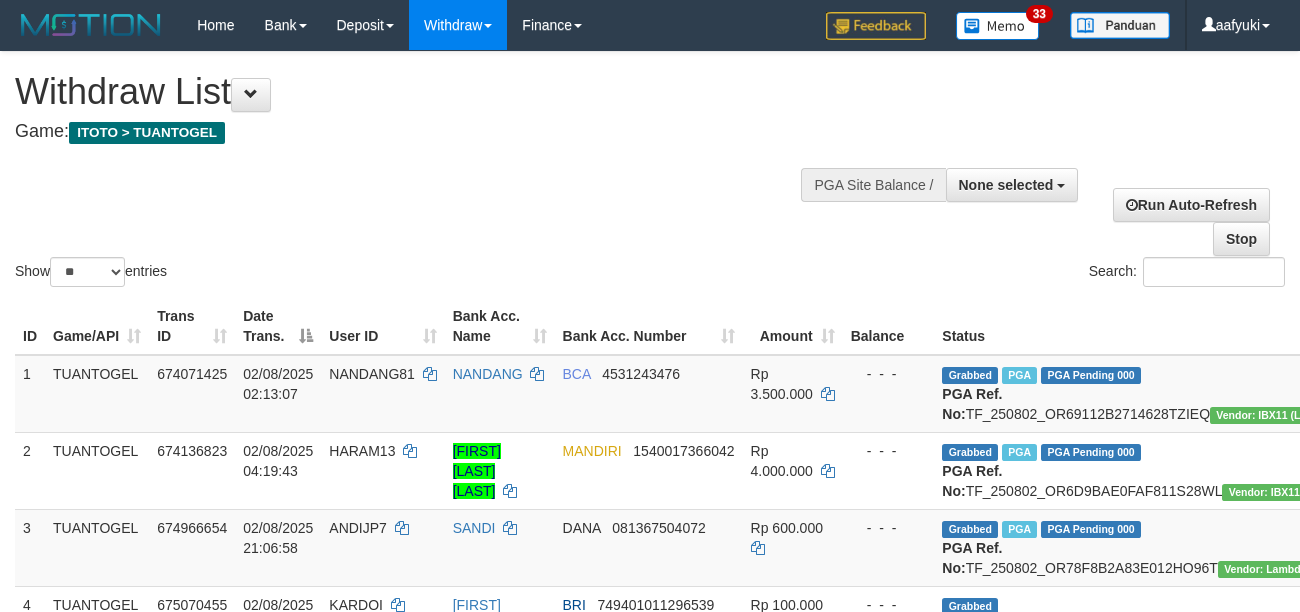 select 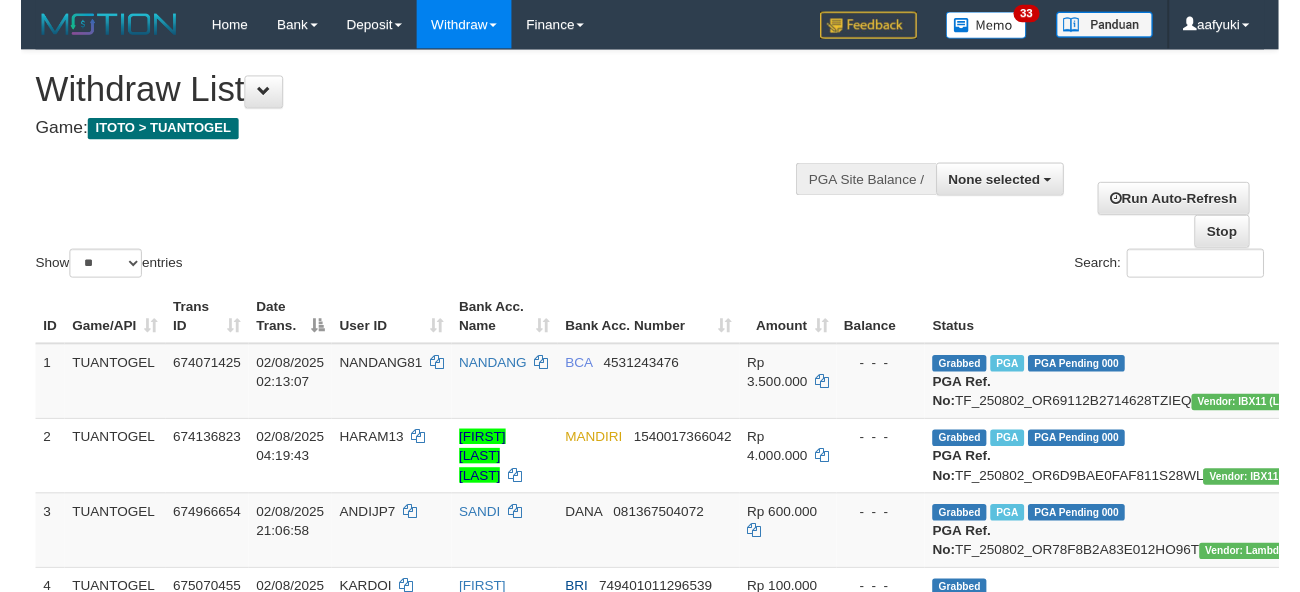 scroll, scrollTop: 266, scrollLeft: 0, axis: vertical 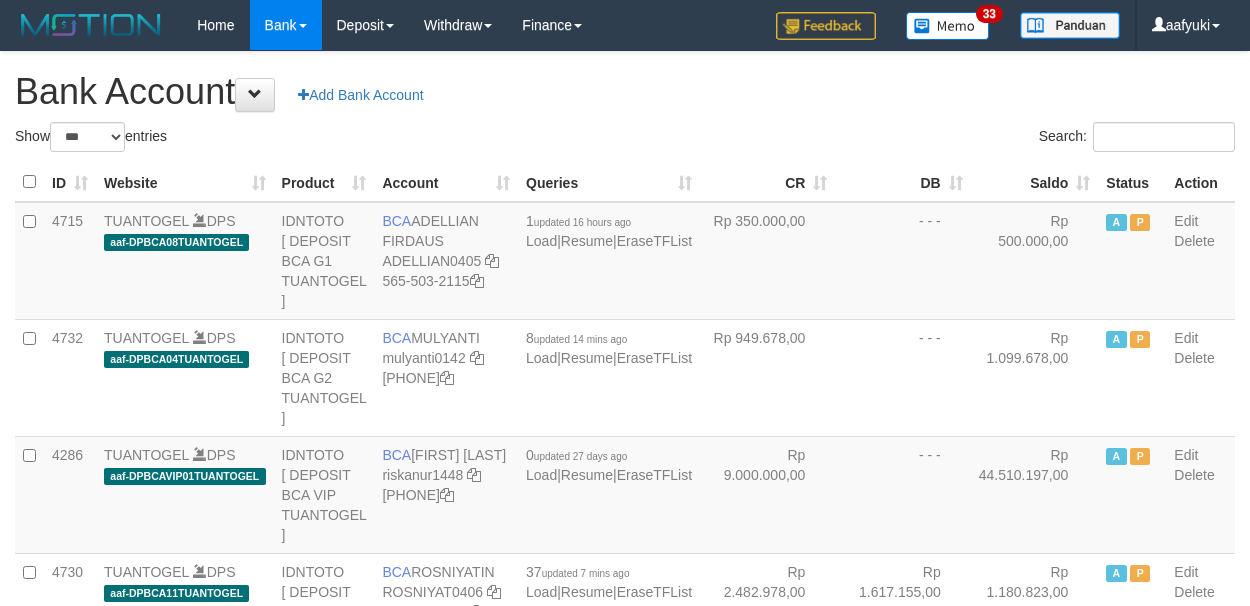 select on "***" 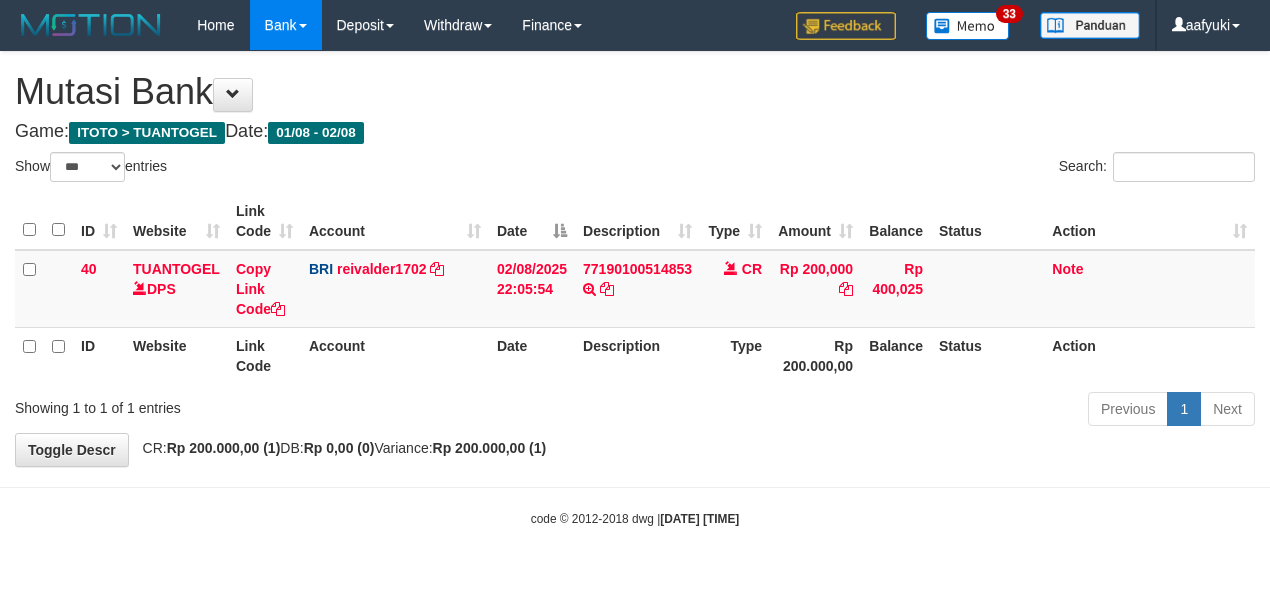 select on "***" 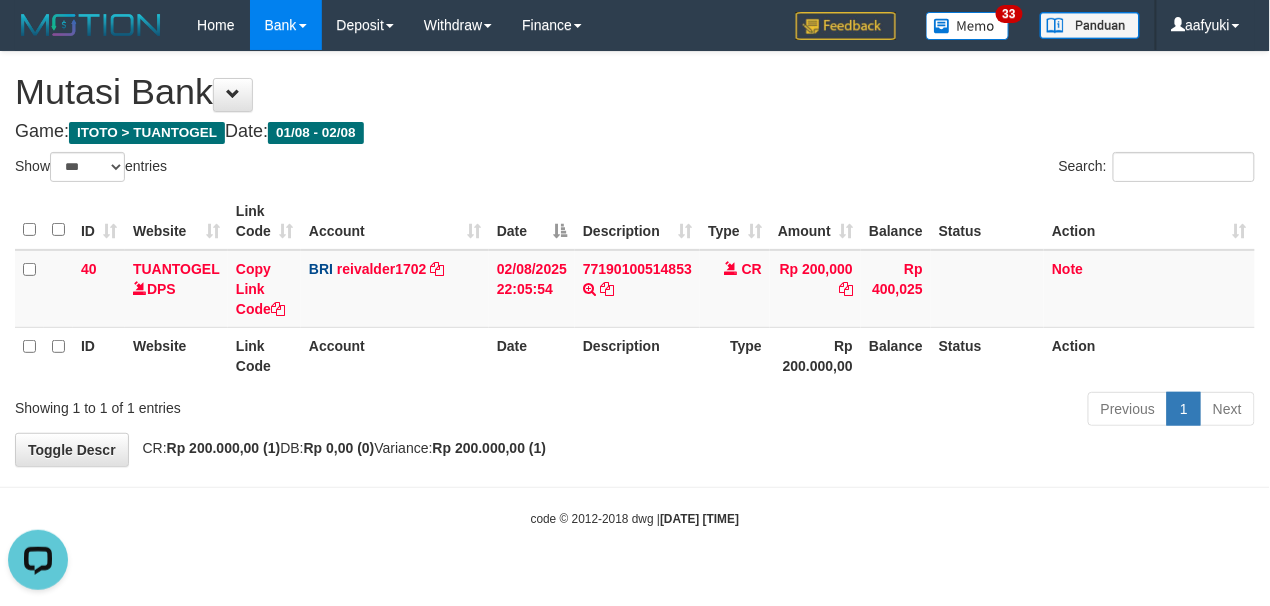 scroll, scrollTop: 0, scrollLeft: 0, axis: both 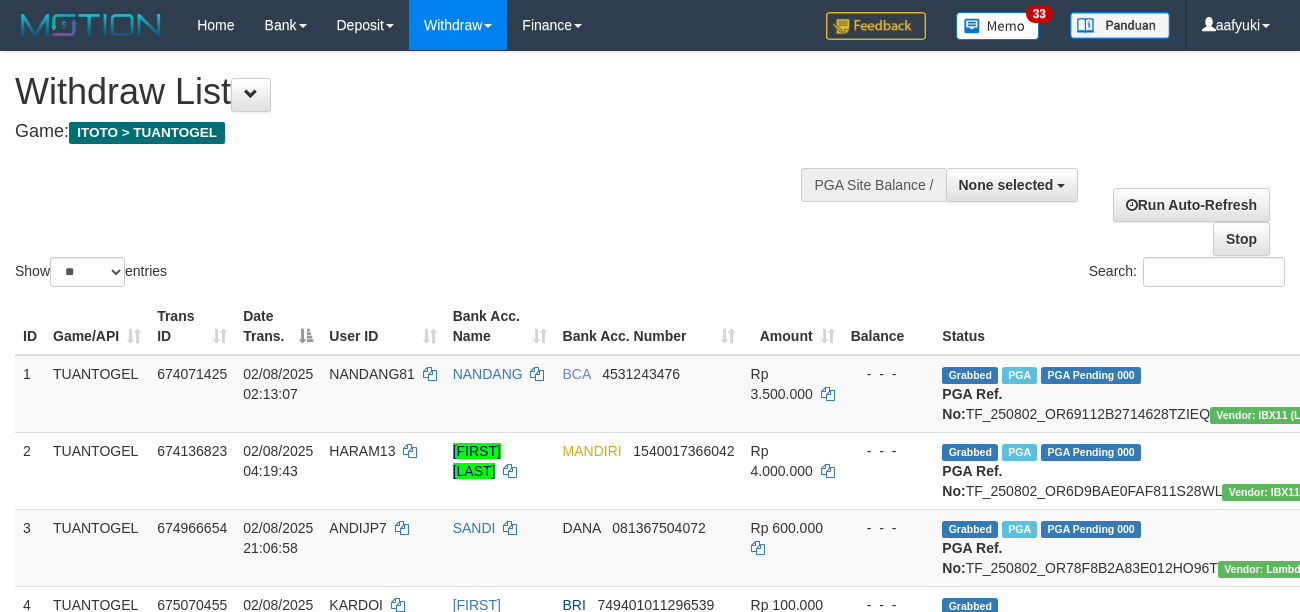 select 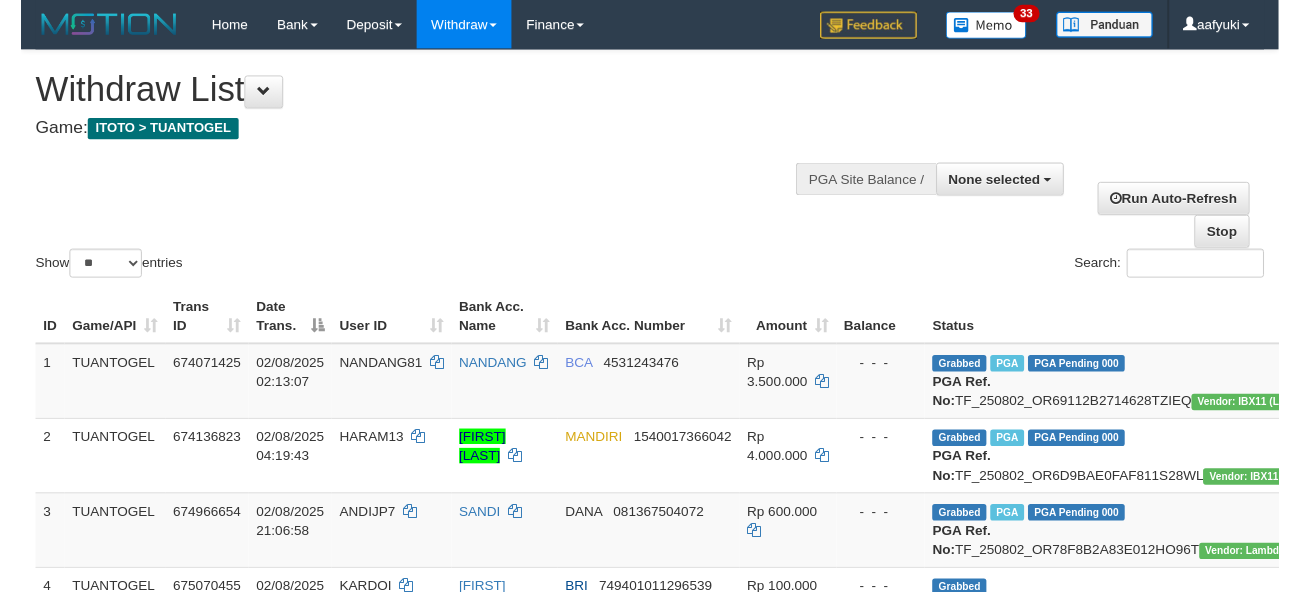 scroll, scrollTop: 266, scrollLeft: 0, axis: vertical 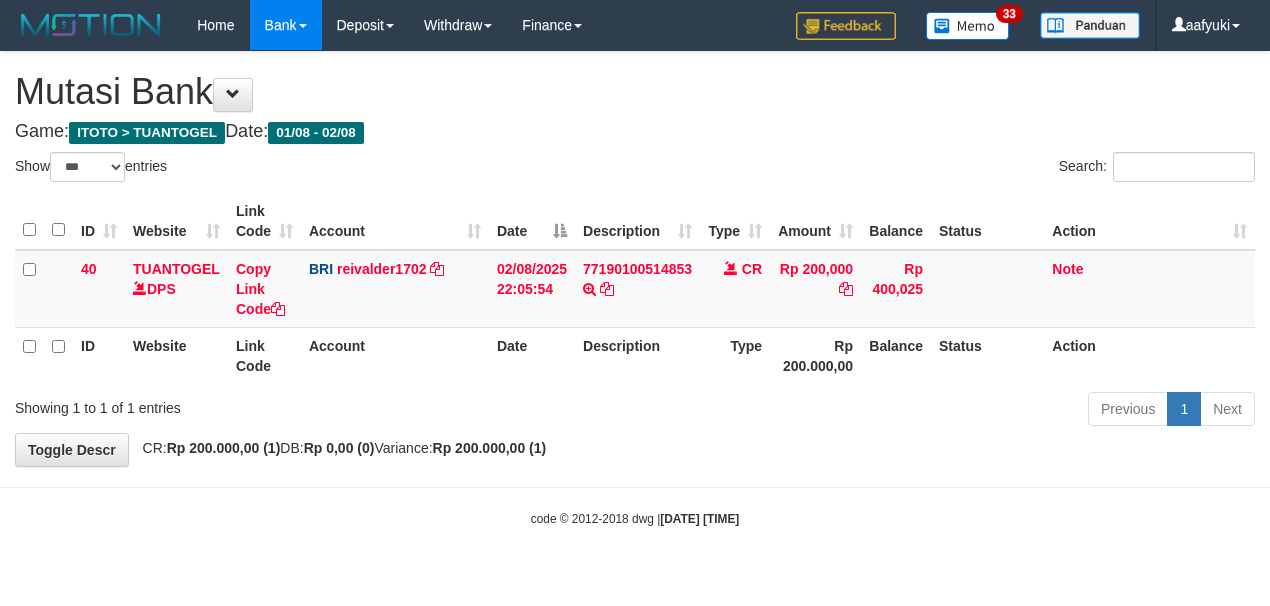 select on "***" 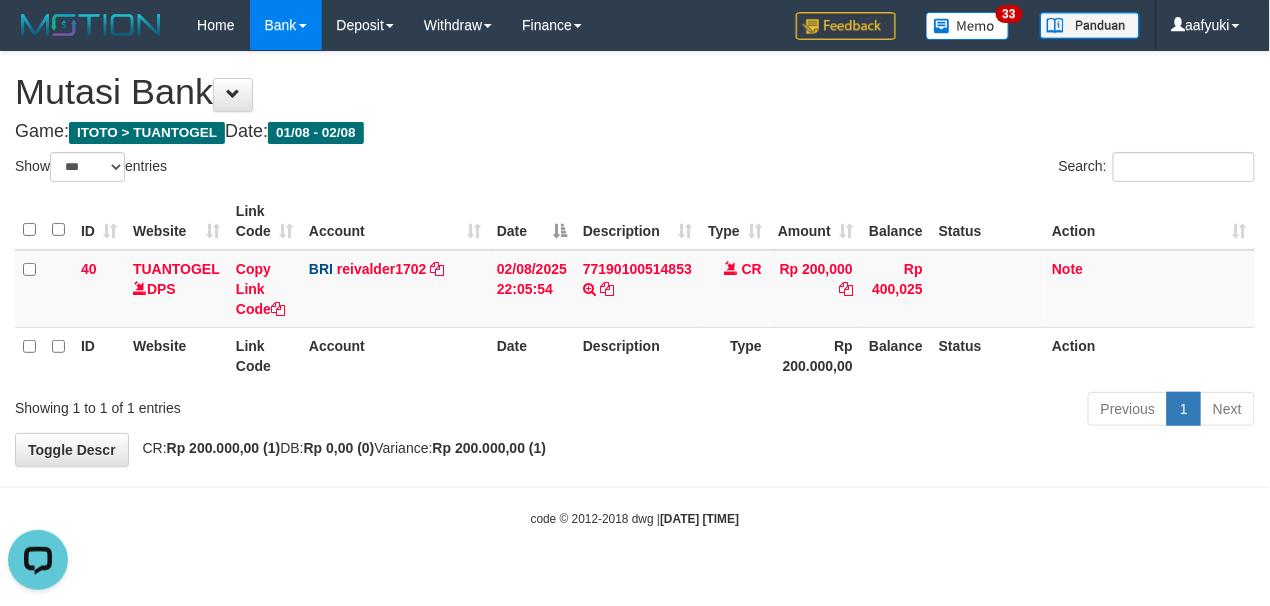 scroll, scrollTop: 0, scrollLeft: 0, axis: both 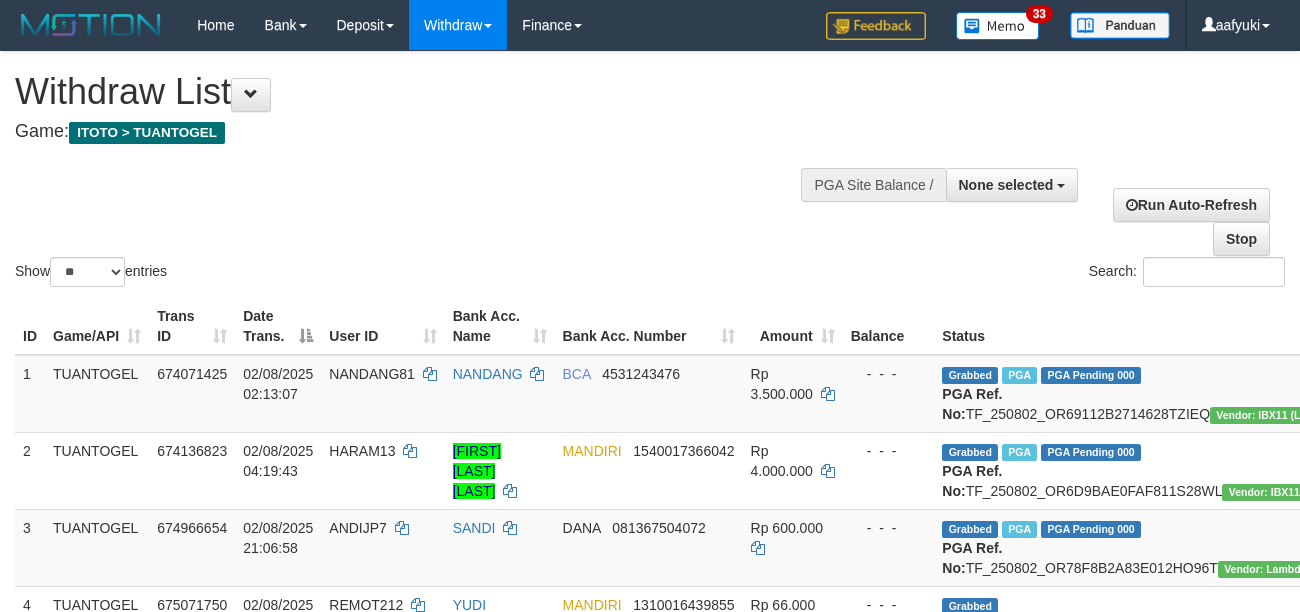 select 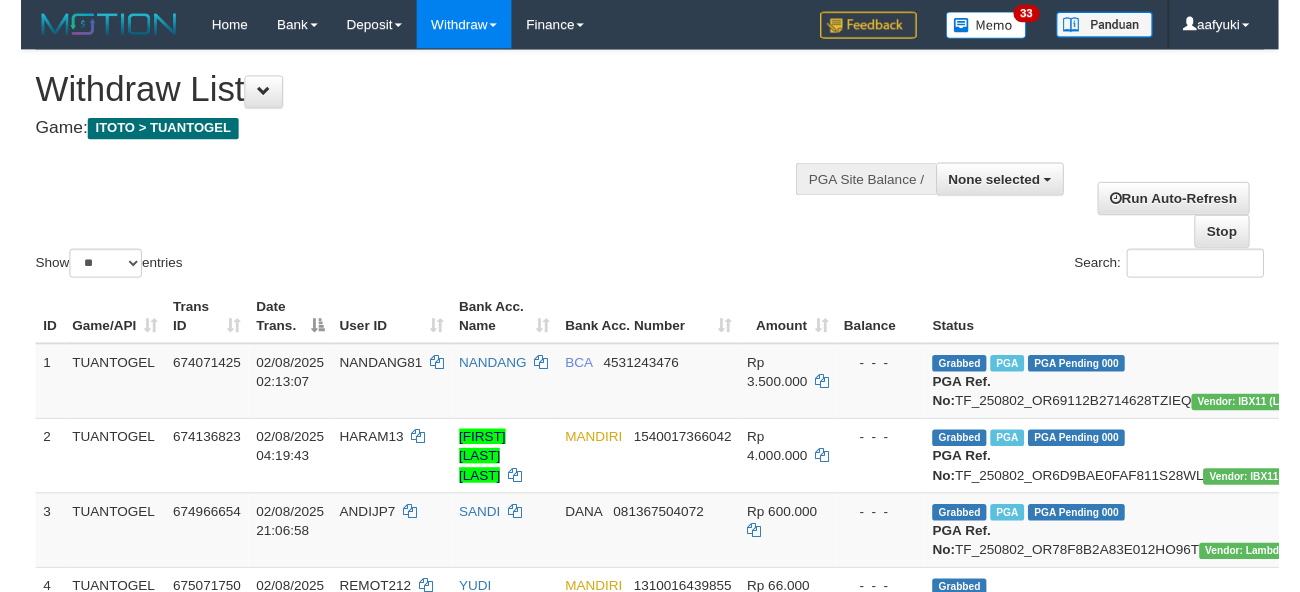 scroll, scrollTop: 266, scrollLeft: 0, axis: vertical 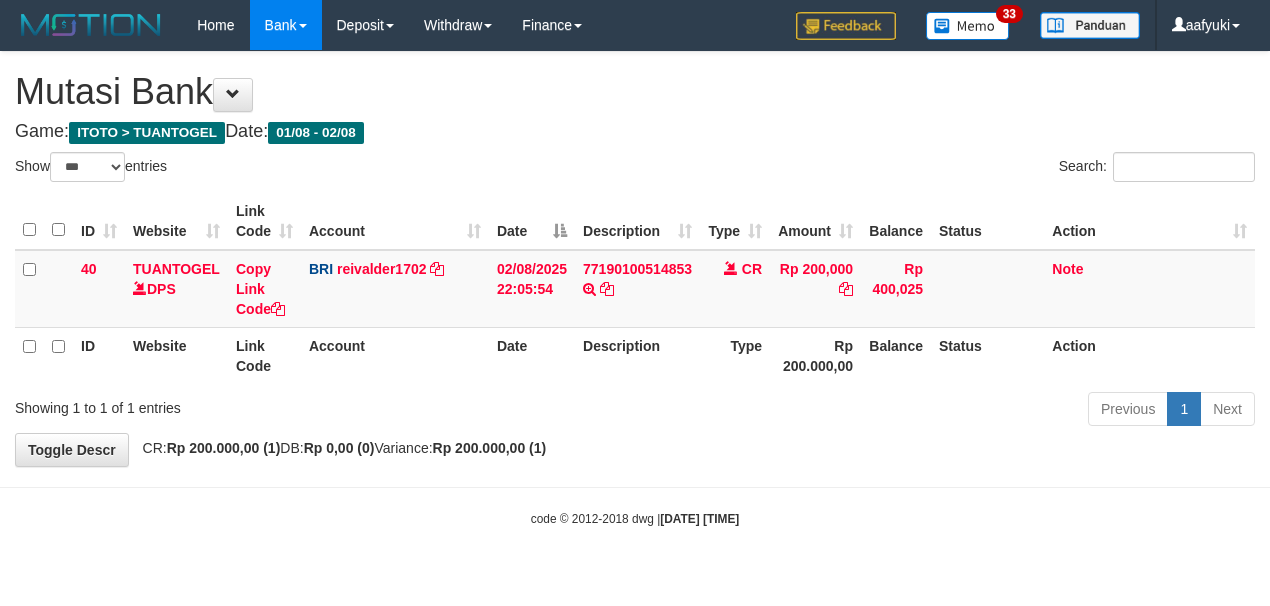 select on "***" 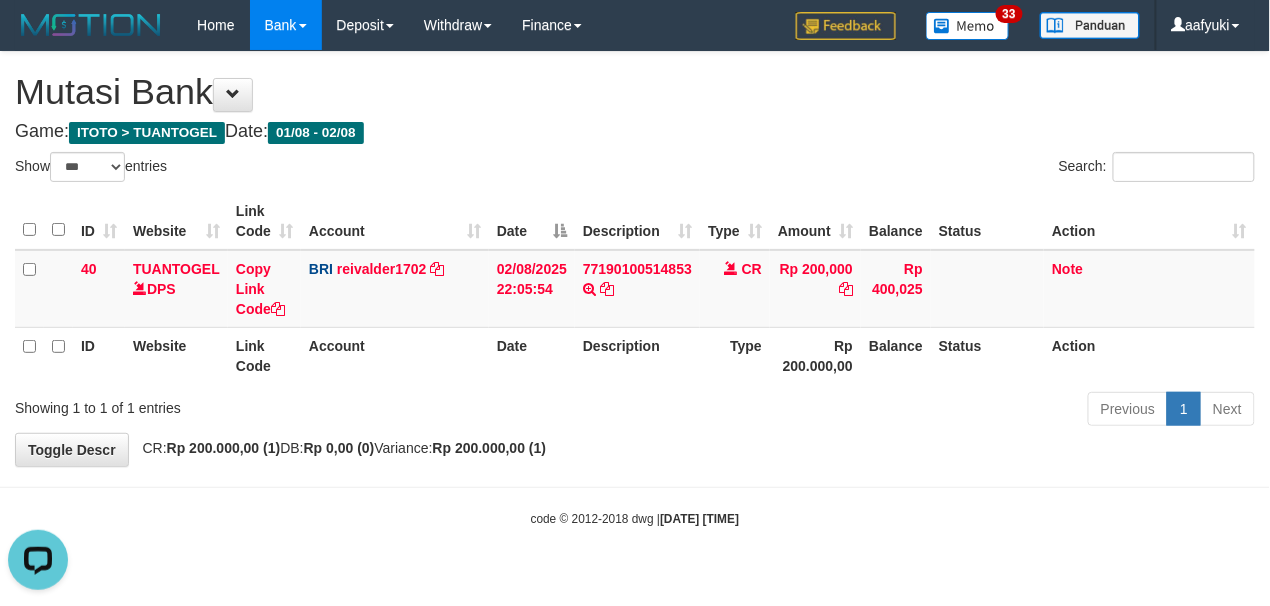 scroll, scrollTop: 0, scrollLeft: 0, axis: both 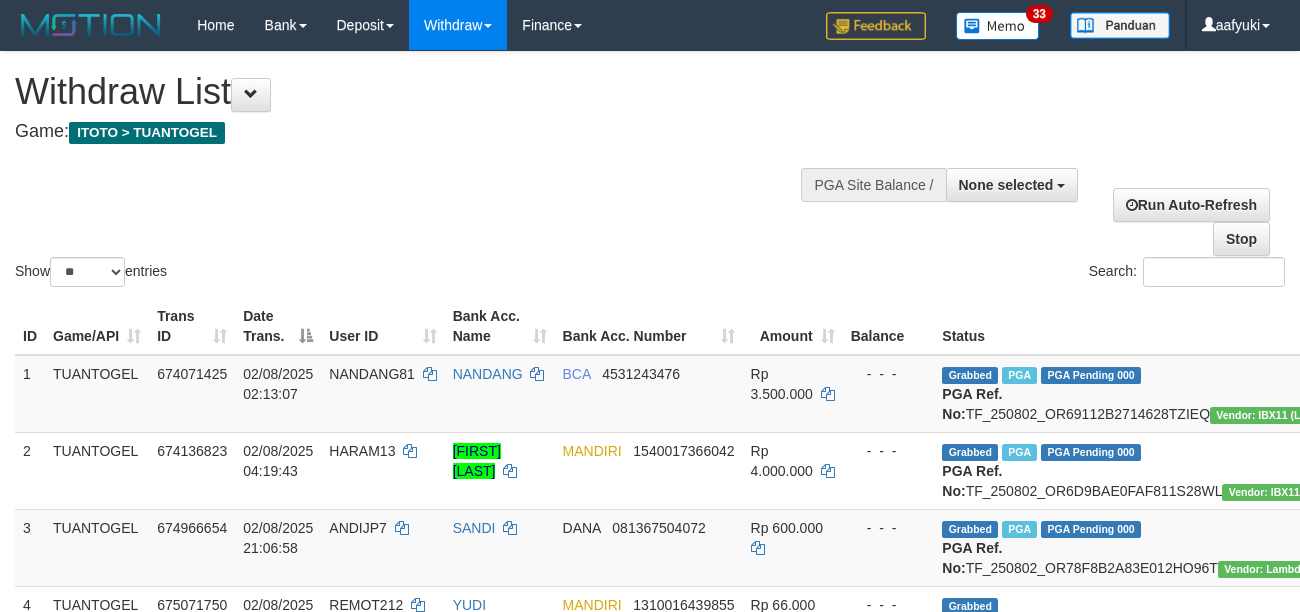 select 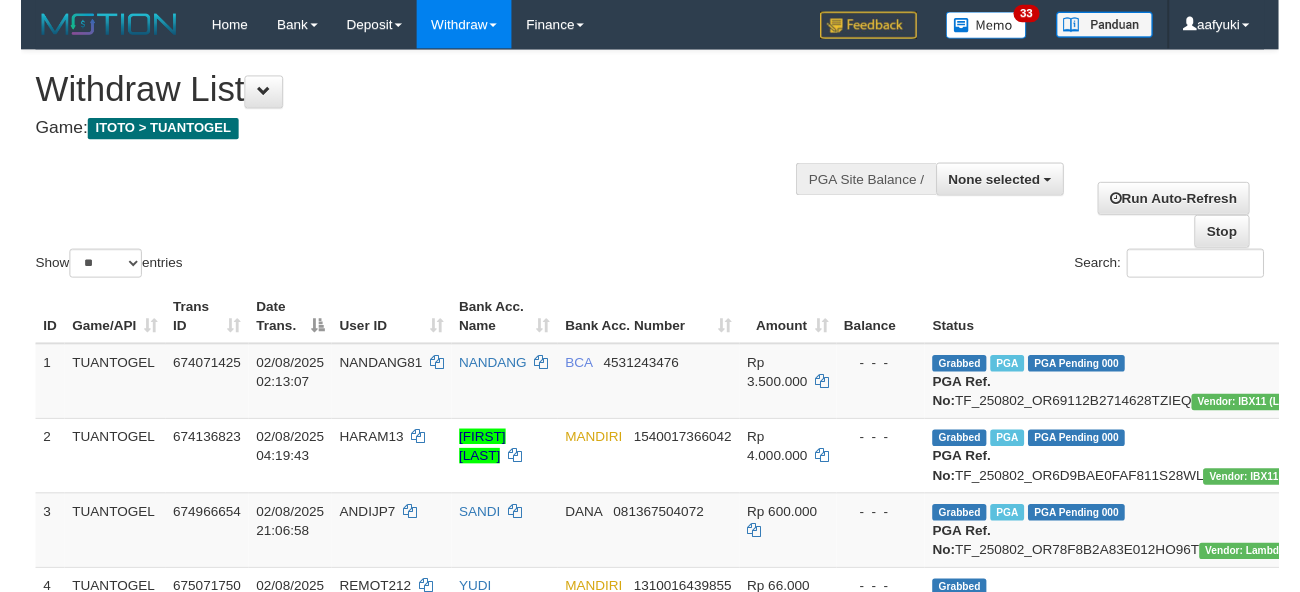 scroll, scrollTop: 266, scrollLeft: 0, axis: vertical 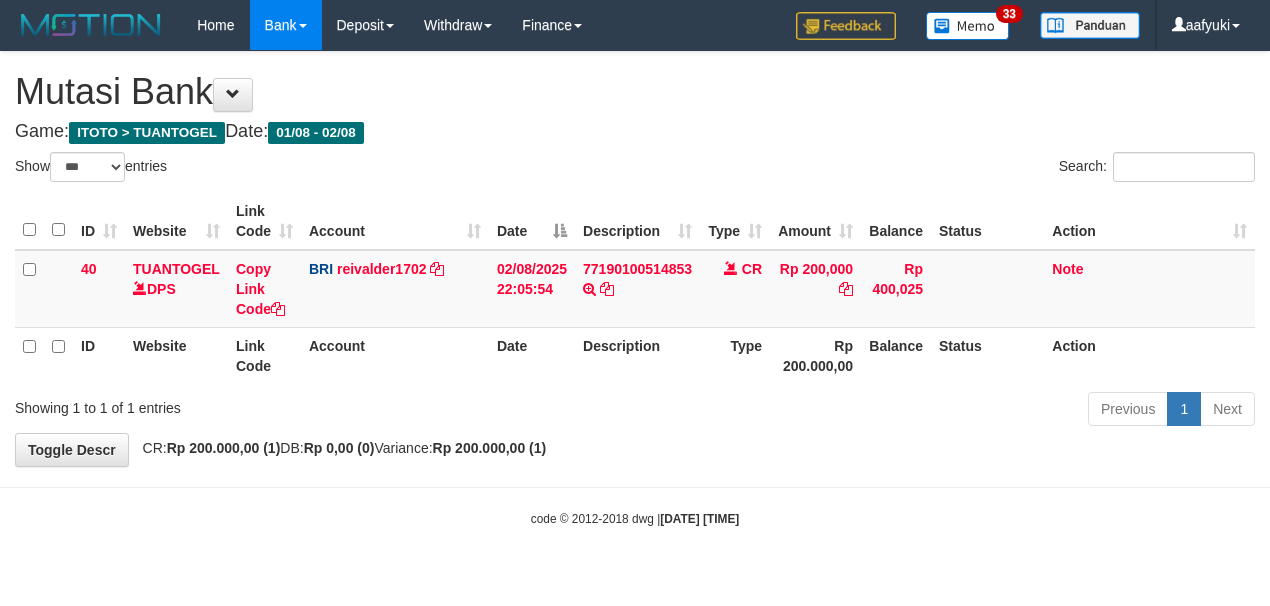 select on "***" 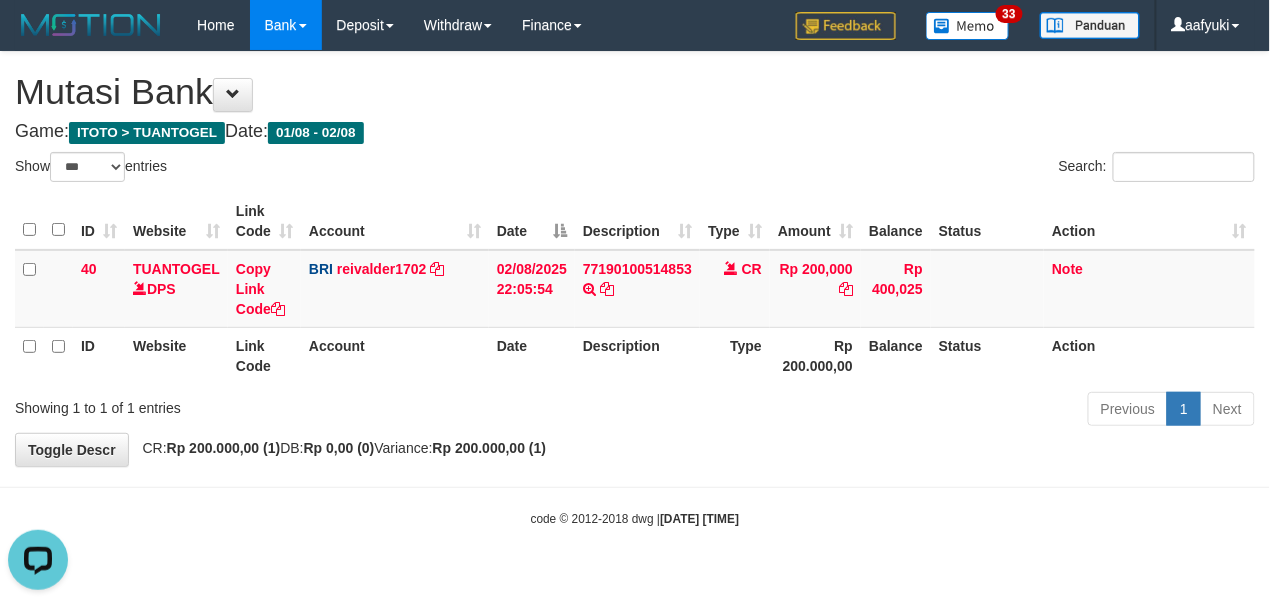 scroll, scrollTop: 0, scrollLeft: 0, axis: both 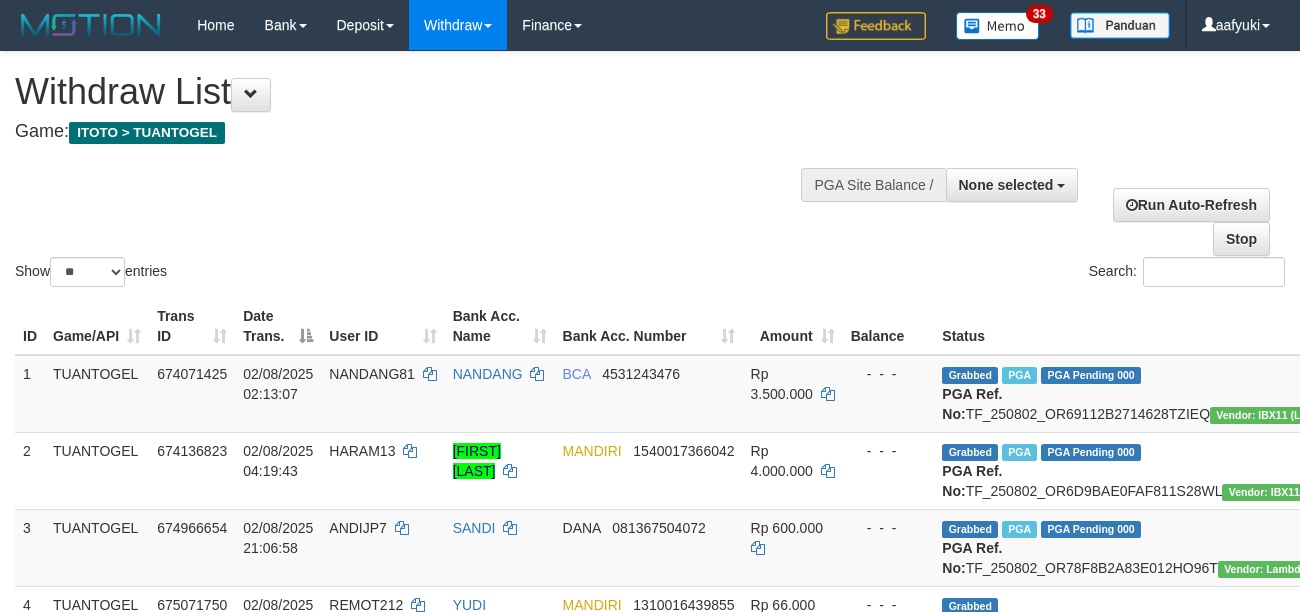 select 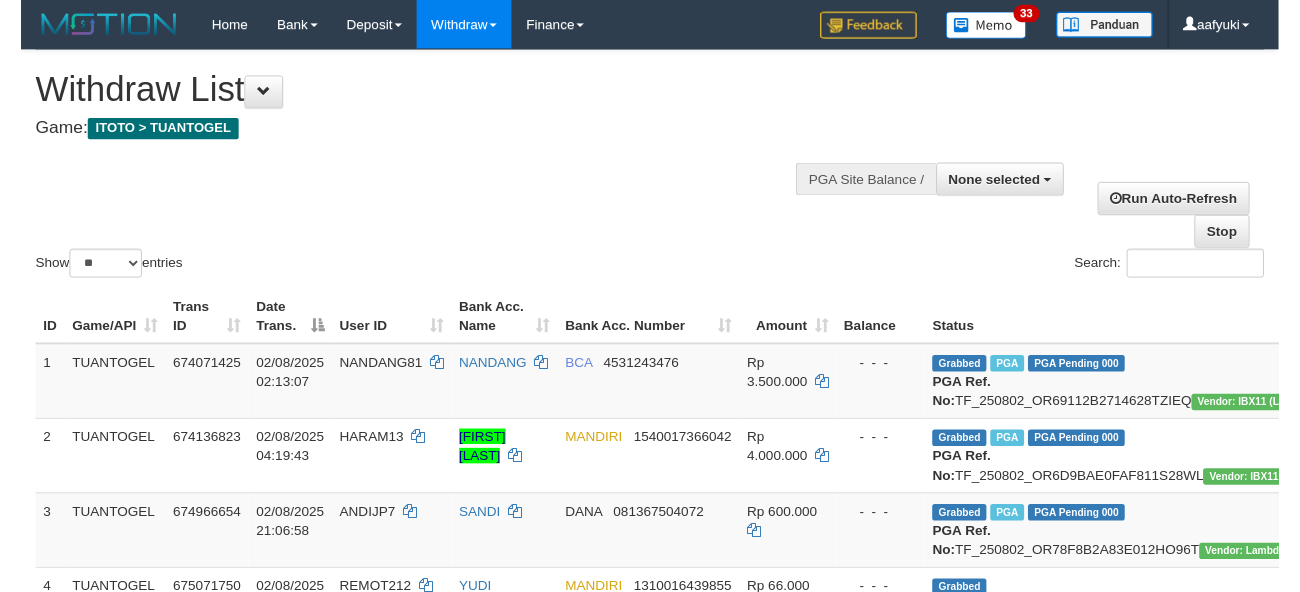 scroll, scrollTop: 266, scrollLeft: 0, axis: vertical 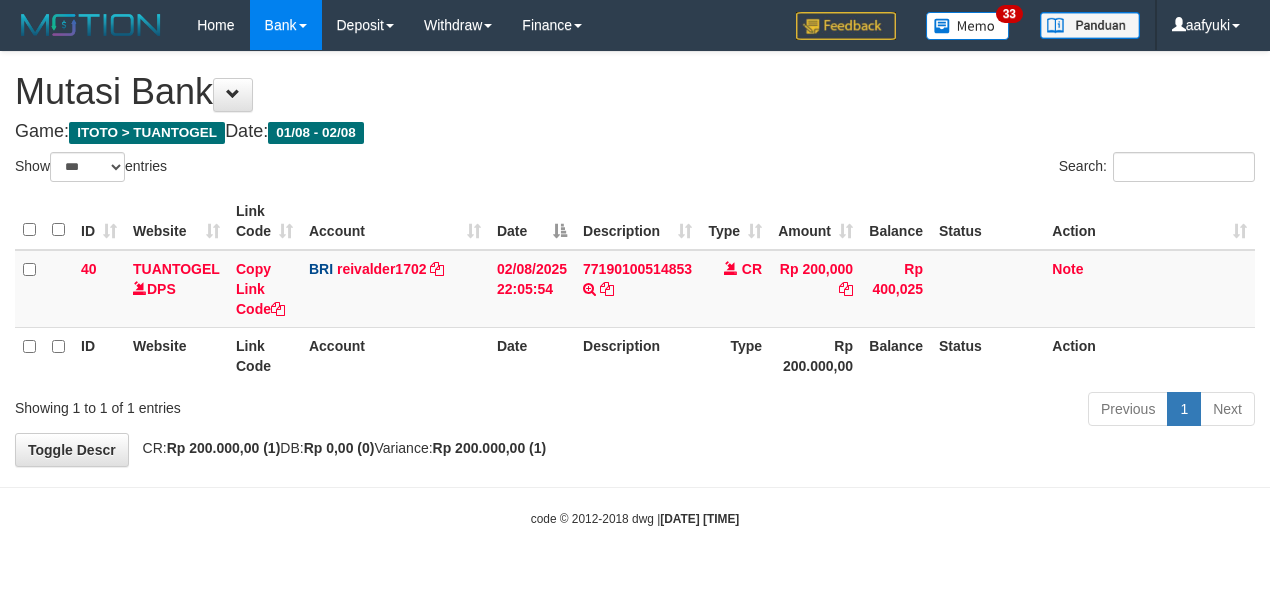 select on "***" 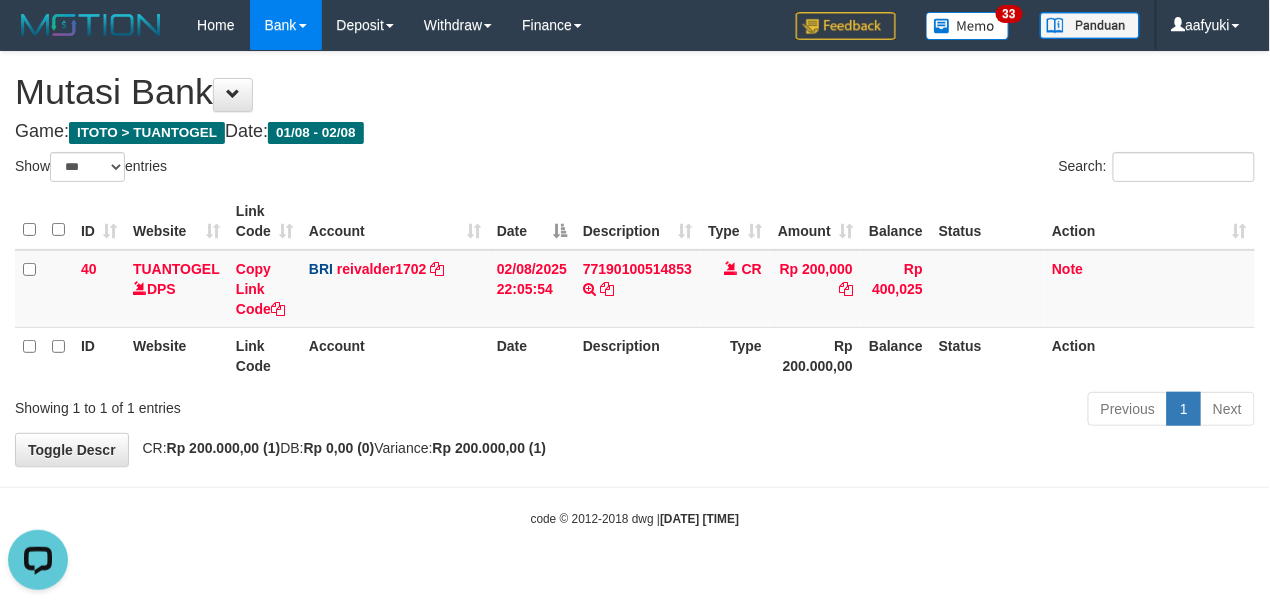 scroll, scrollTop: 0, scrollLeft: 0, axis: both 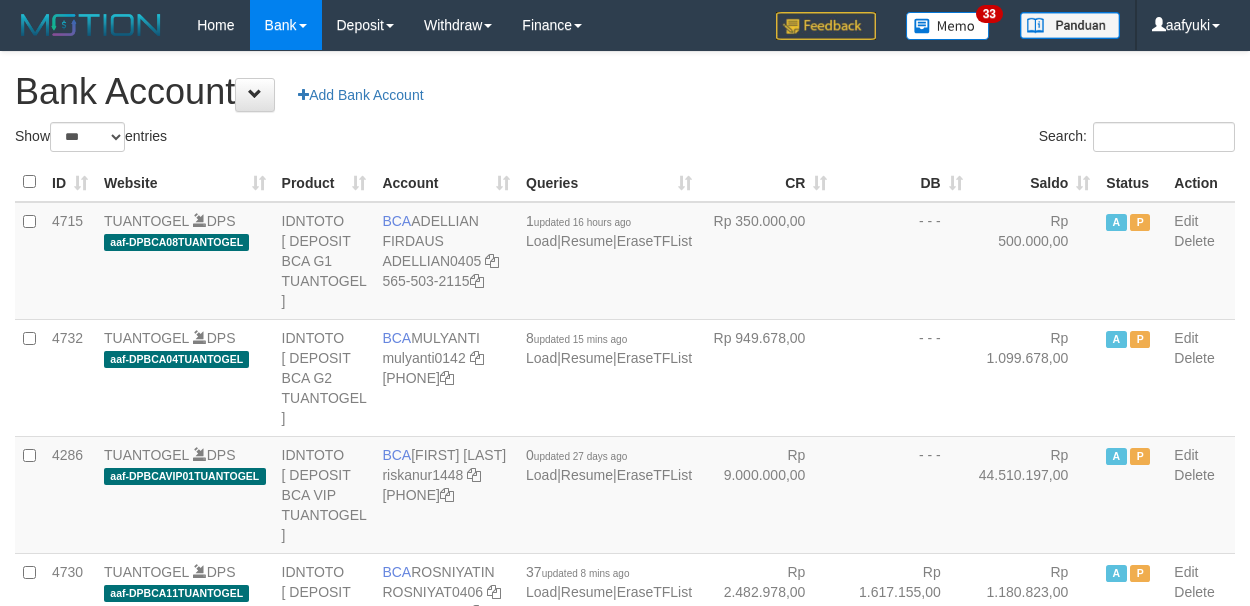 select on "***" 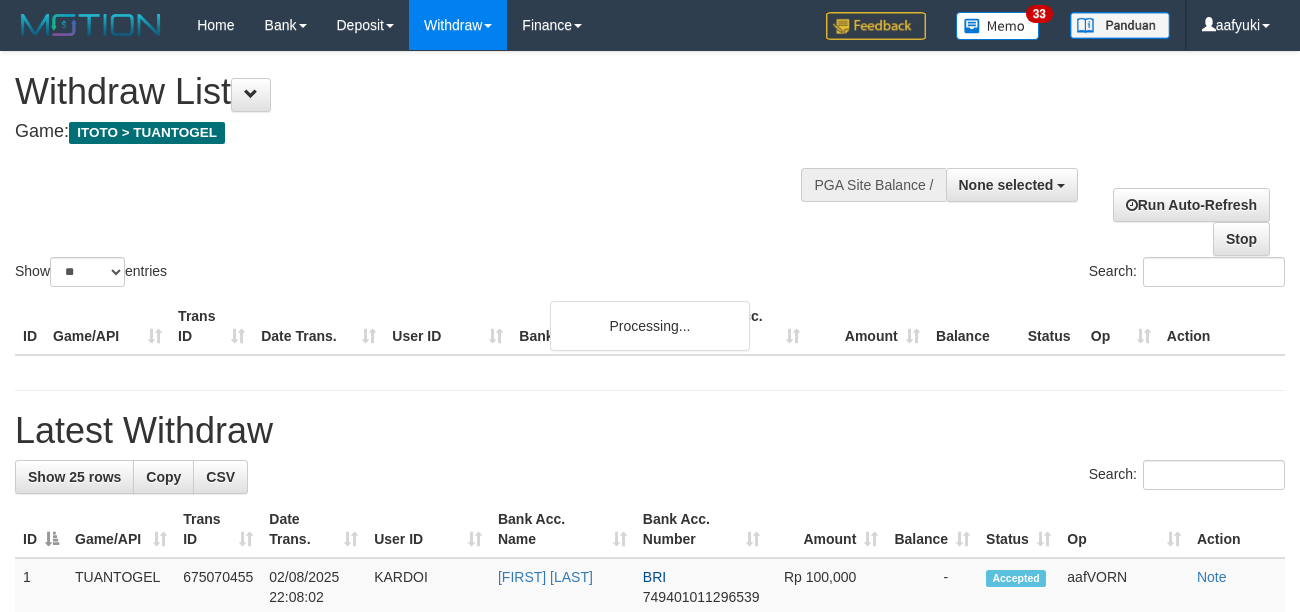 select 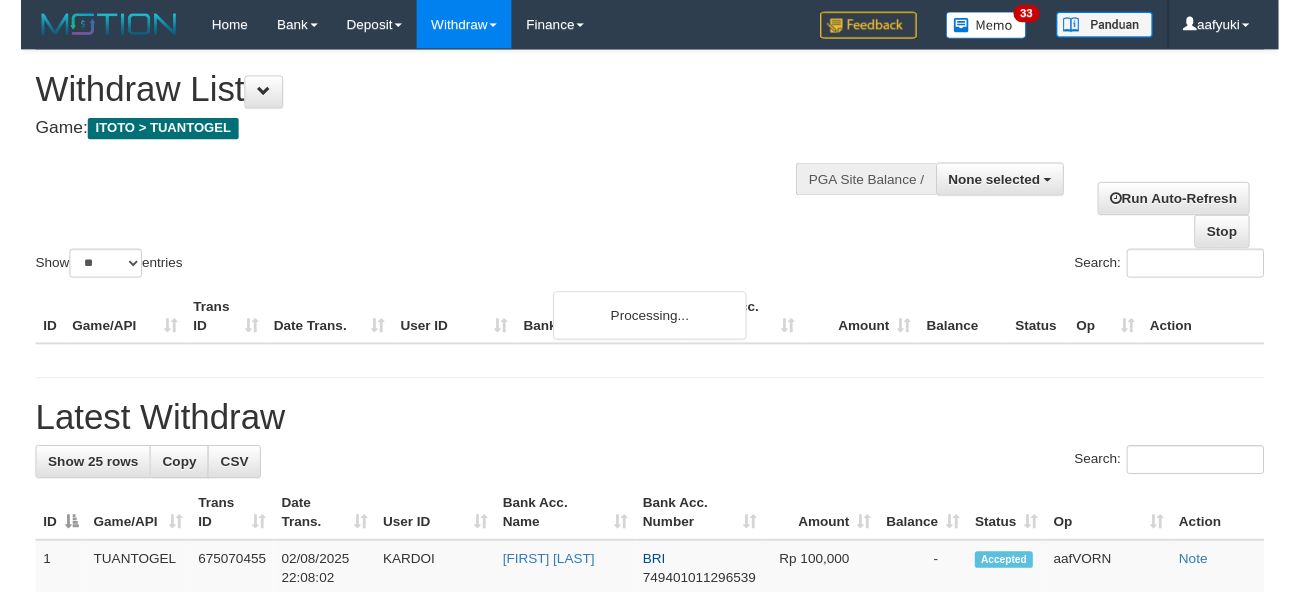 scroll, scrollTop: 266, scrollLeft: 0, axis: vertical 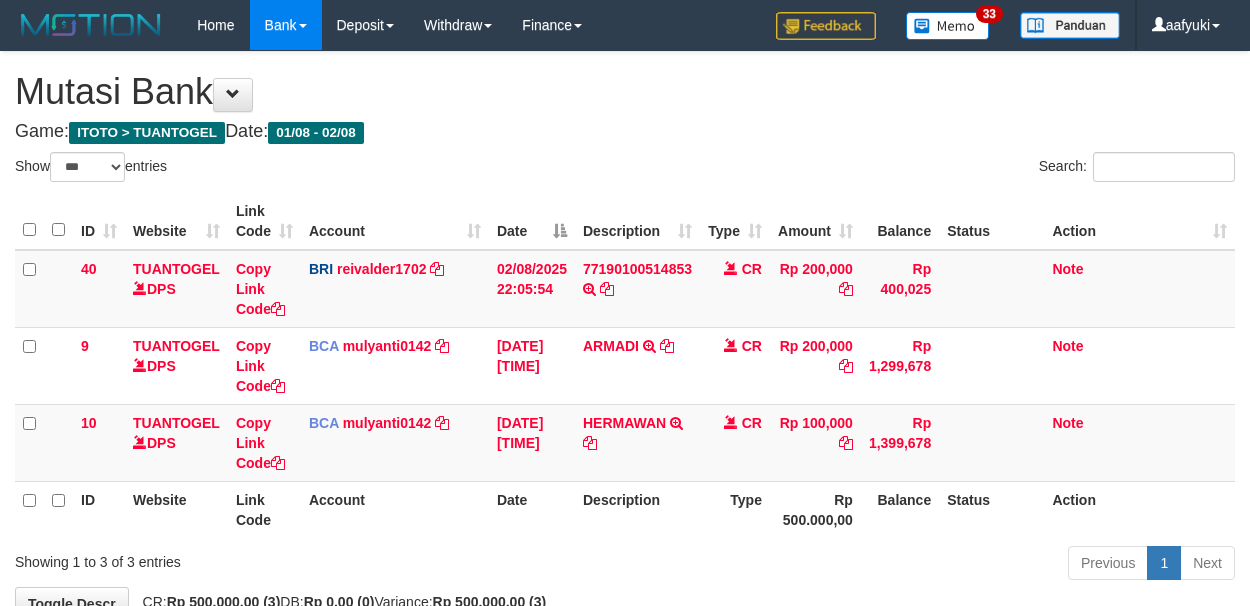 select on "***" 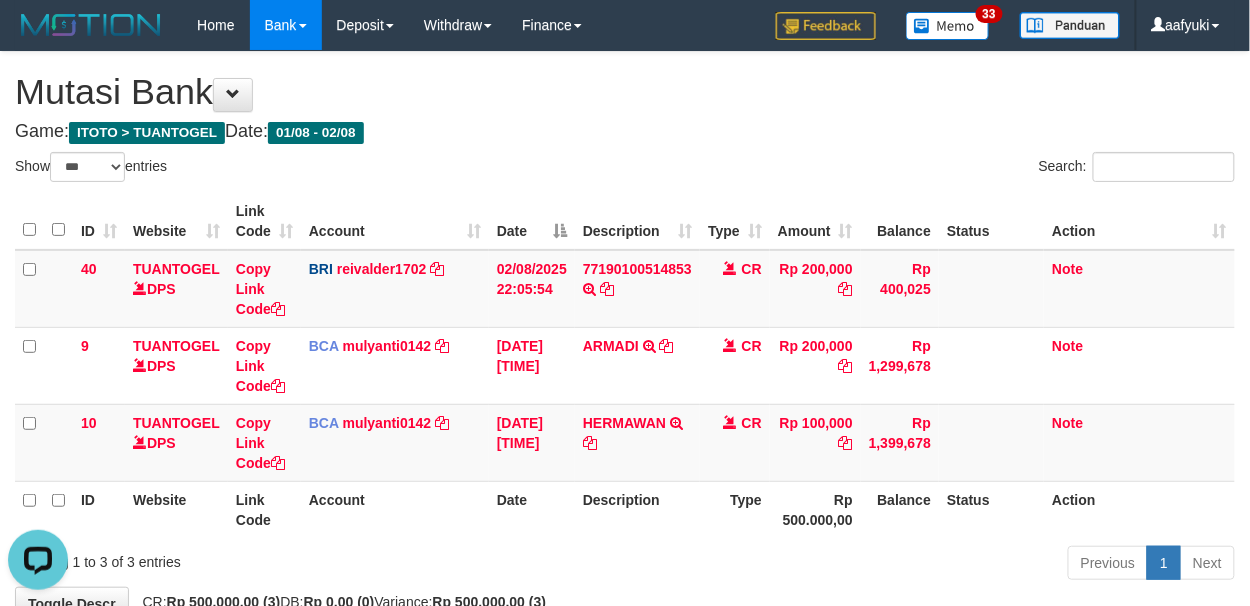 scroll, scrollTop: 0, scrollLeft: 0, axis: both 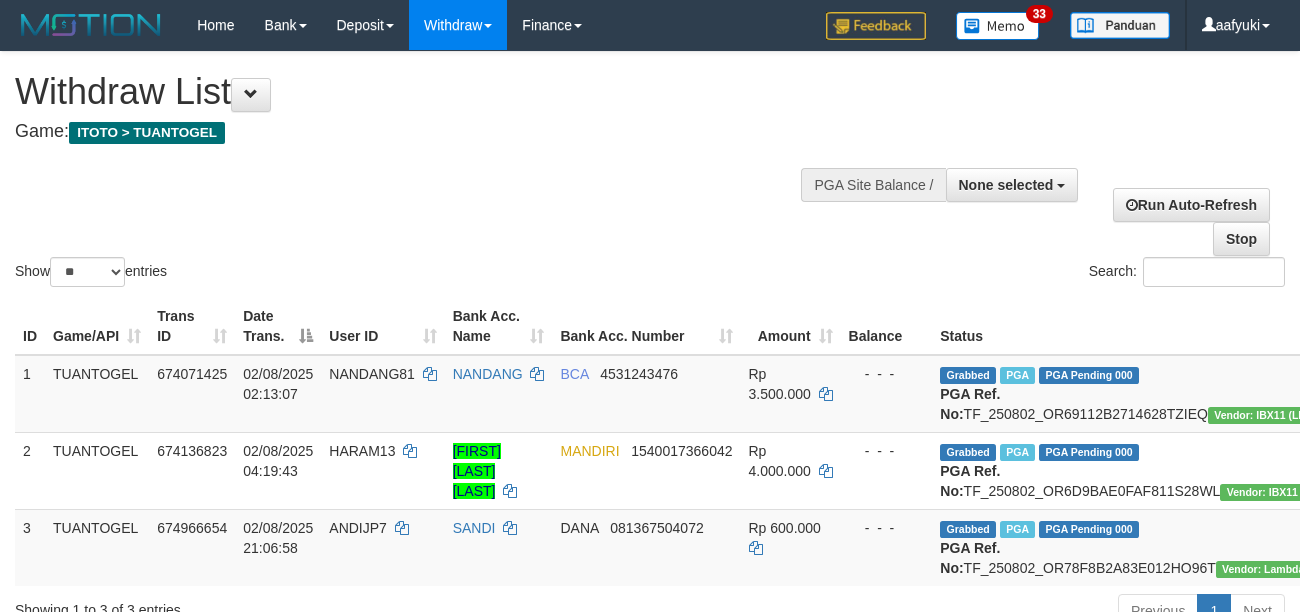 select 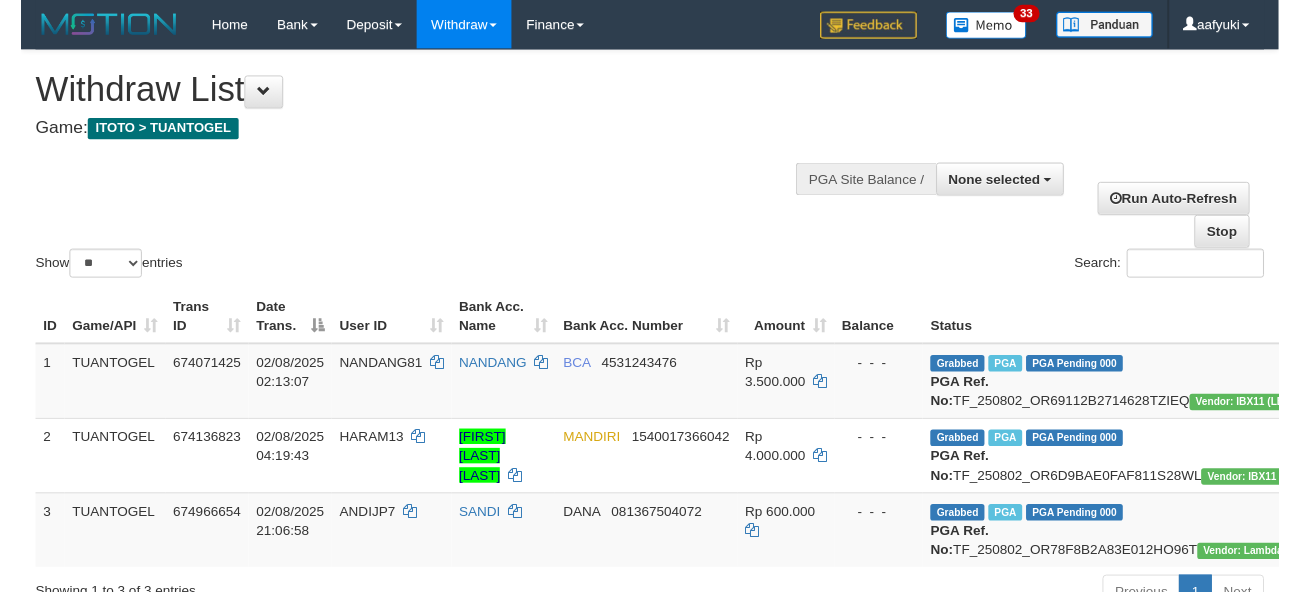 scroll, scrollTop: 266, scrollLeft: 0, axis: vertical 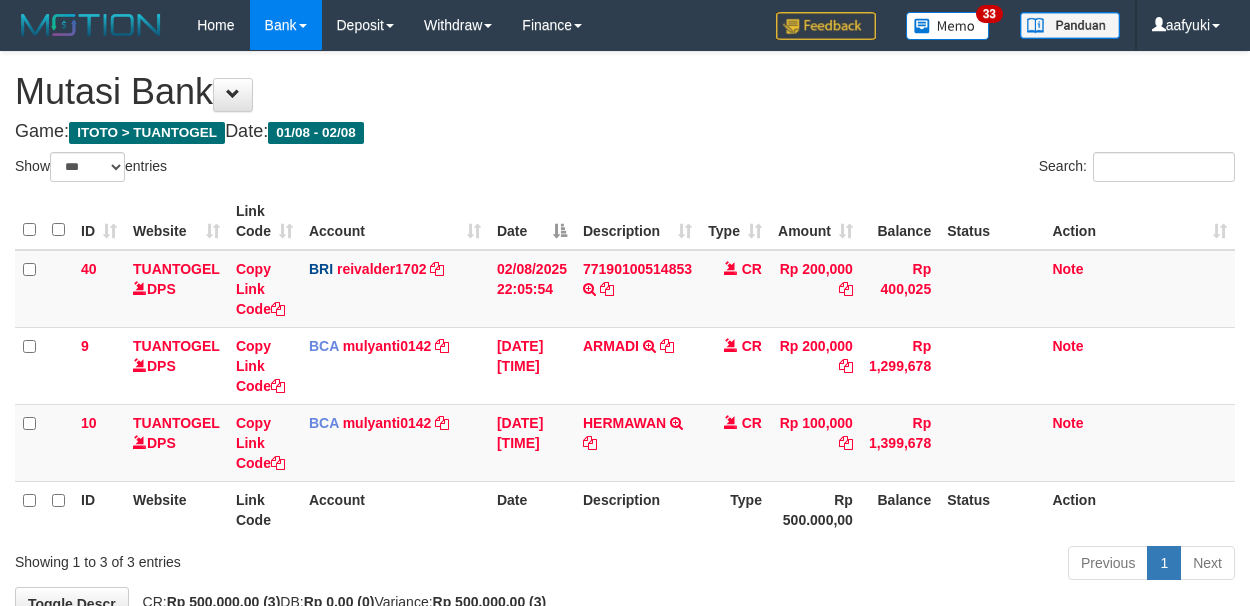 select on "***" 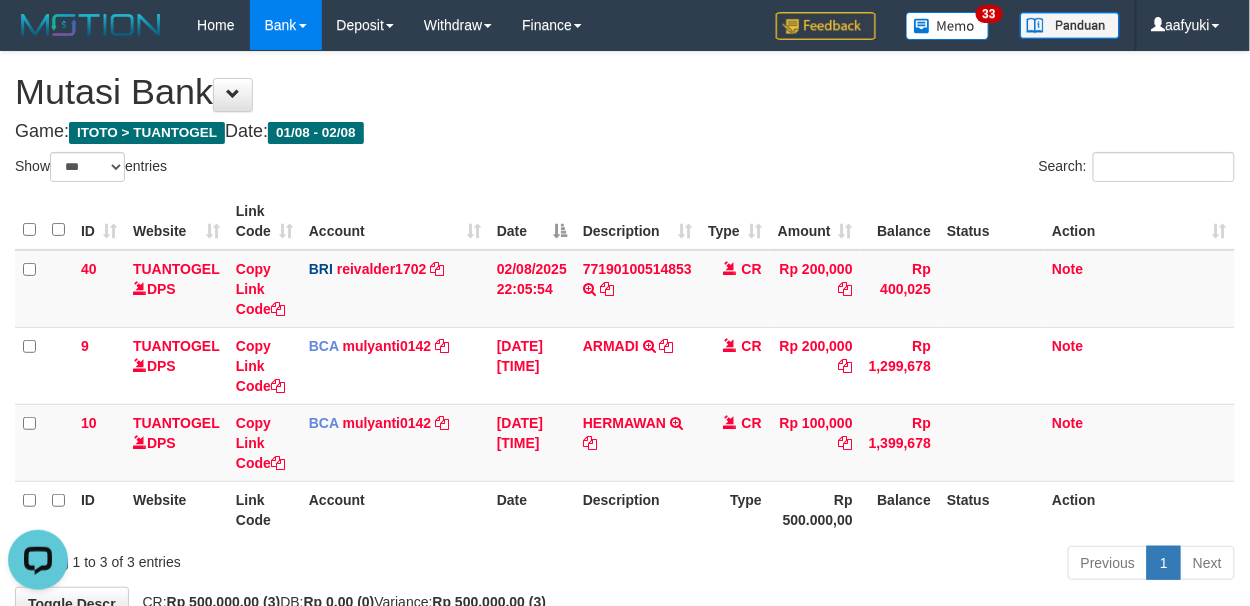 scroll, scrollTop: 0, scrollLeft: 0, axis: both 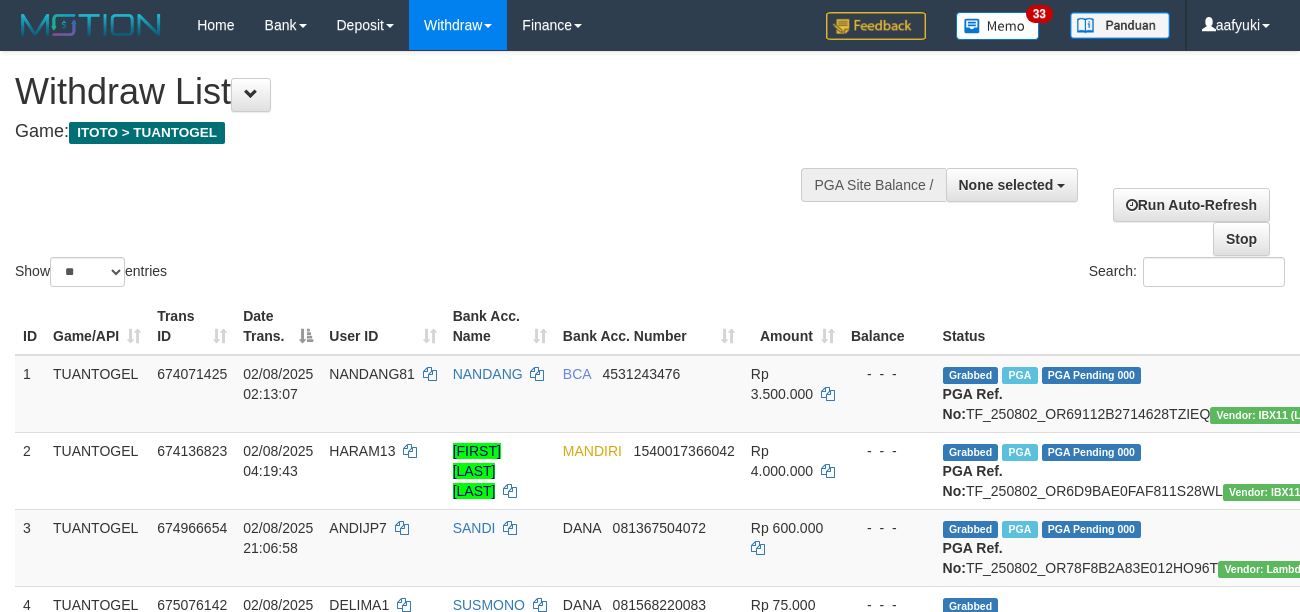 select 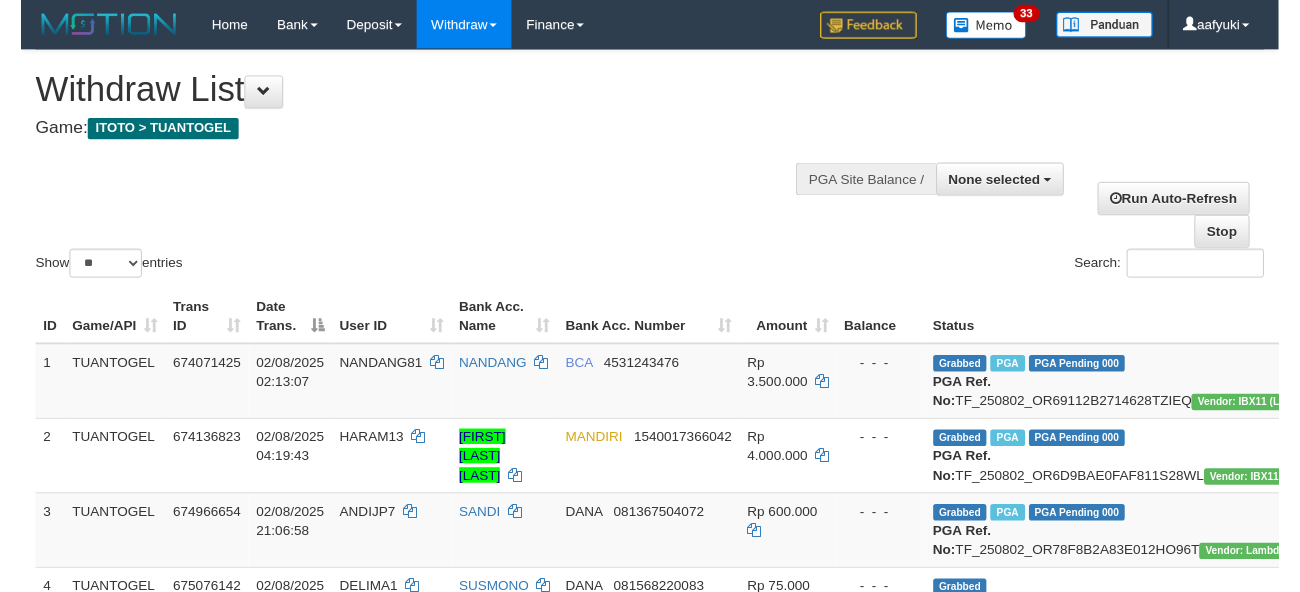 scroll, scrollTop: 266, scrollLeft: 0, axis: vertical 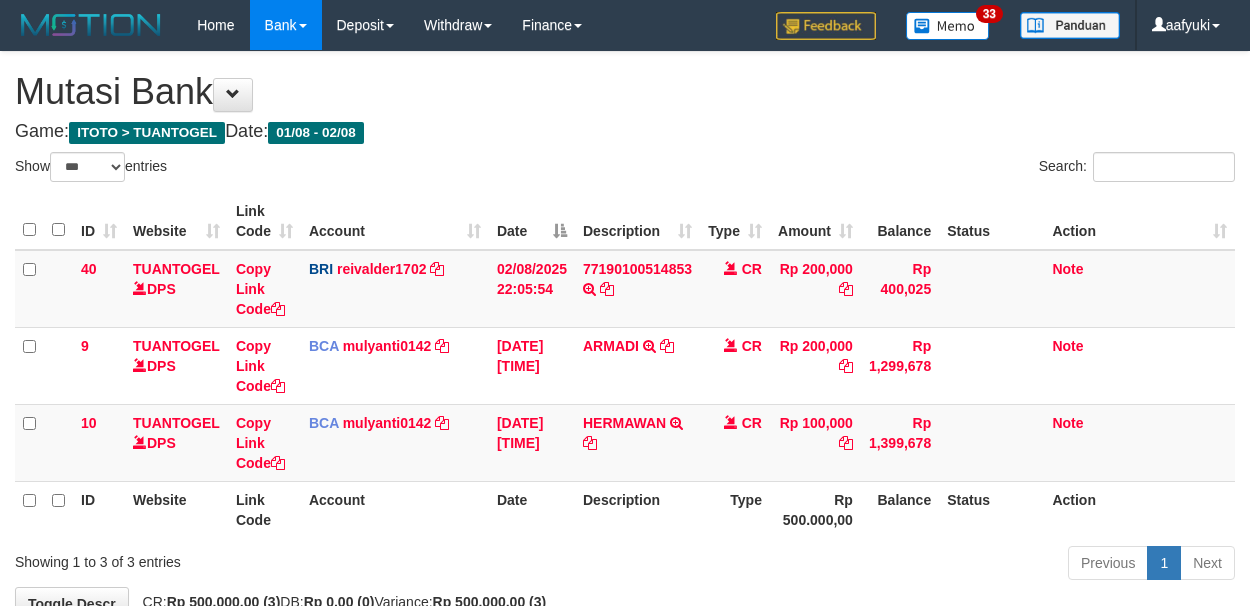 select on "***" 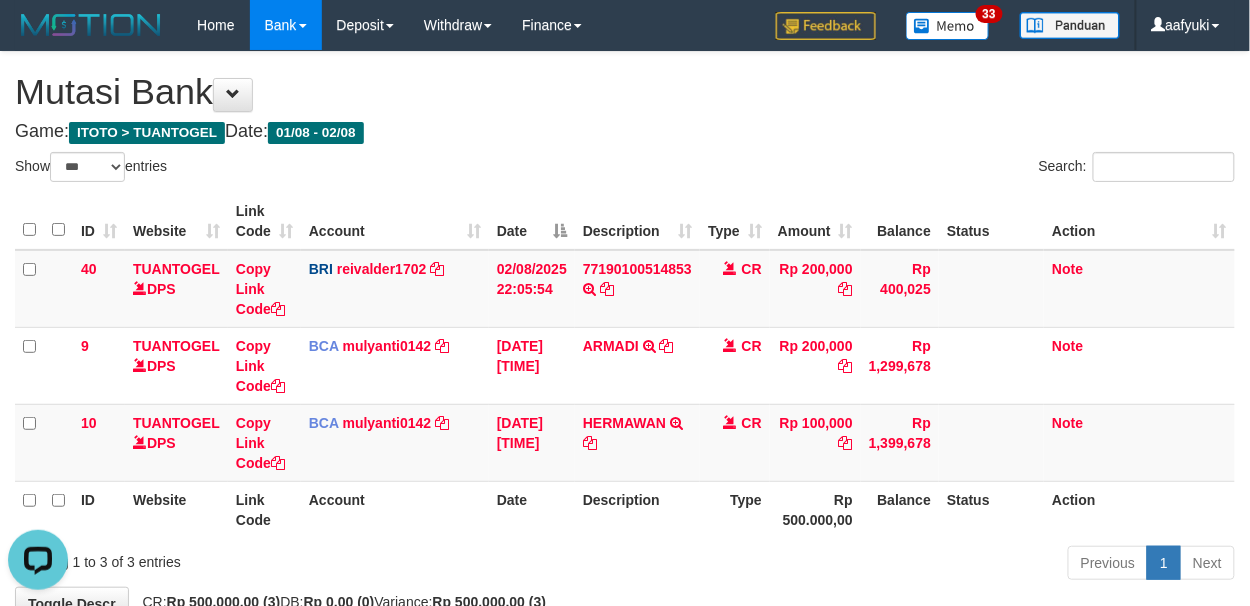 scroll, scrollTop: 0, scrollLeft: 0, axis: both 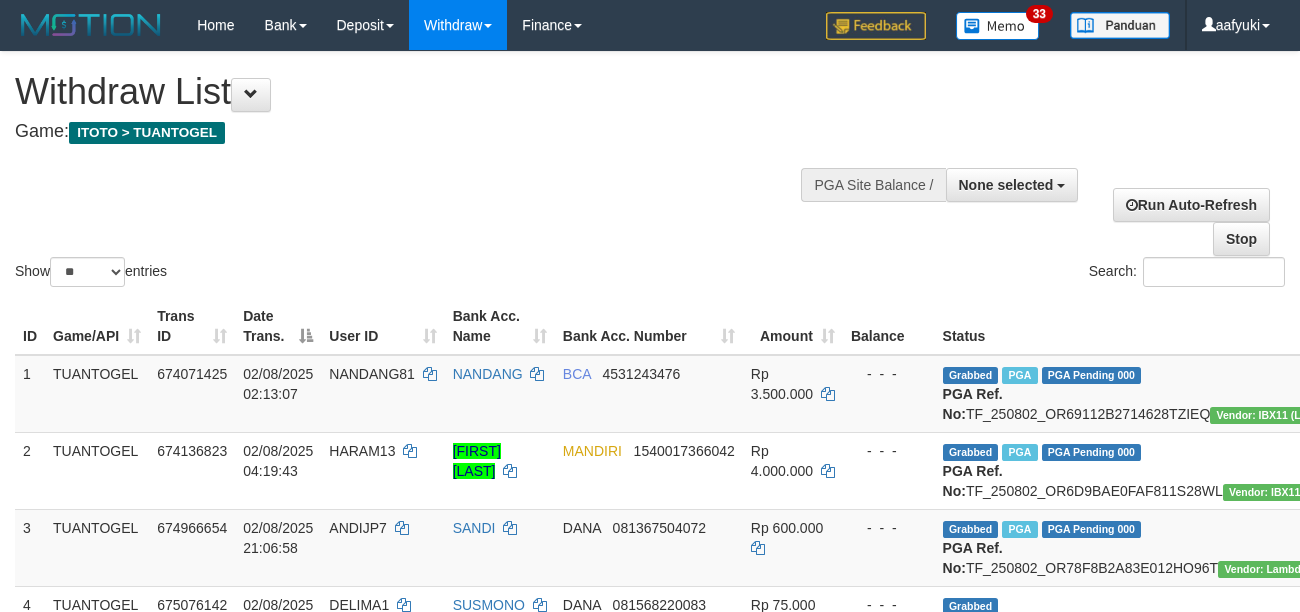 select 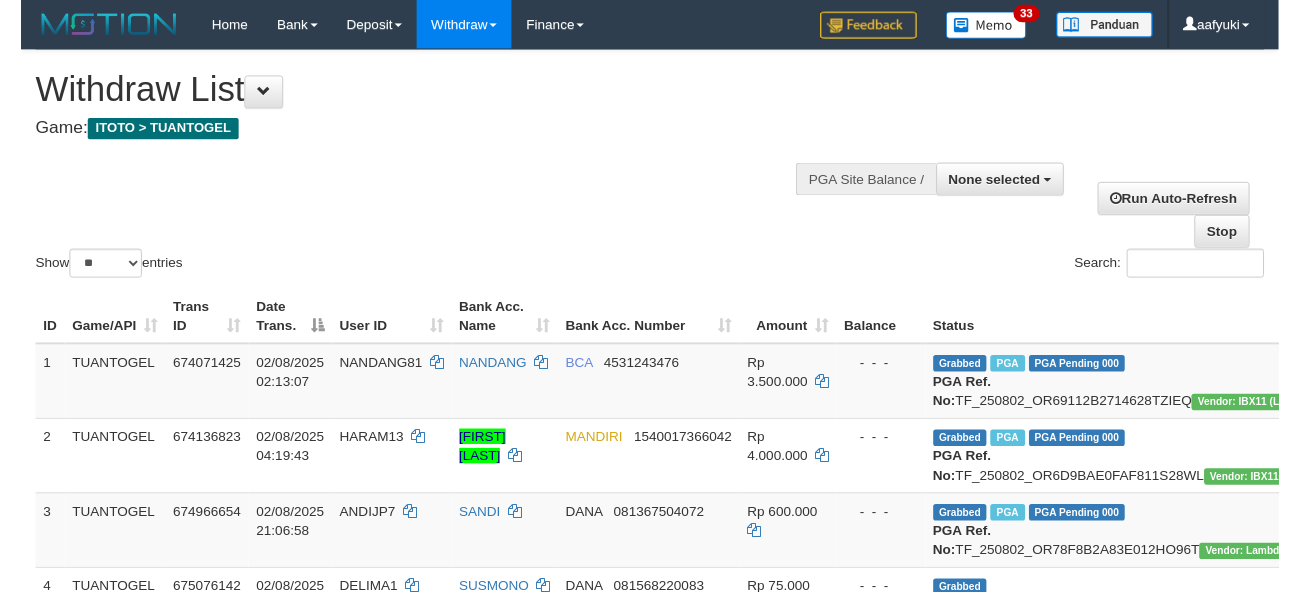 scroll, scrollTop: 266, scrollLeft: 0, axis: vertical 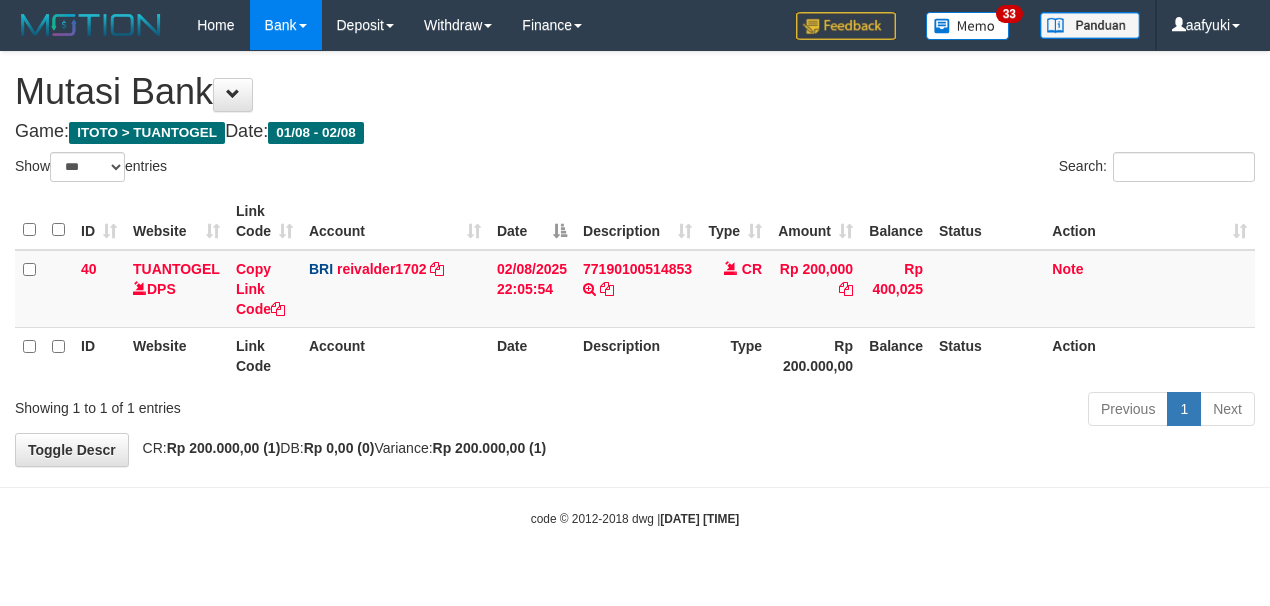 select on "***" 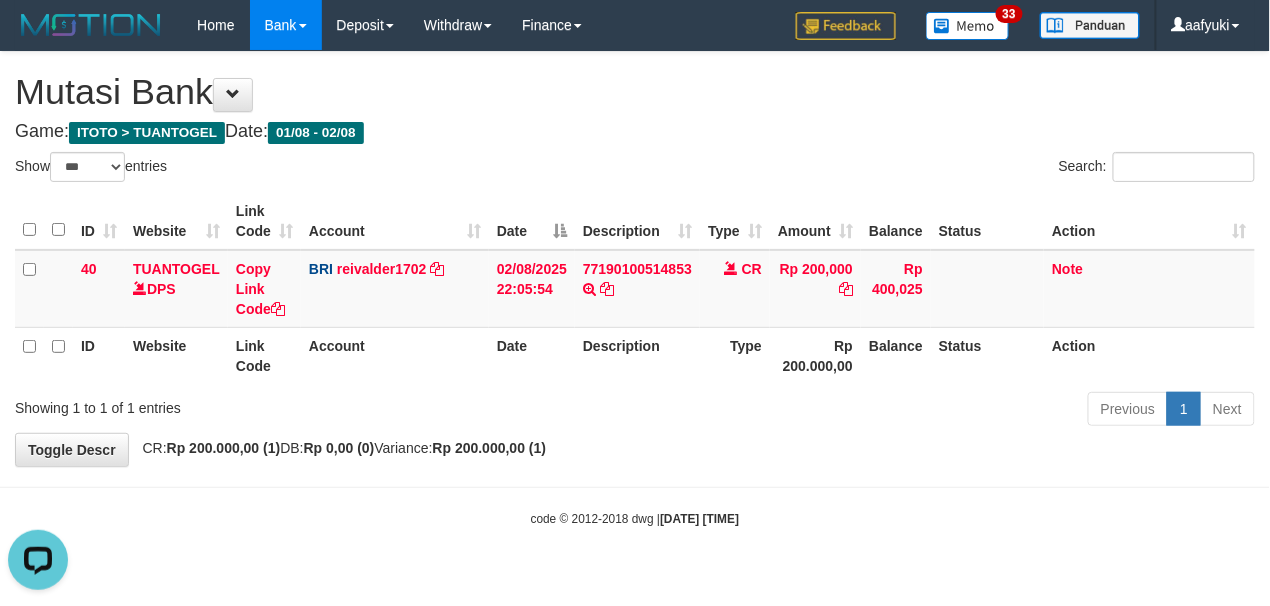 scroll, scrollTop: 0, scrollLeft: 0, axis: both 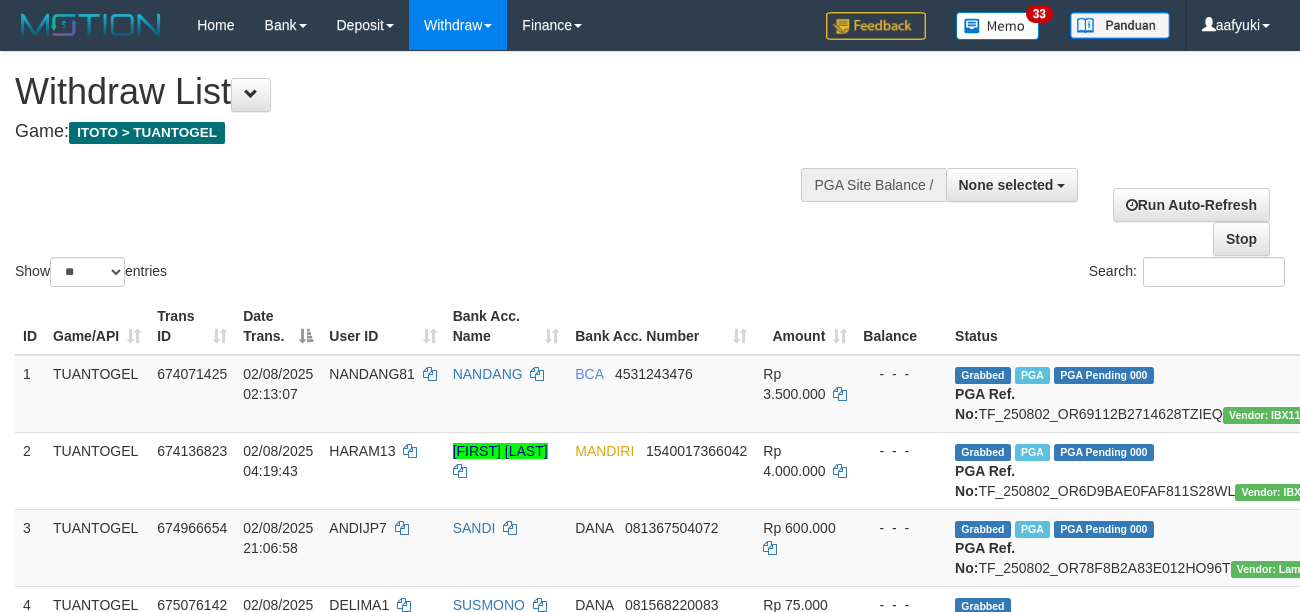 select 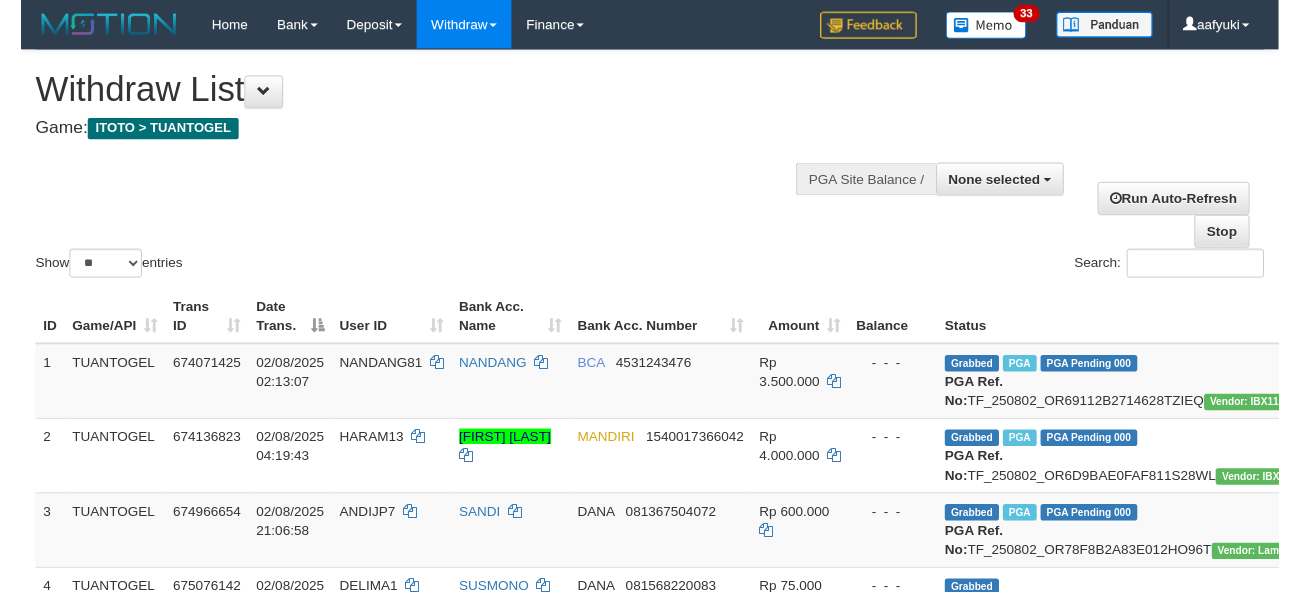 scroll, scrollTop: 266, scrollLeft: 0, axis: vertical 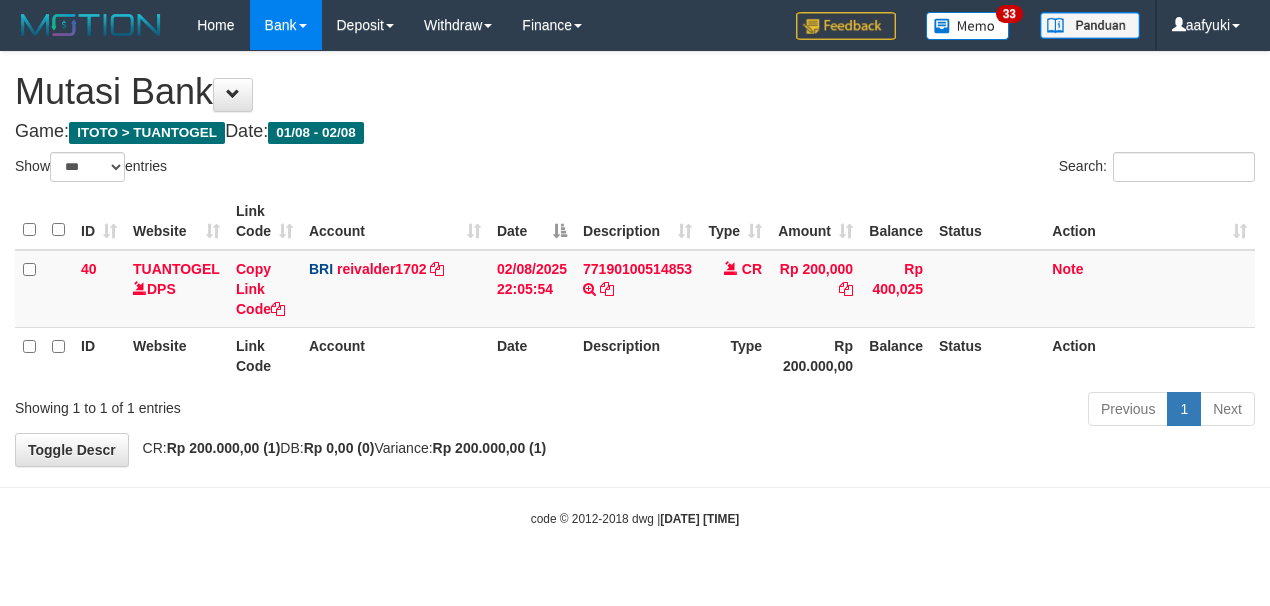 select on "***" 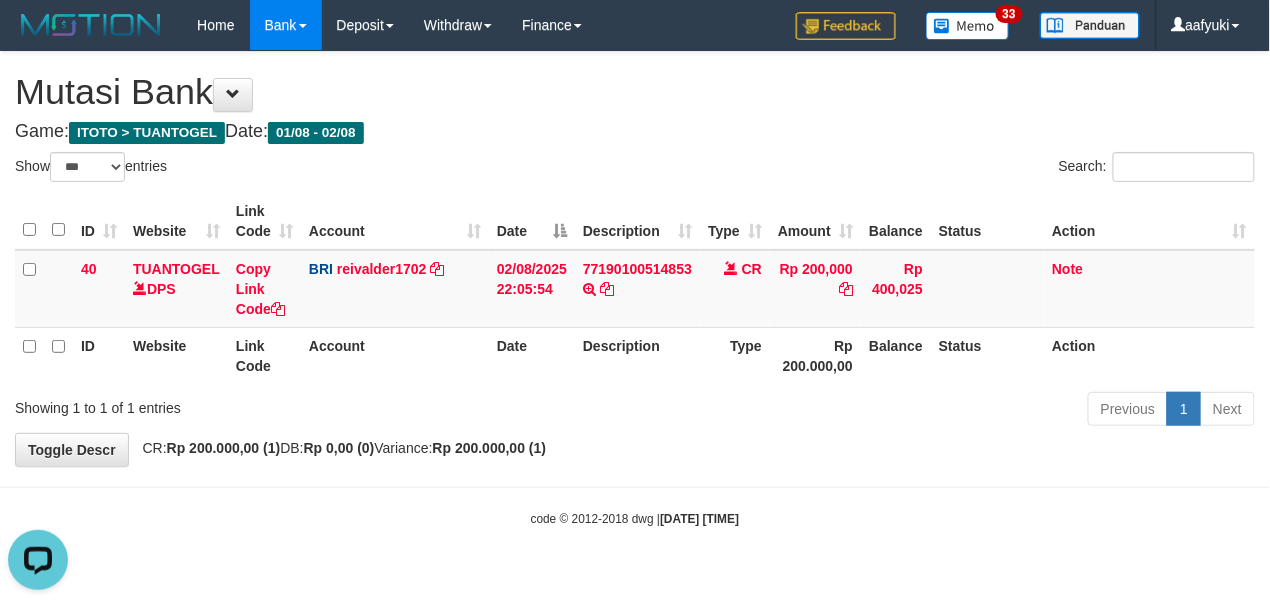 scroll, scrollTop: 0, scrollLeft: 0, axis: both 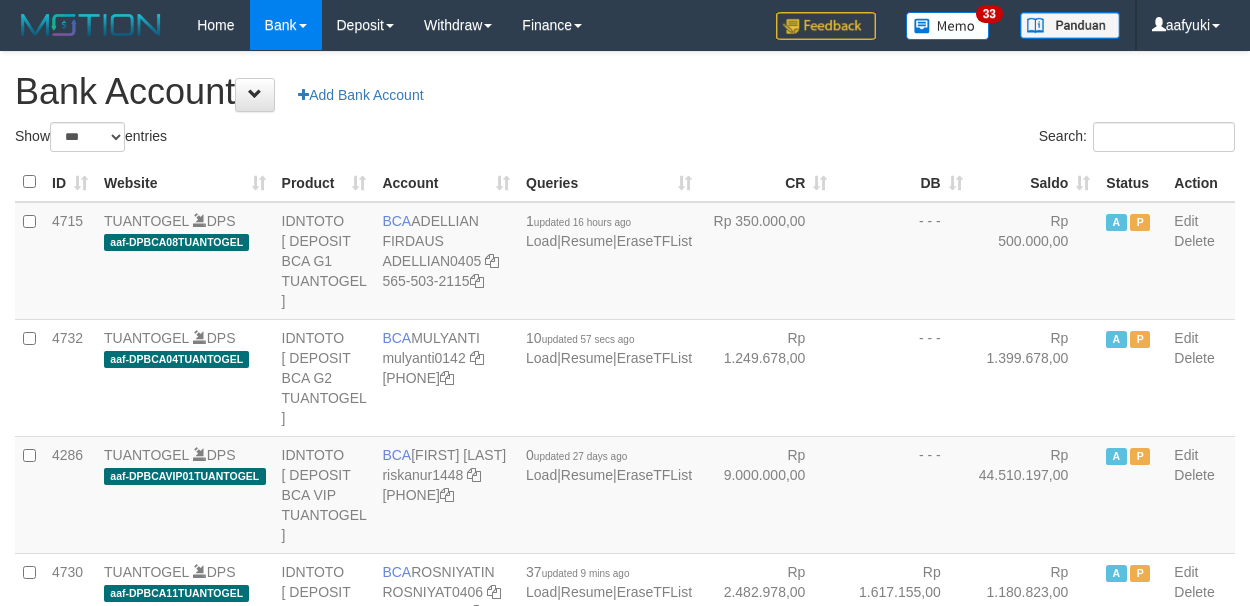 select on "***" 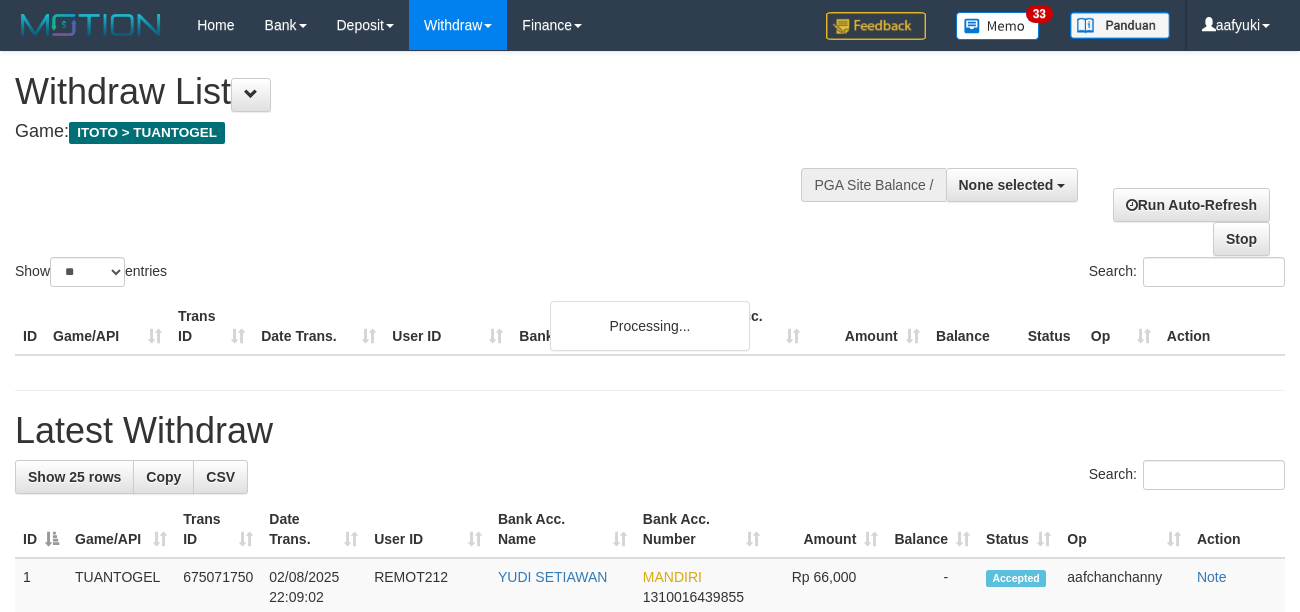 select 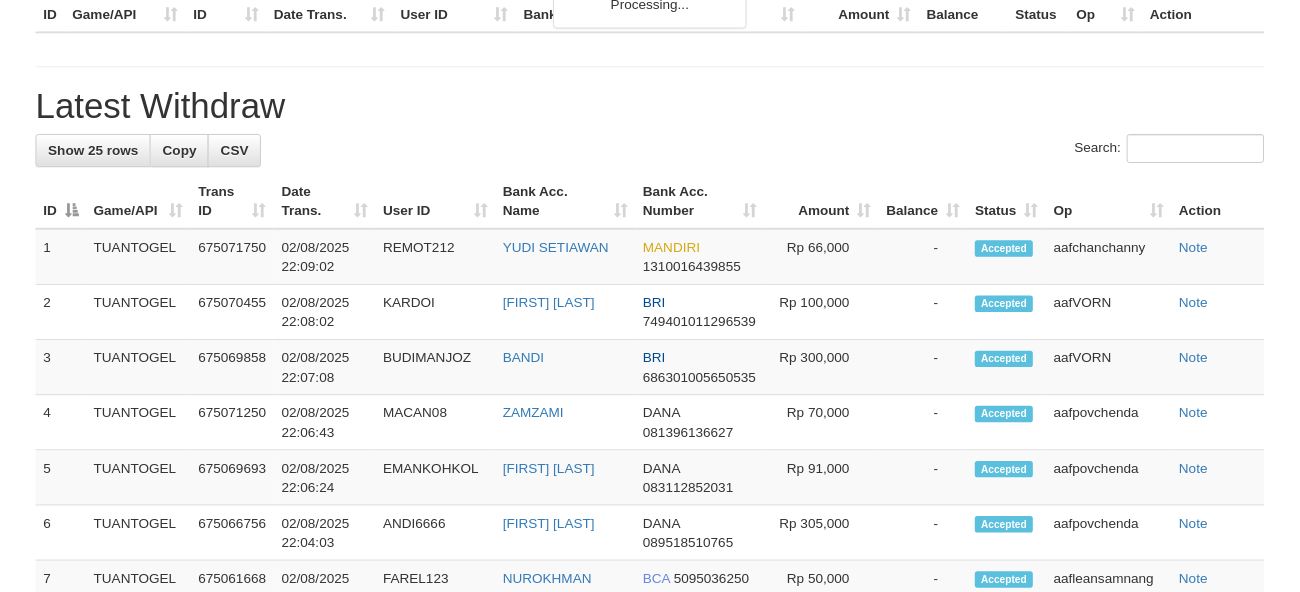 scroll, scrollTop: 266, scrollLeft: 0, axis: vertical 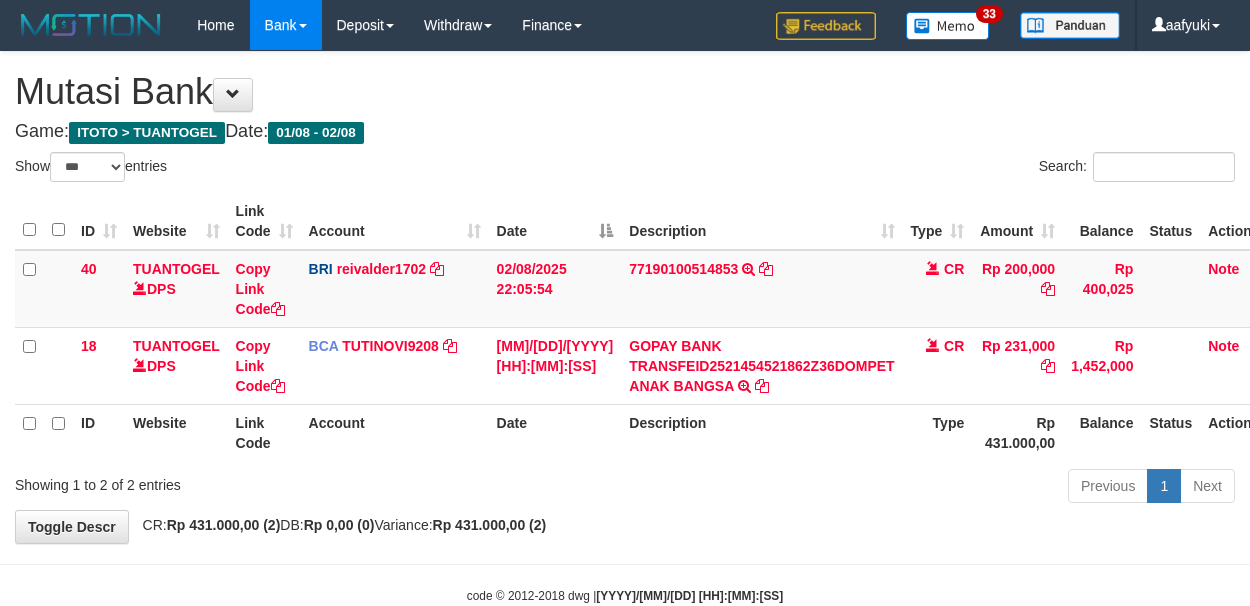 select on "***" 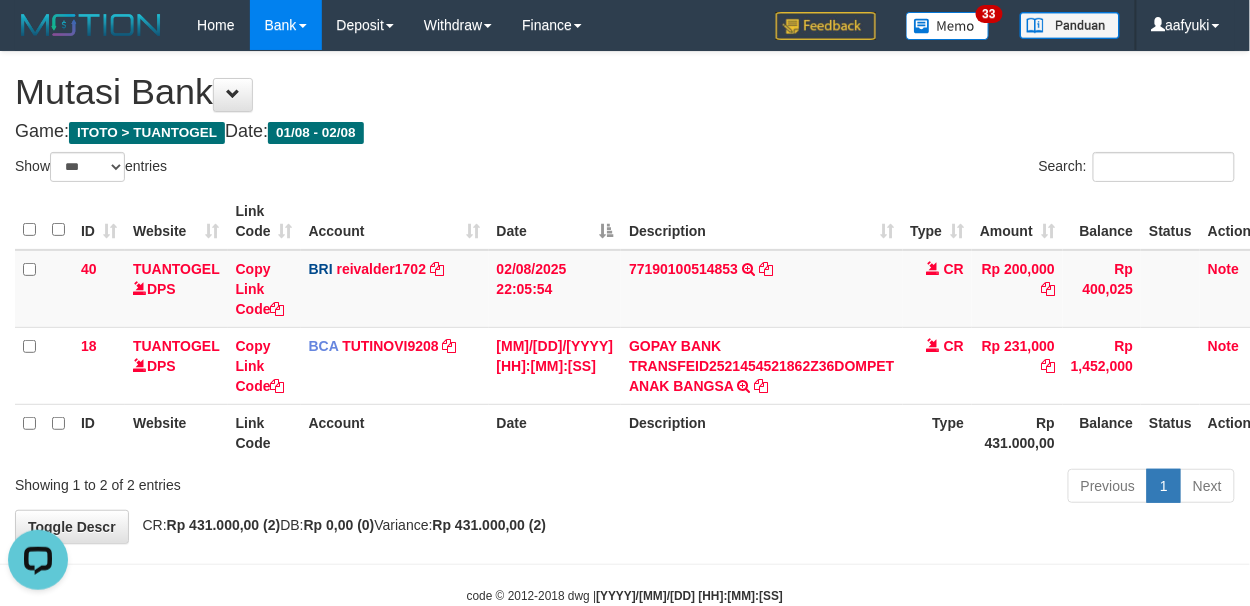 scroll, scrollTop: 0, scrollLeft: 0, axis: both 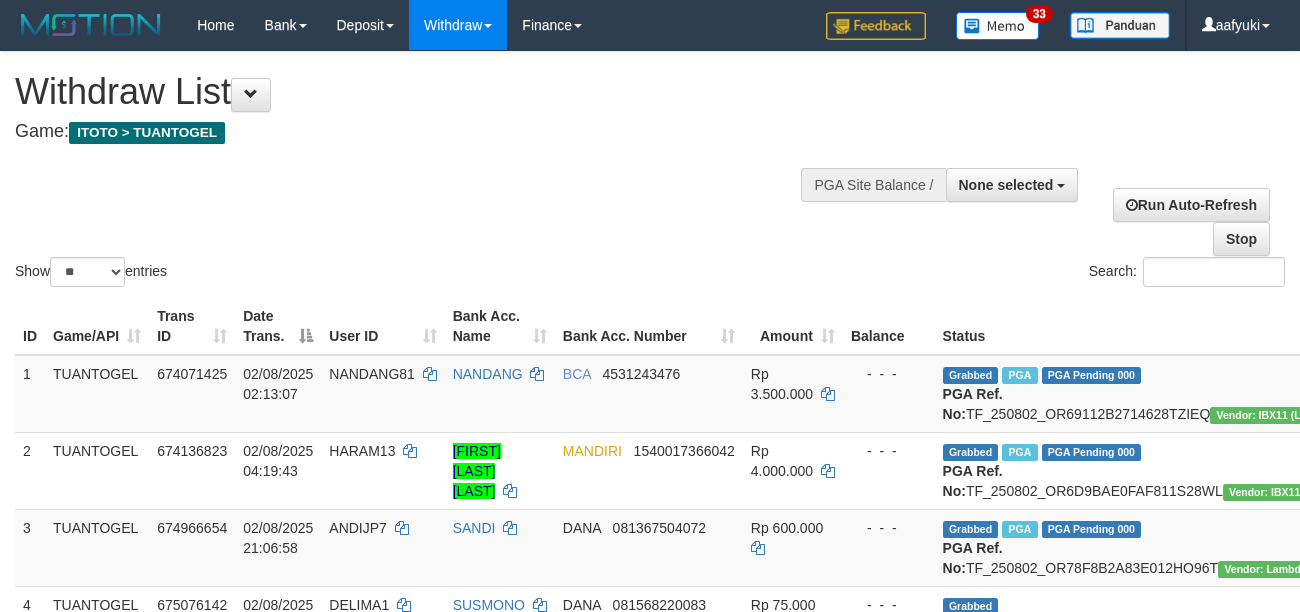 select 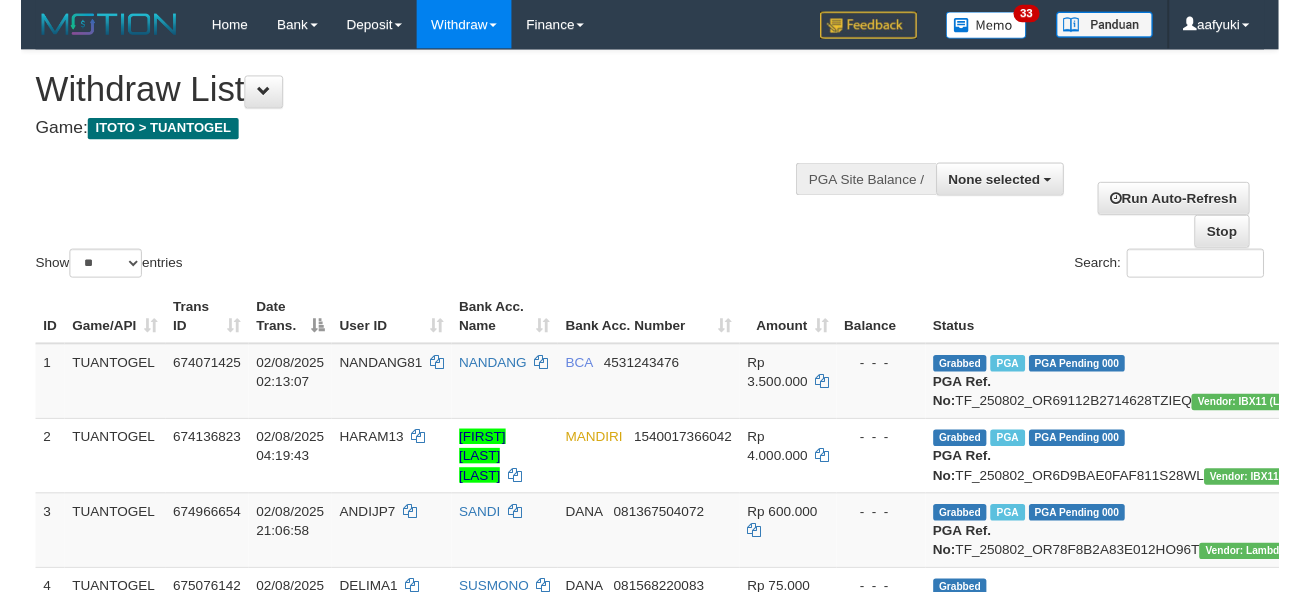 scroll, scrollTop: 266, scrollLeft: 0, axis: vertical 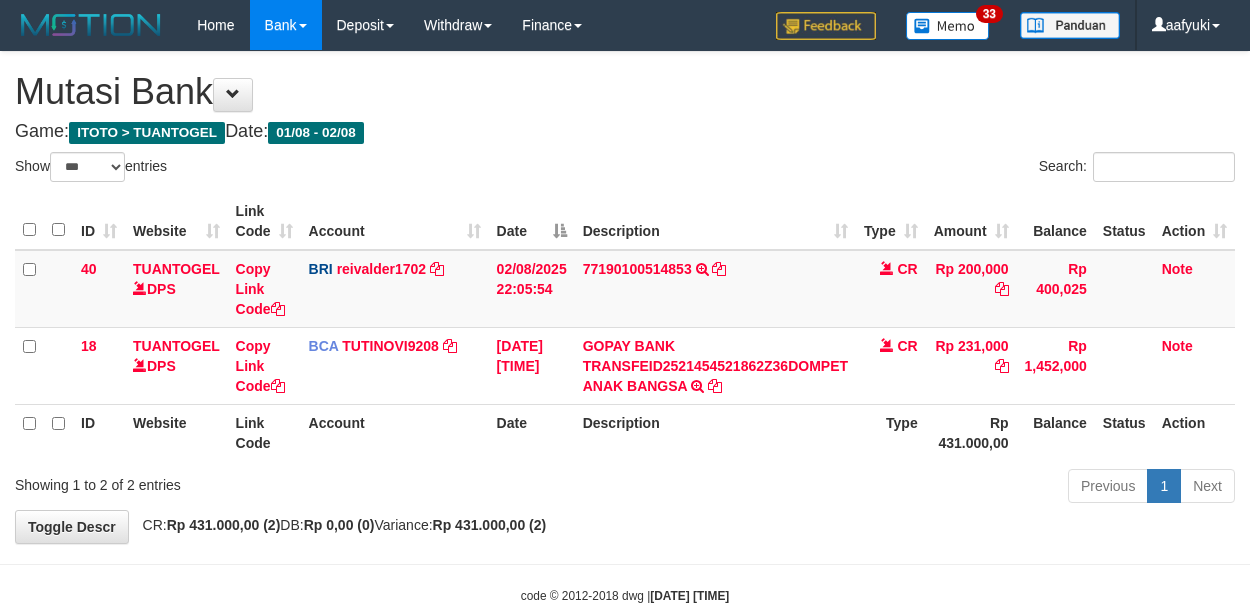 select on "***" 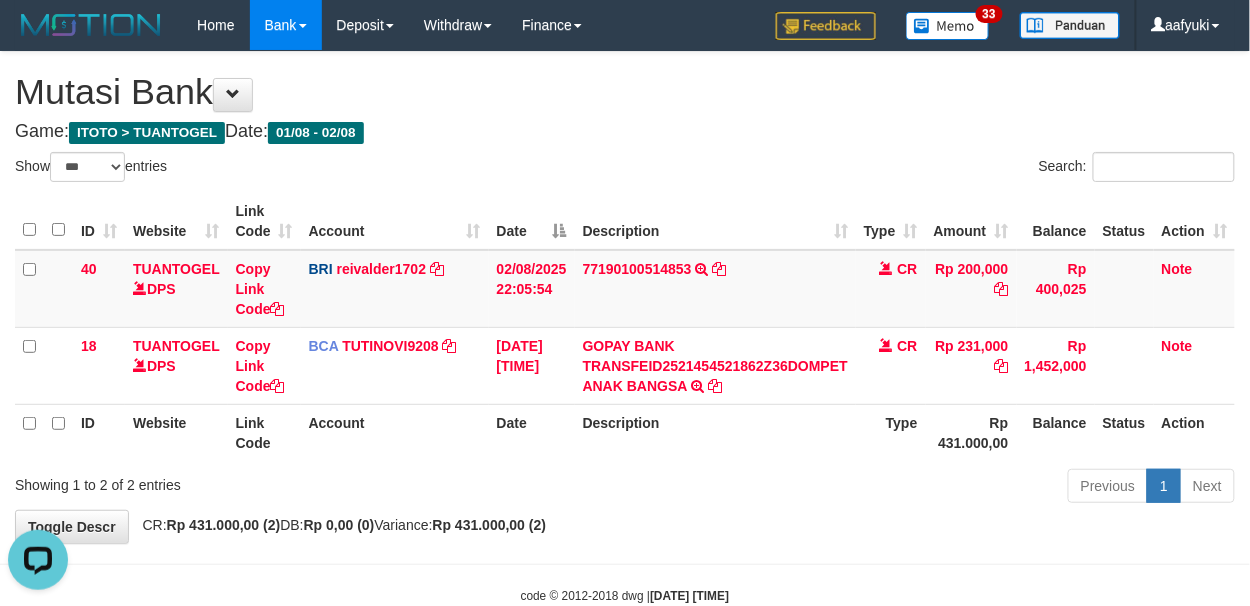 scroll, scrollTop: 0, scrollLeft: 0, axis: both 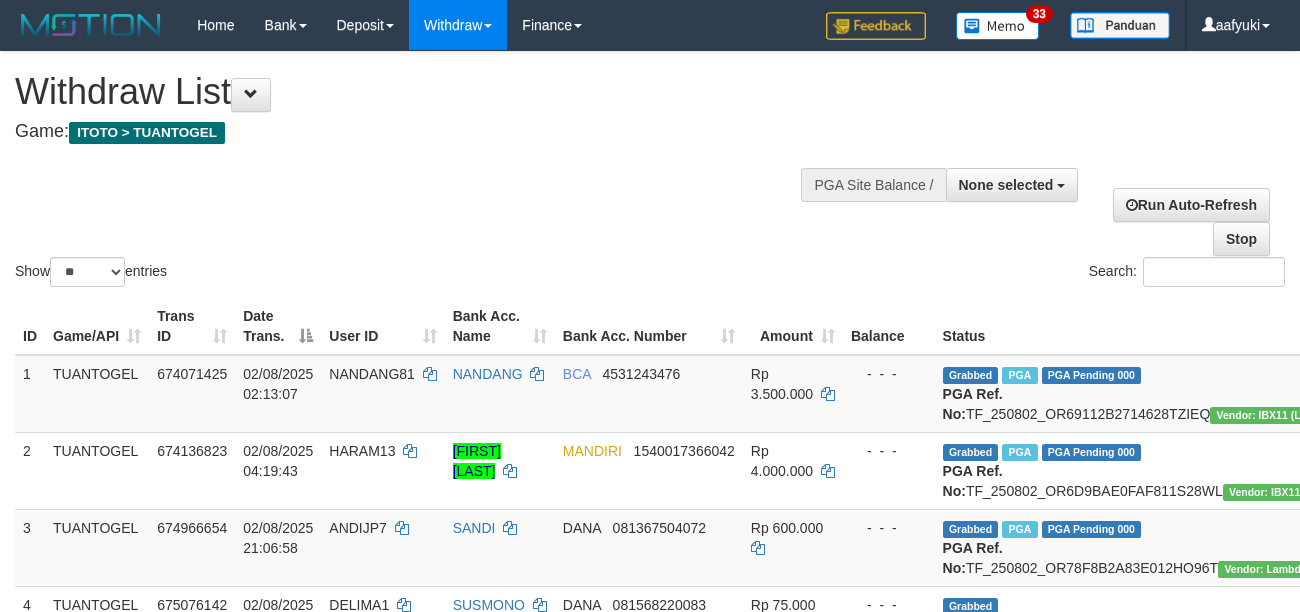 select 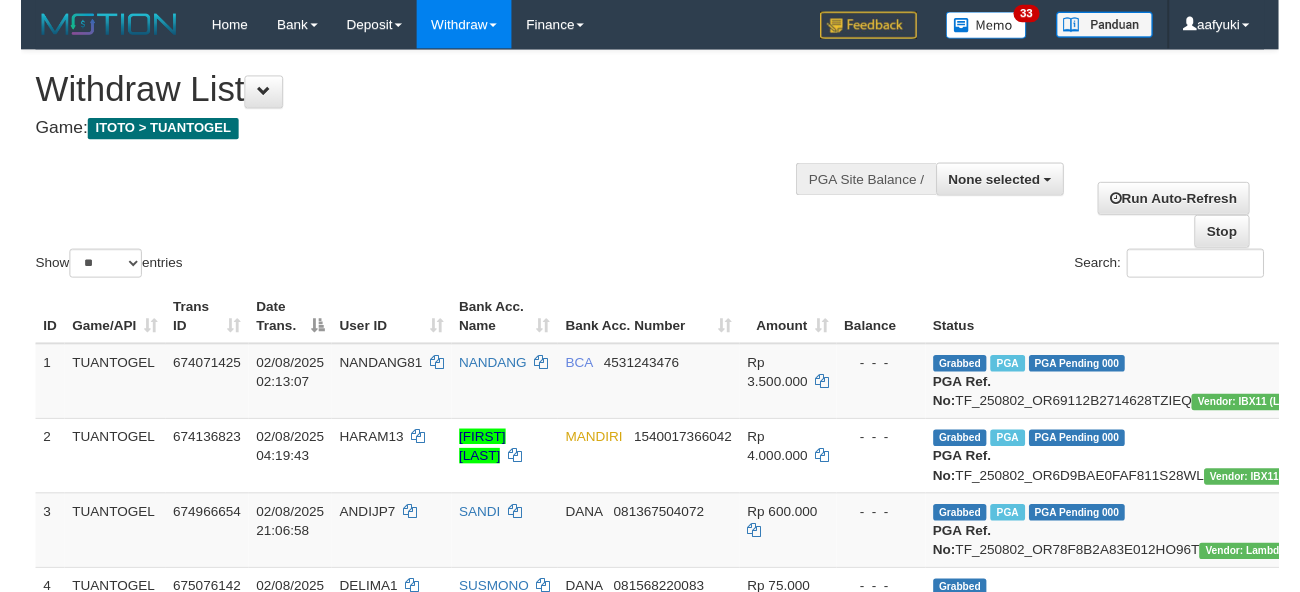 scroll, scrollTop: 266, scrollLeft: 0, axis: vertical 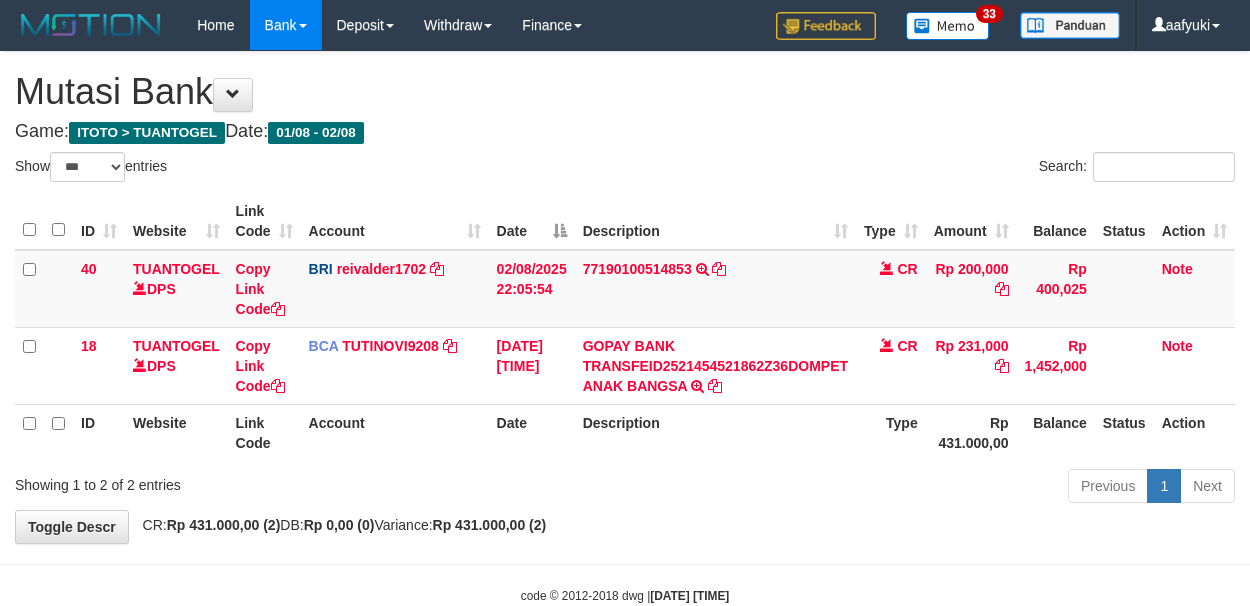 select on "***" 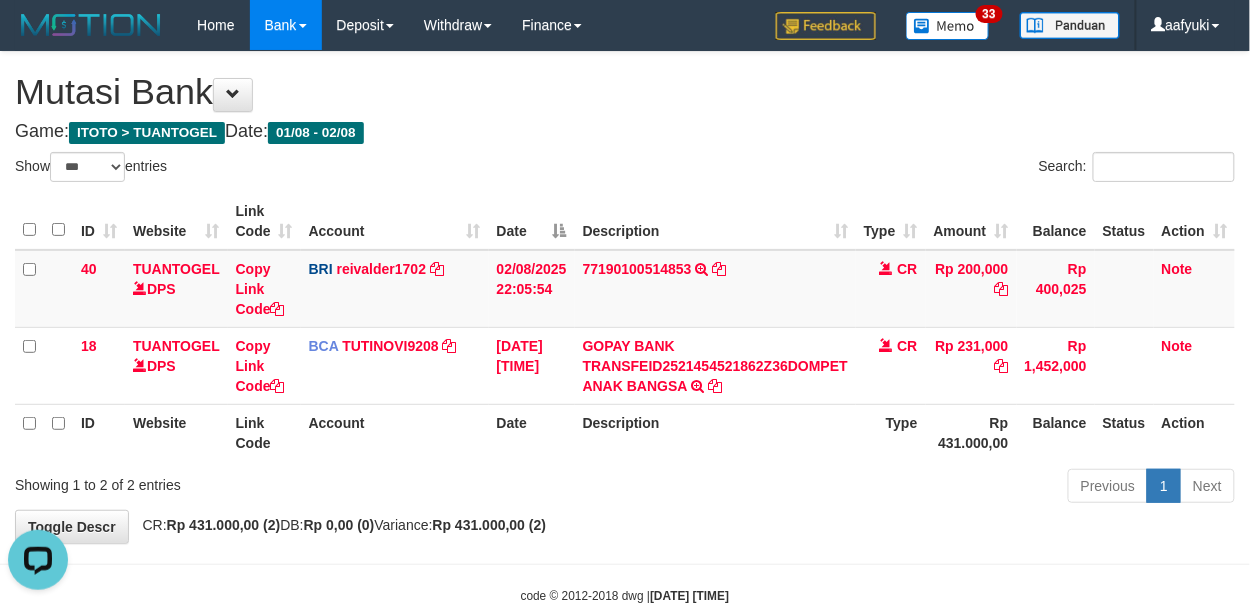 scroll, scrollTop: 0, scrollLeft: 0, axis: both 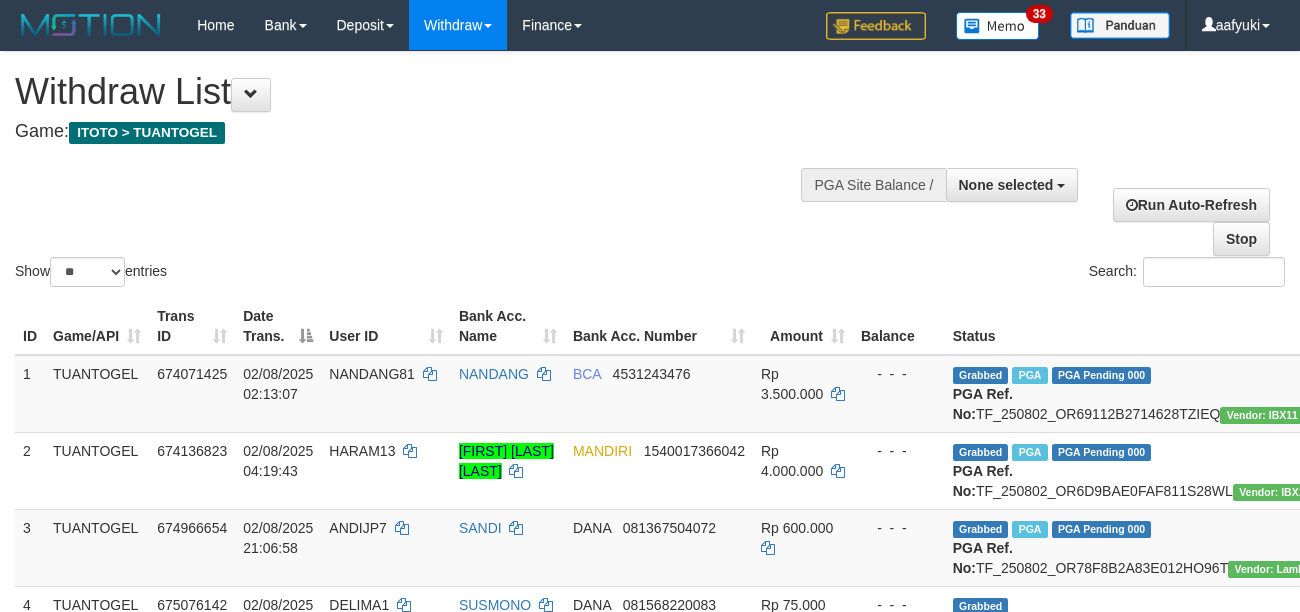select 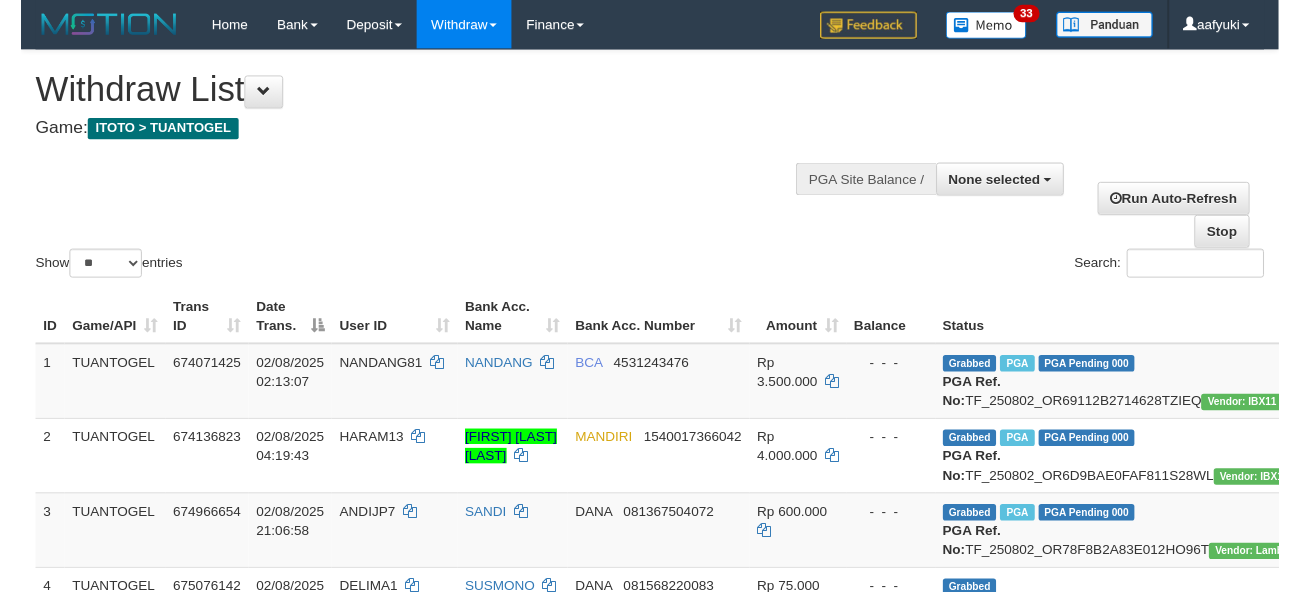 scroll, scrollTop: 266, scrollLeft: 0, axis: vertical 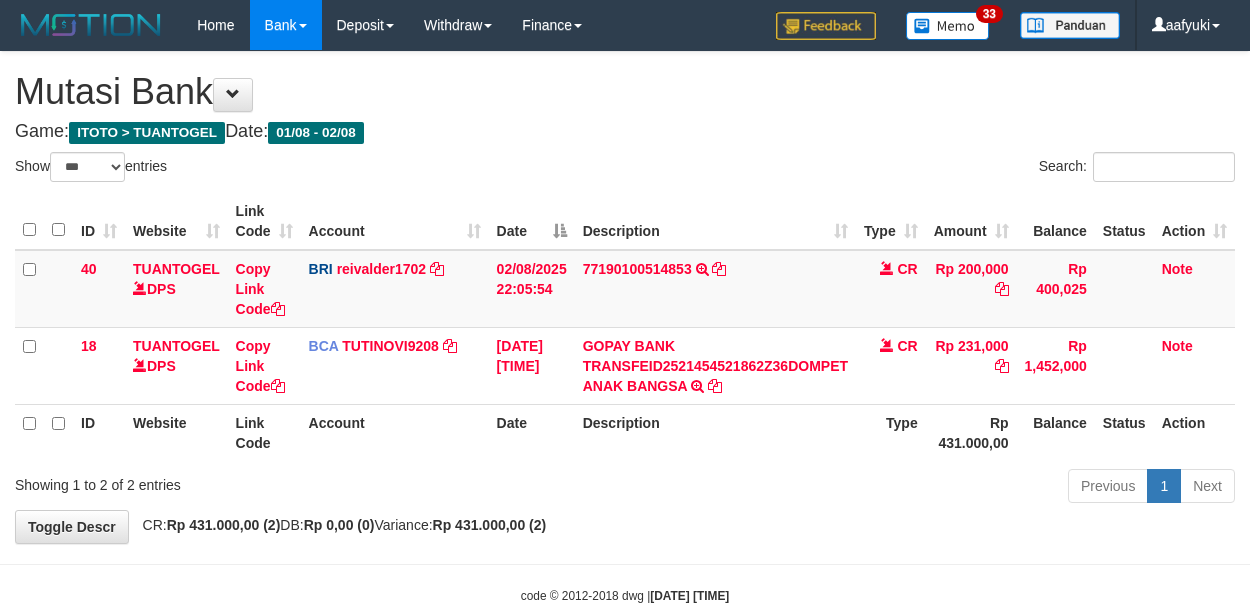 select on "***" 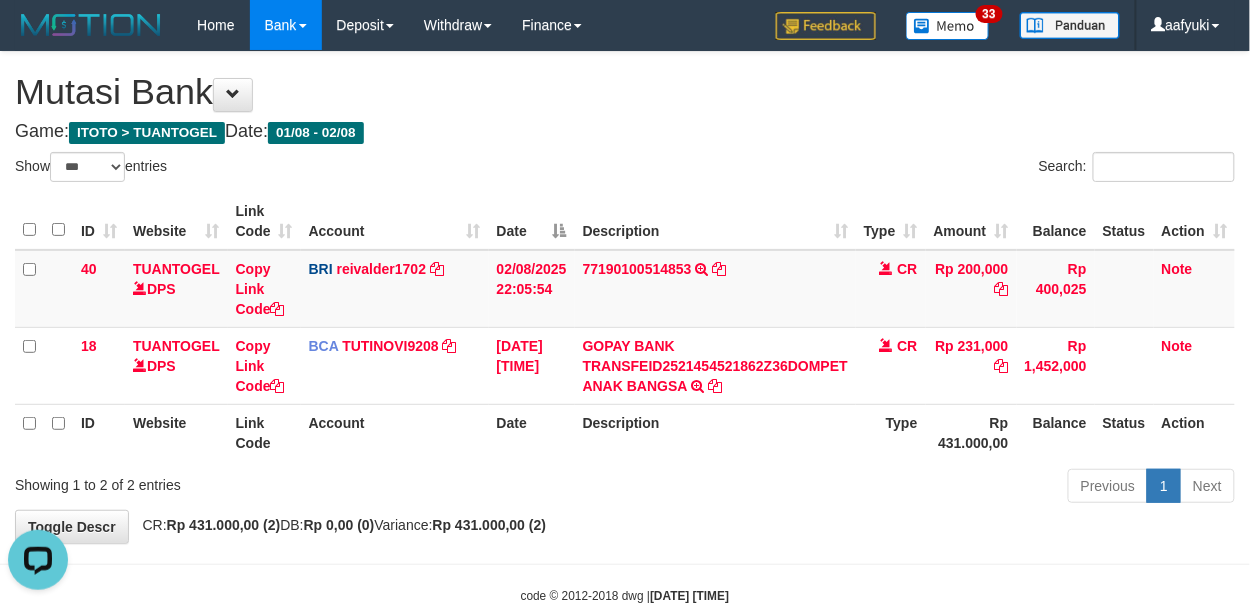 scroll, scrollTop: 0, scrollLeft: 0, axis: both 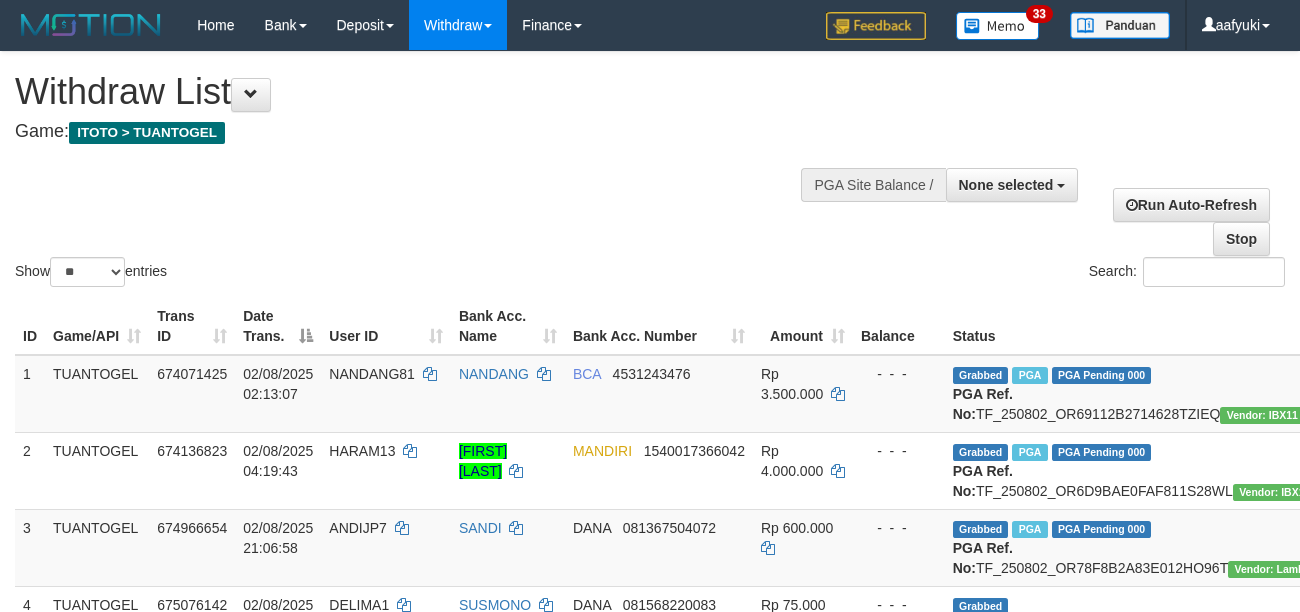 select 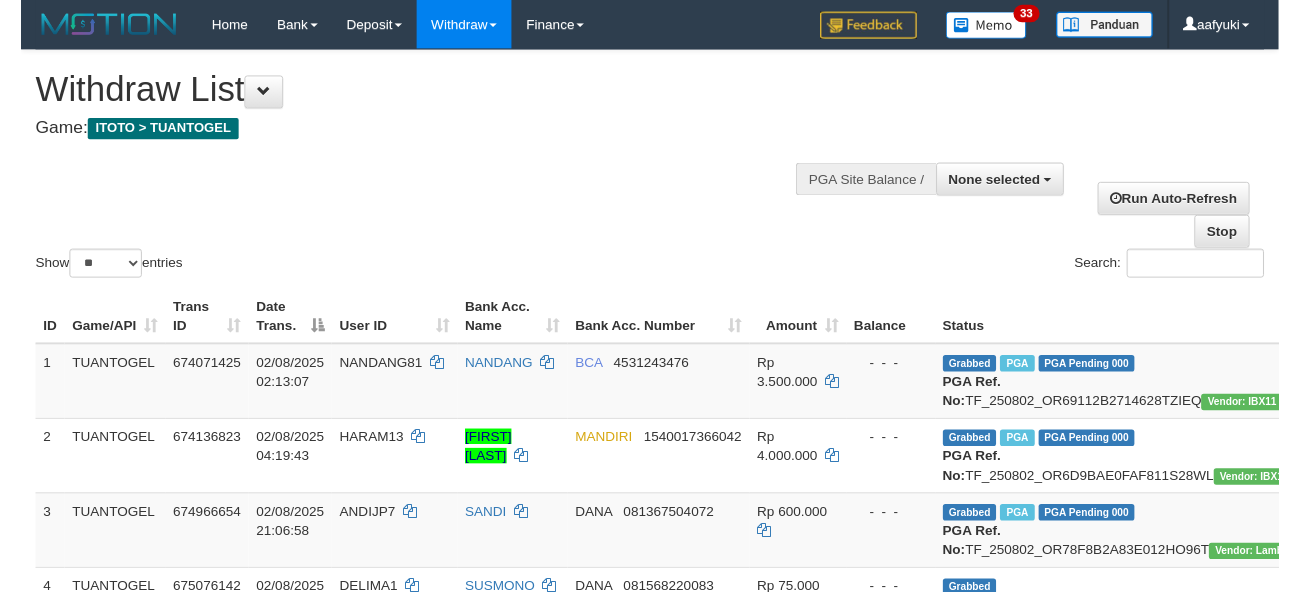 scroll, scrollTop: 266, scrollLeft: 0, axis: vertical 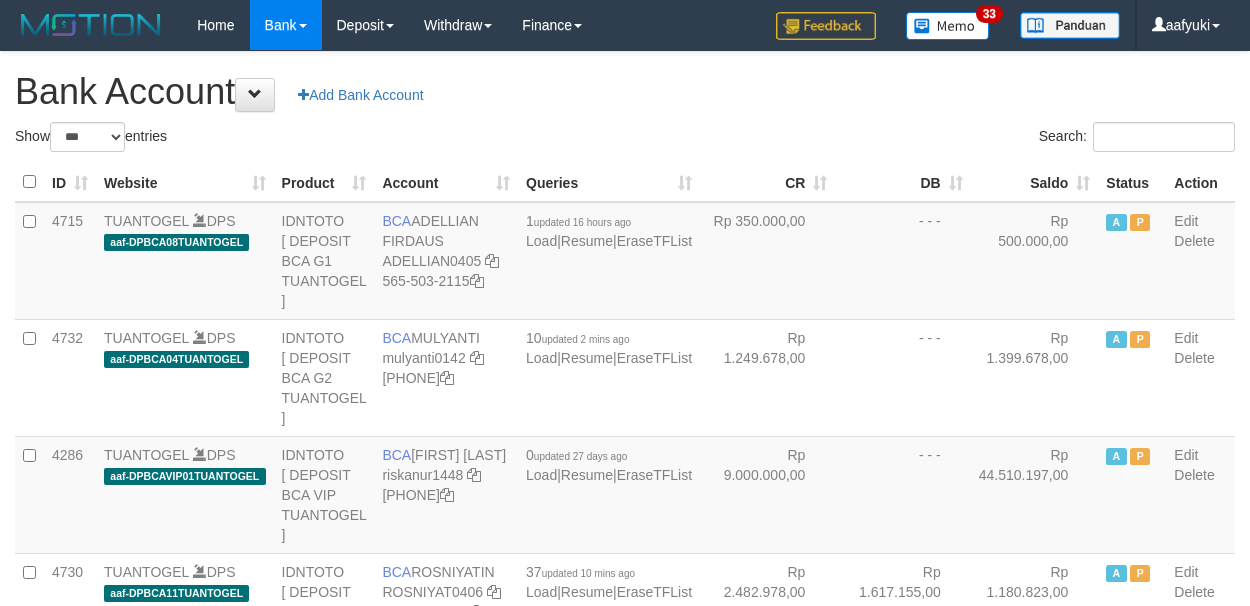 select on "***" 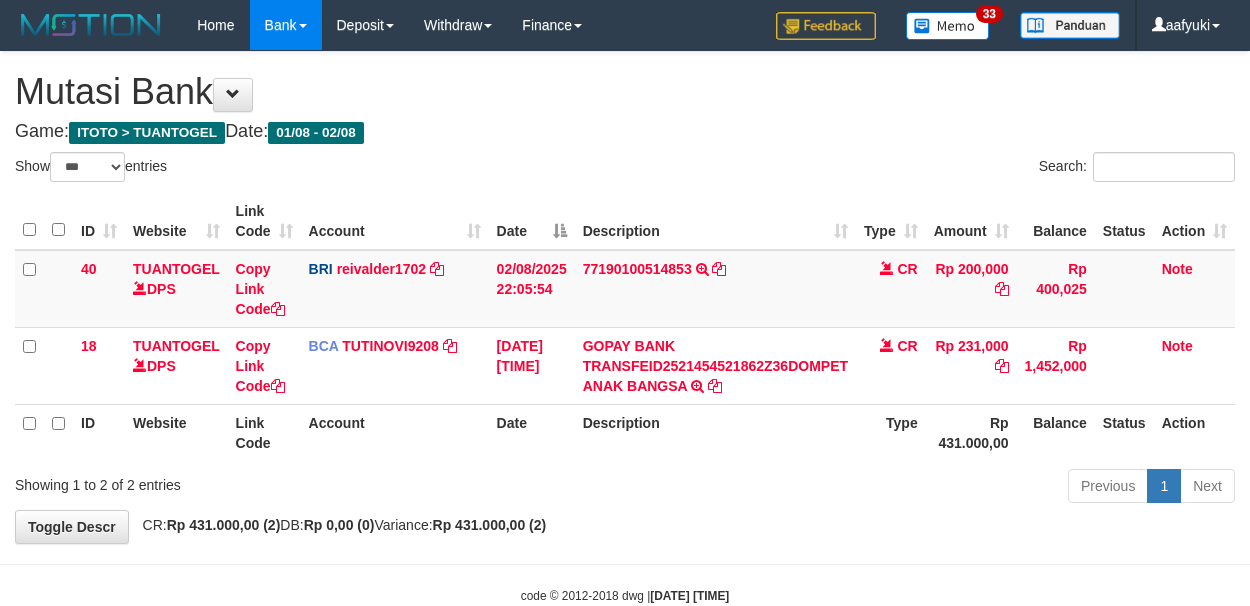 select on "***" 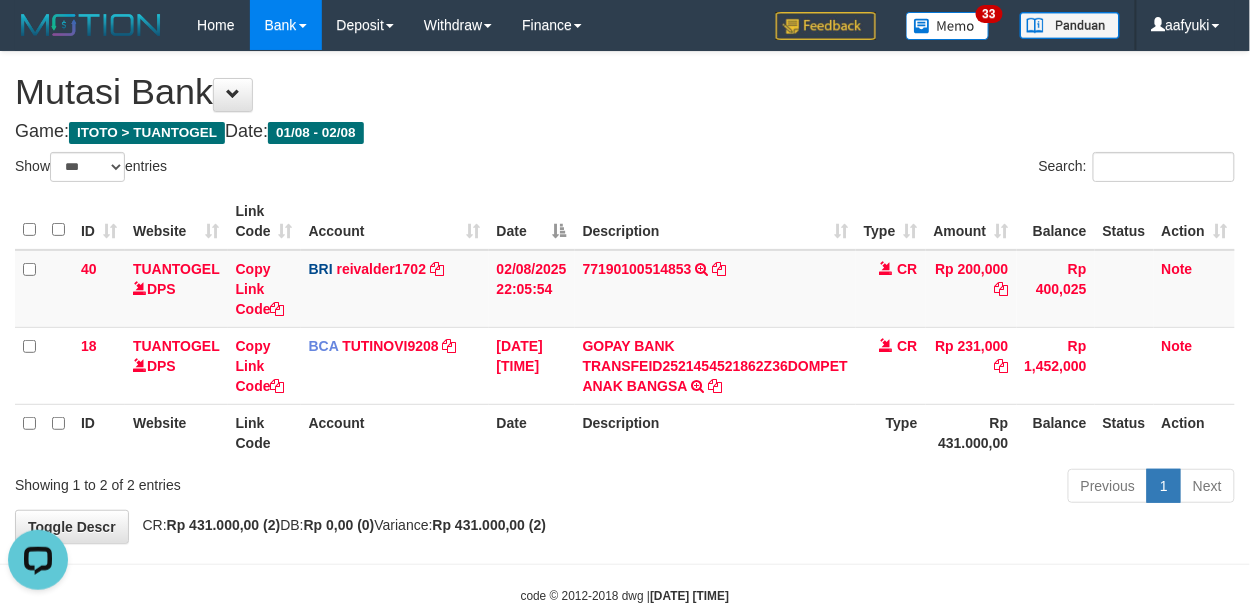 scroll, scrollTop: 0, scrollLeft: 0, axis: both 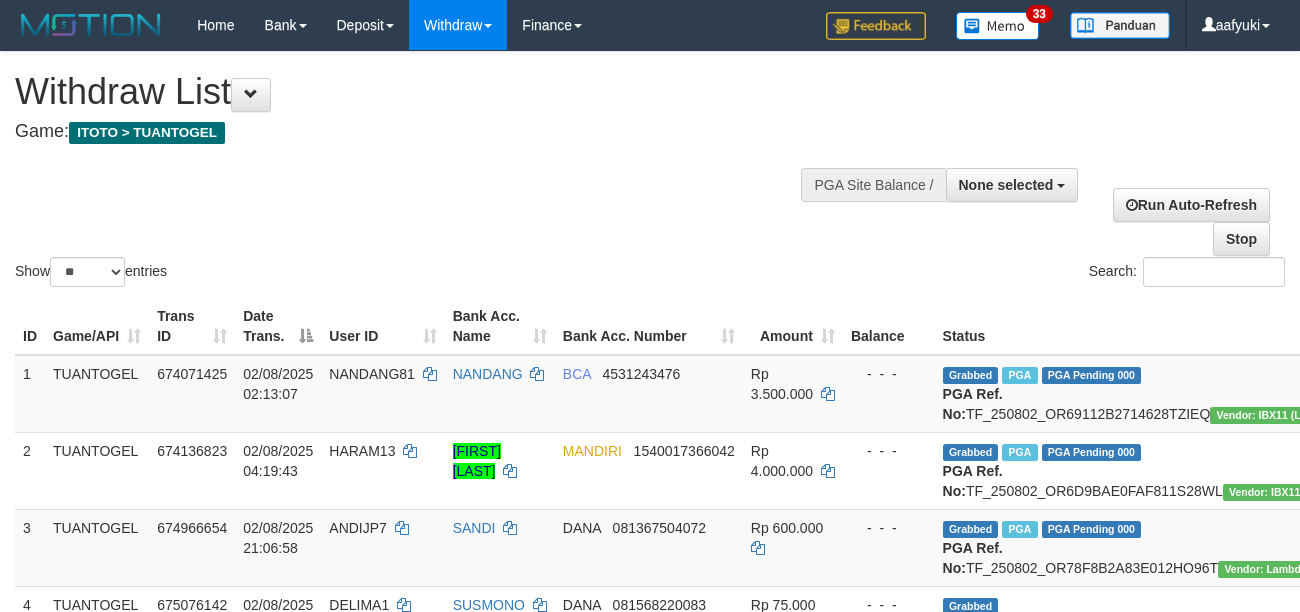 select 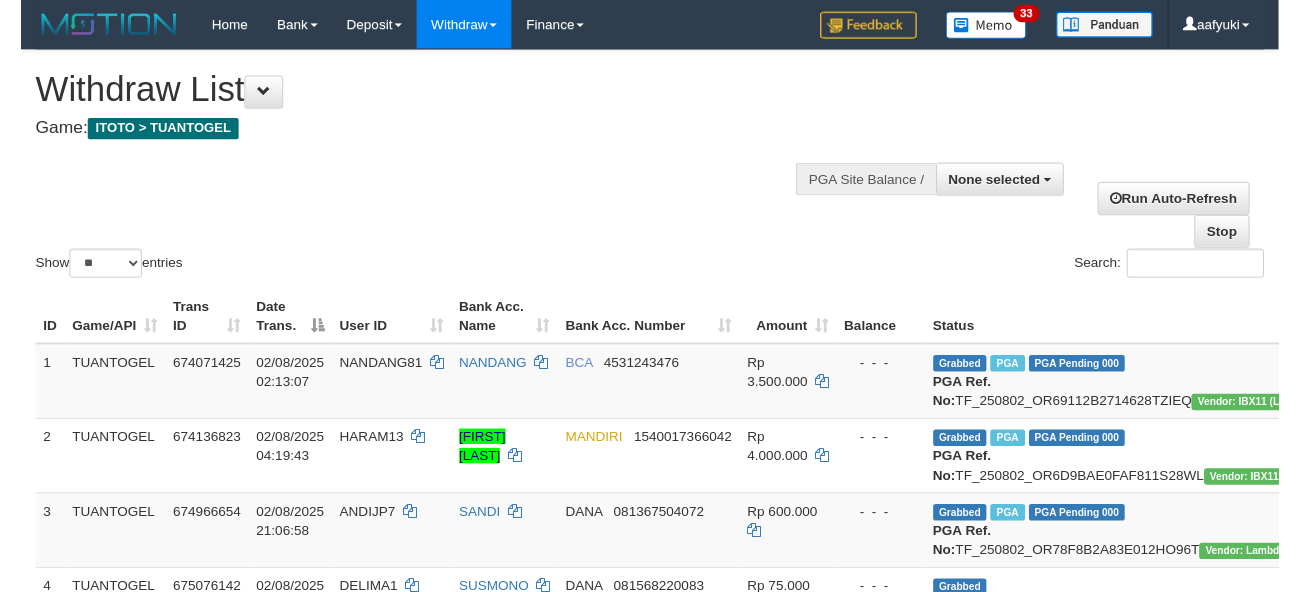 scroll, scrollTop: 266, scrollLeft: 0, axis: vertical 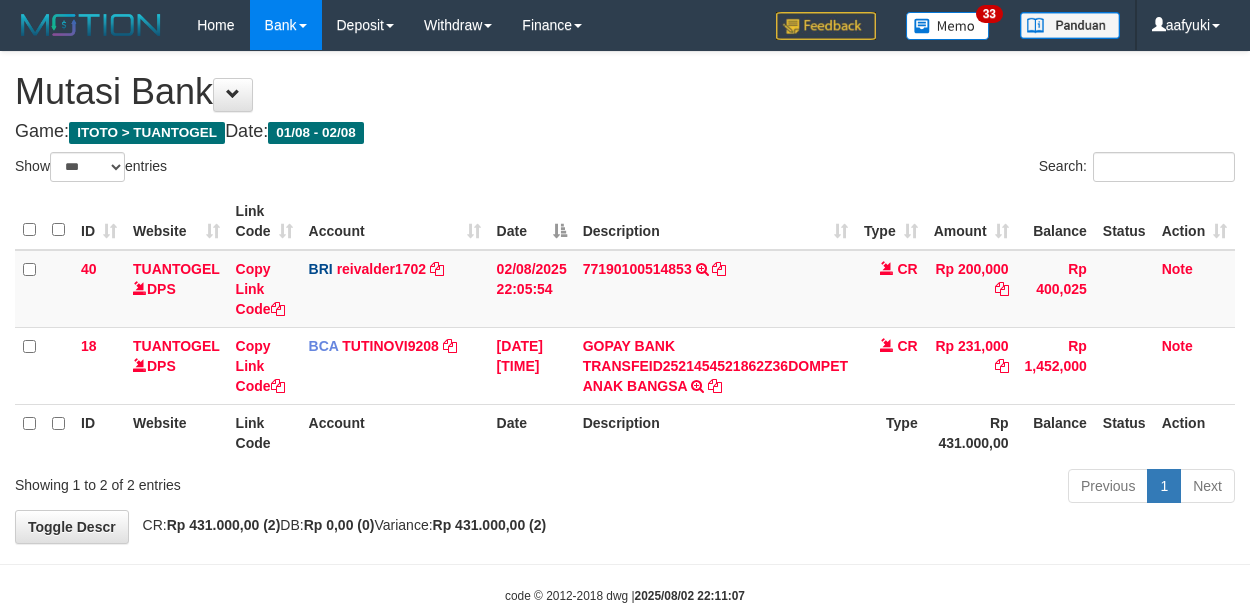 select on "***" 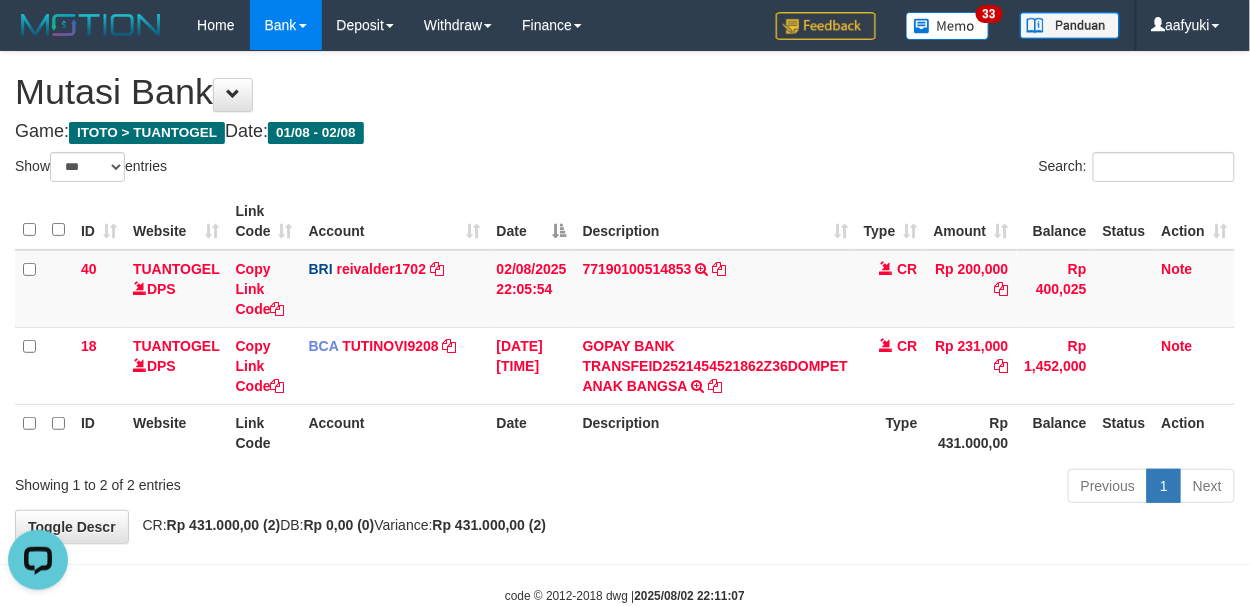 scroll, scrollTop: 0, scrollLeft: 0, axis: both 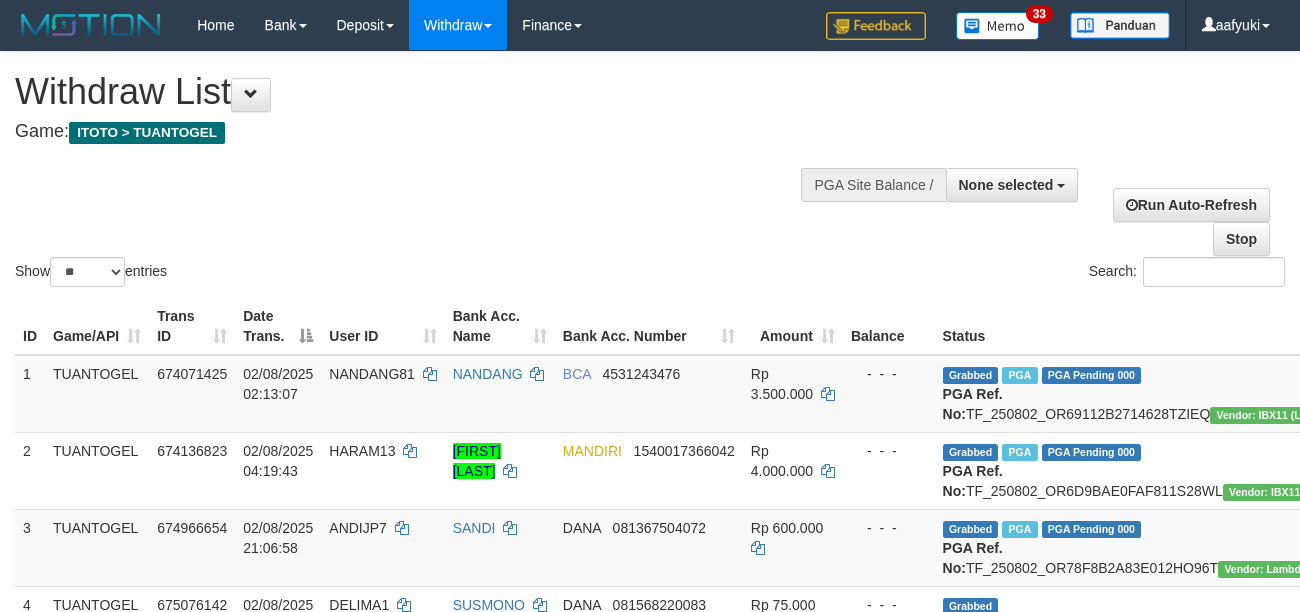 select 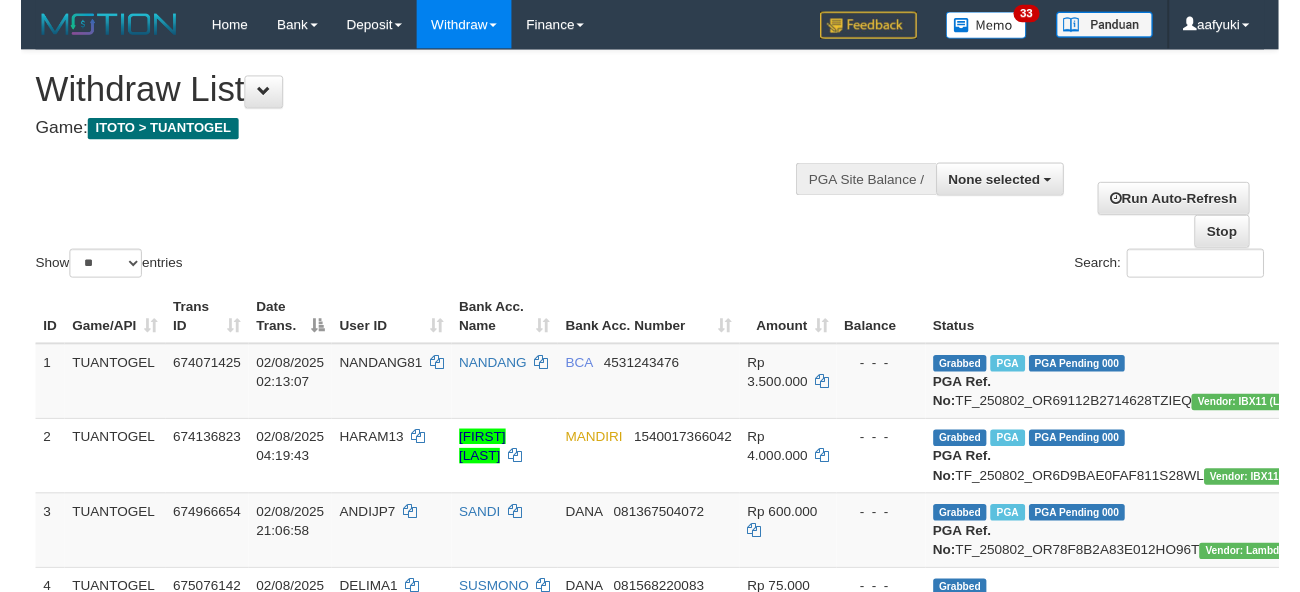 scroll, scrollTop: 266, scrollLeft: 0, axis: vertical 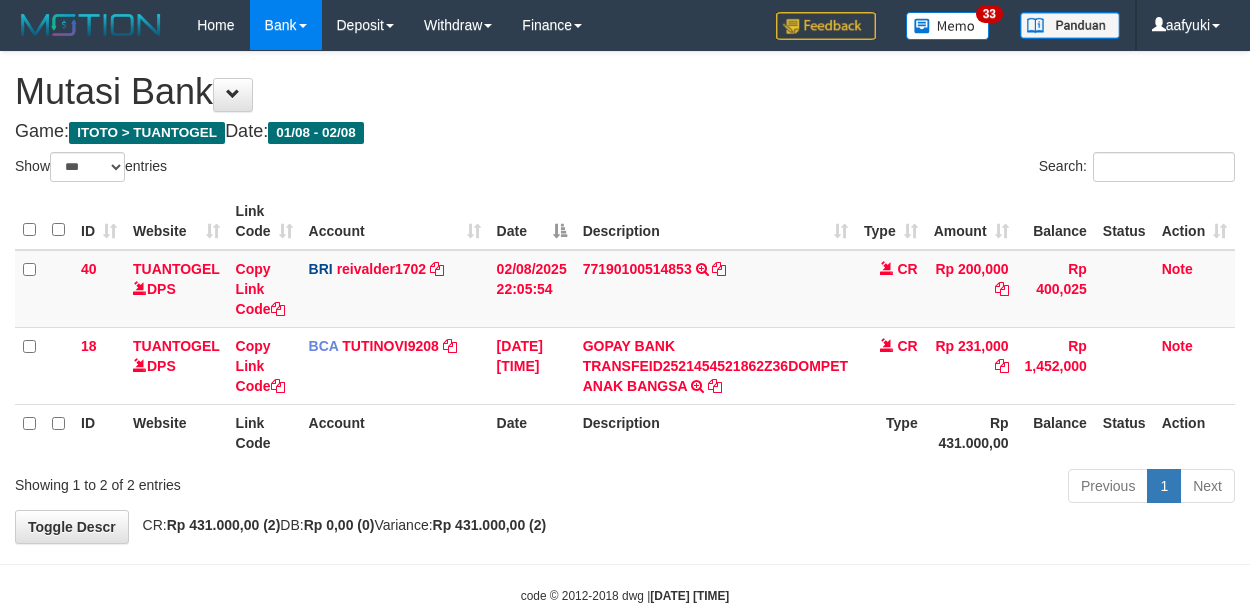 select on "***" 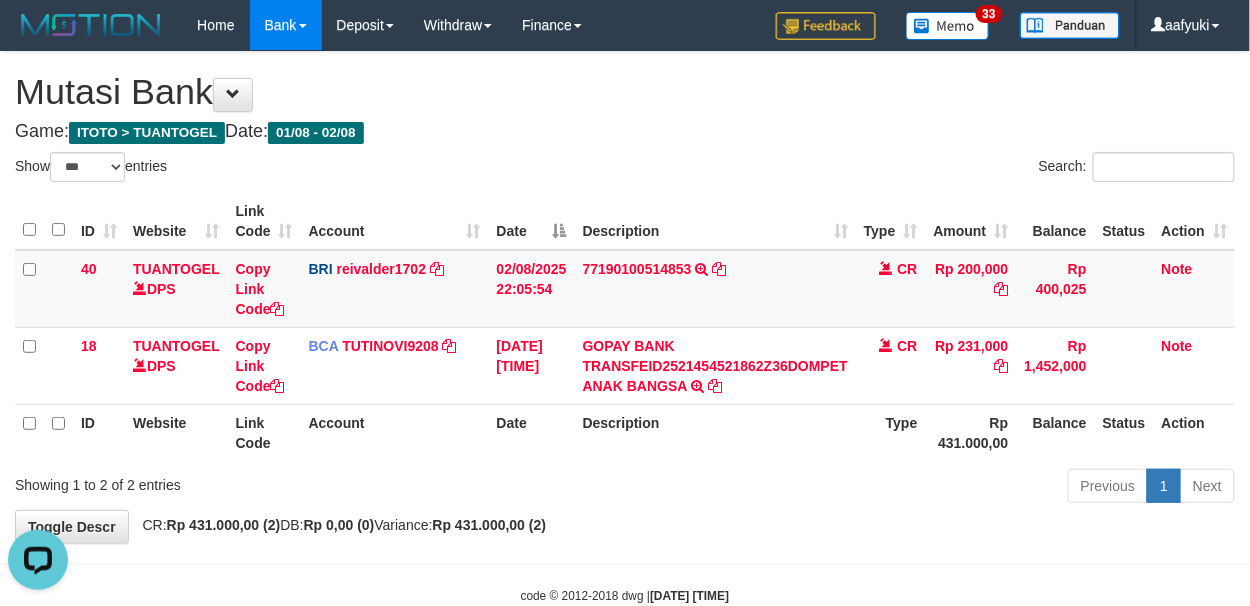 scroll, scrollTop: 0, scrollLeft: 0, axis: both 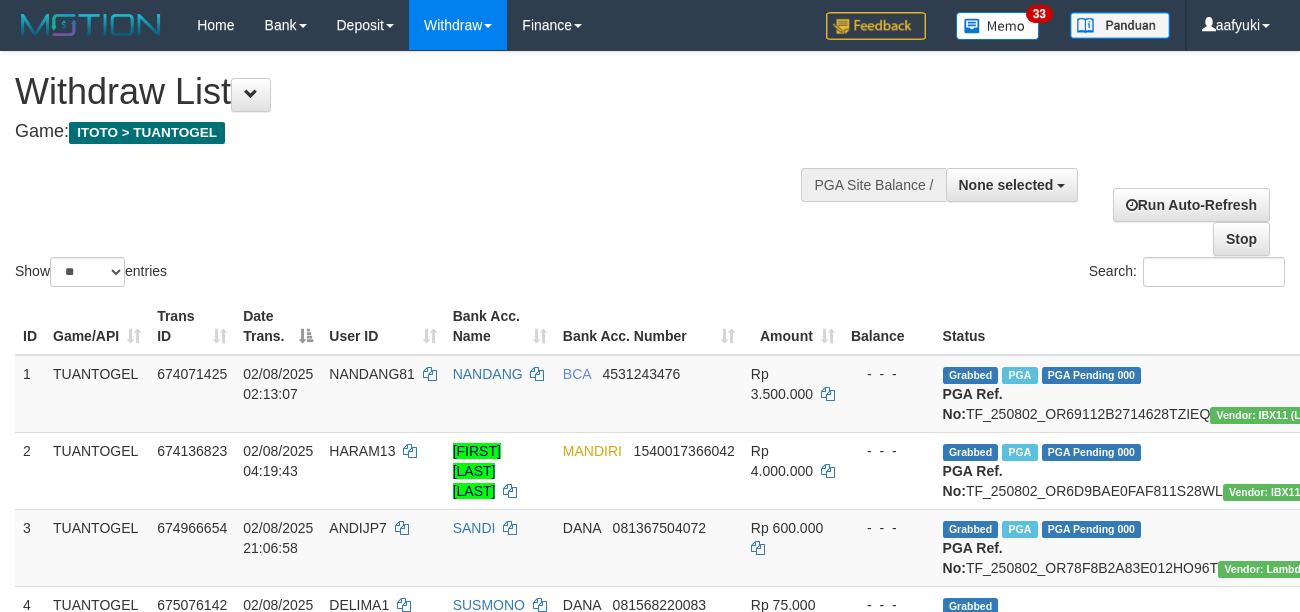 select 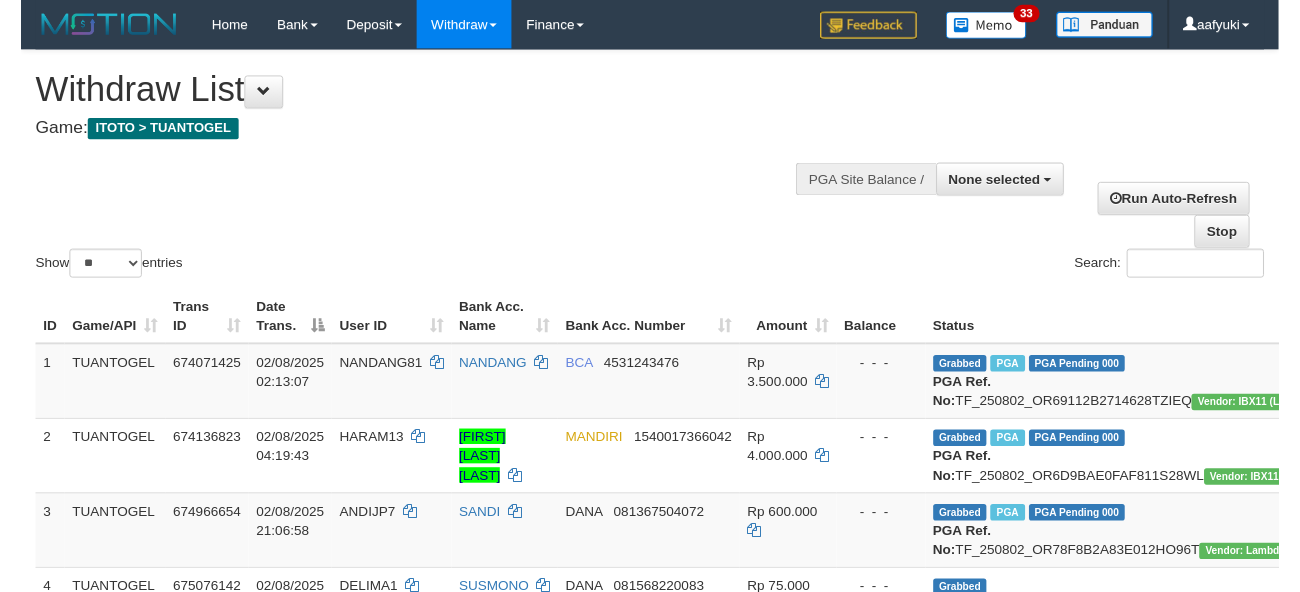 scroll, scrollTop: 266, scrollLeft: 0, axis: vertical 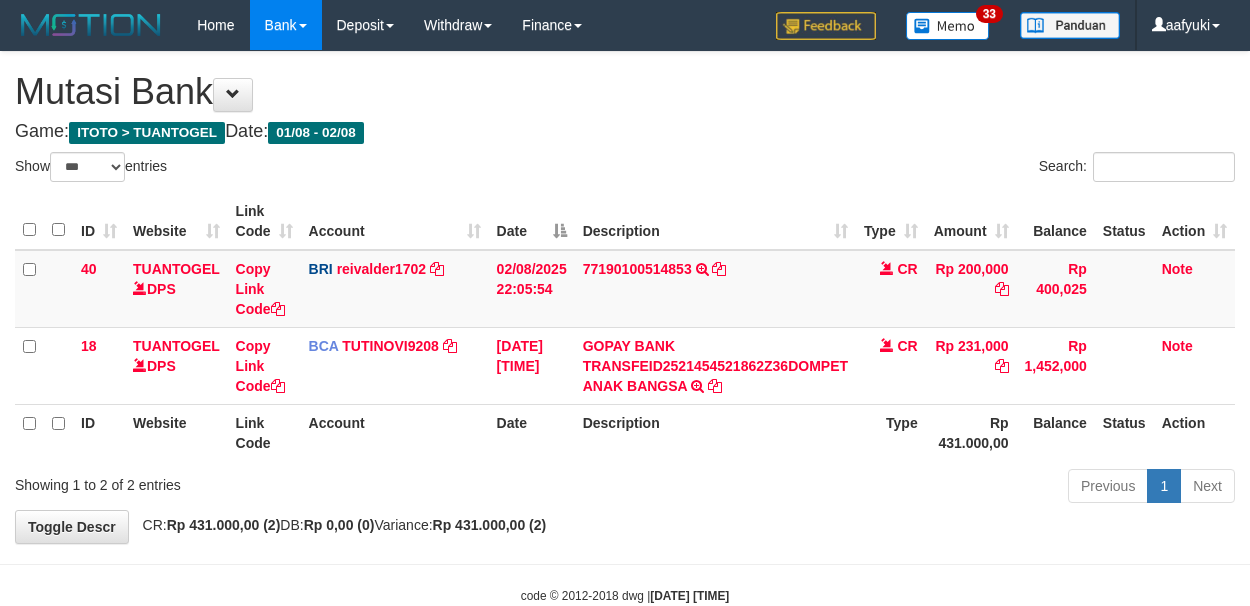 select on "***" 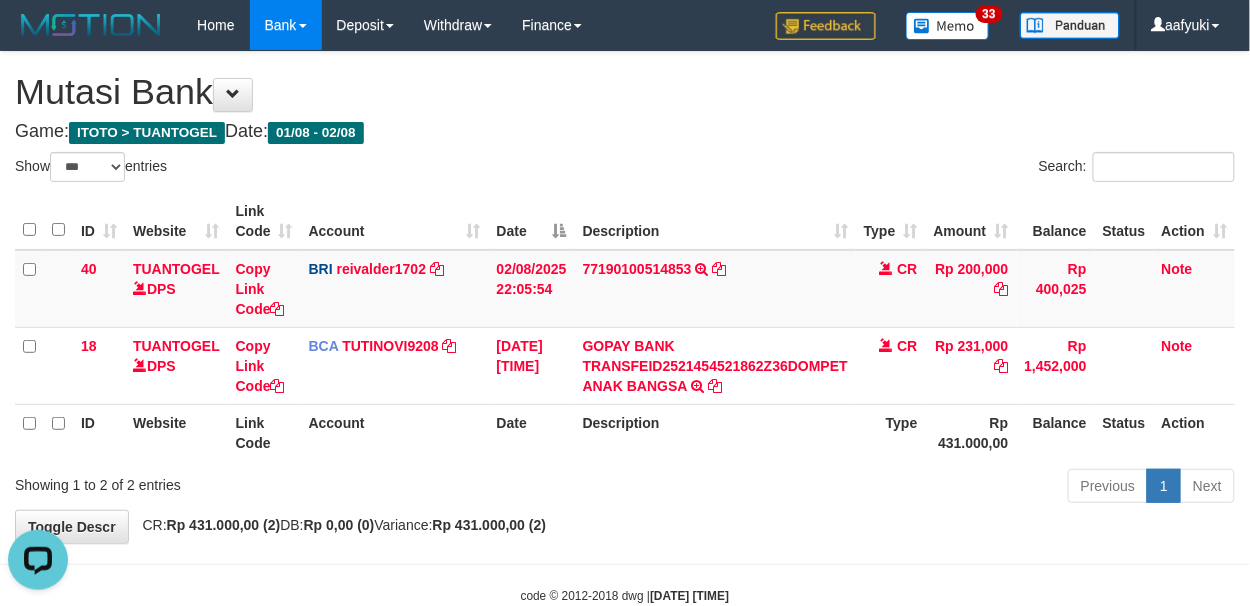 scroll, scrollTop: 0, scrollLeft: 0, axis: both 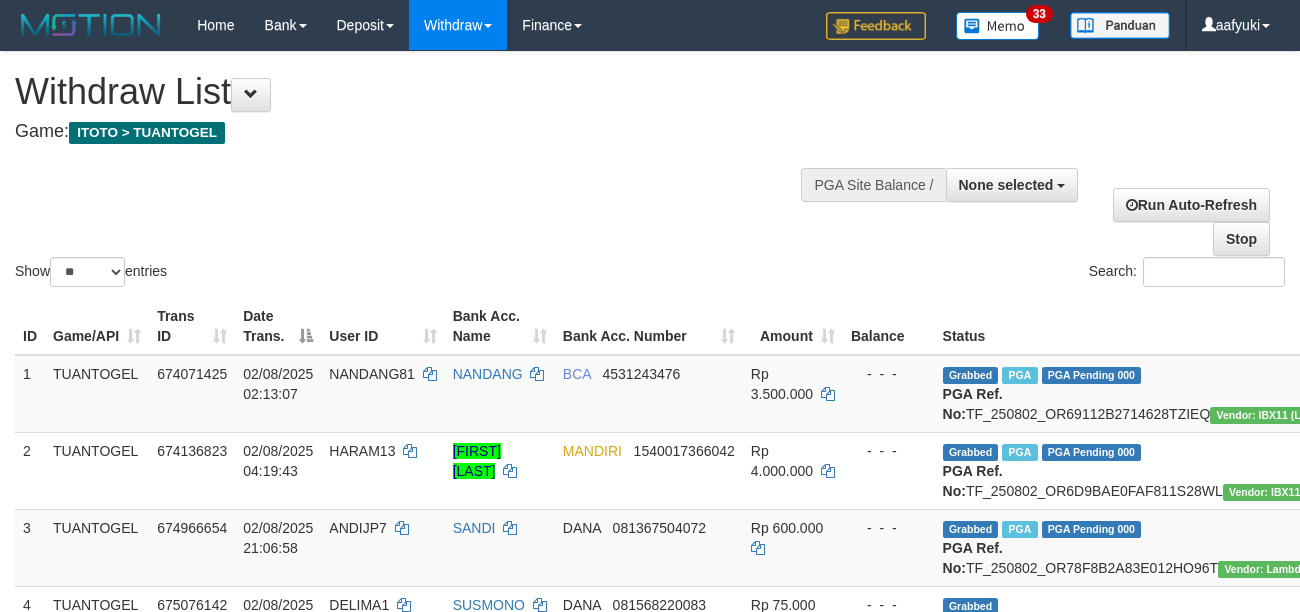 select 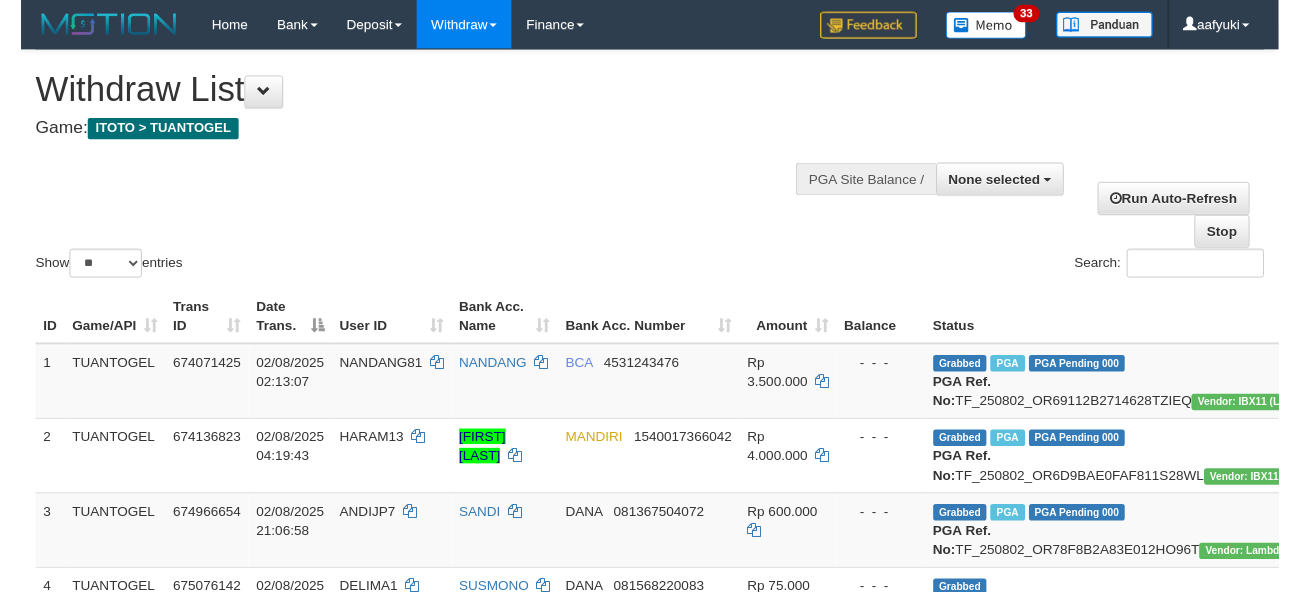 scroll, scrollTop: 266, scrollLeft: 0, axis: vertical 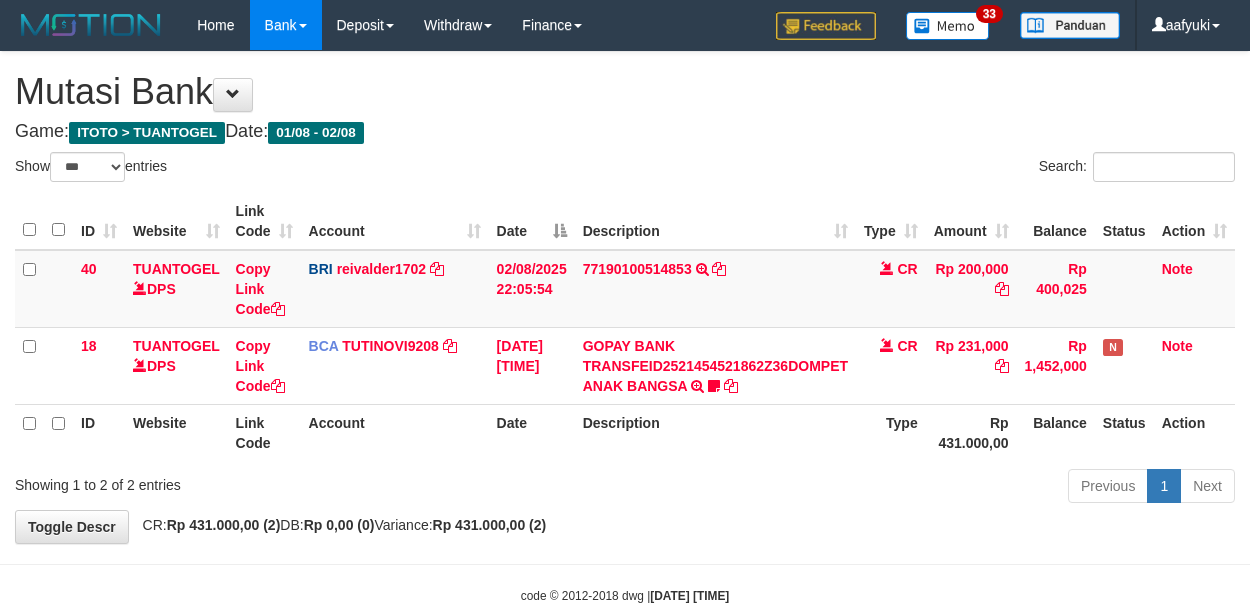 select on "***" 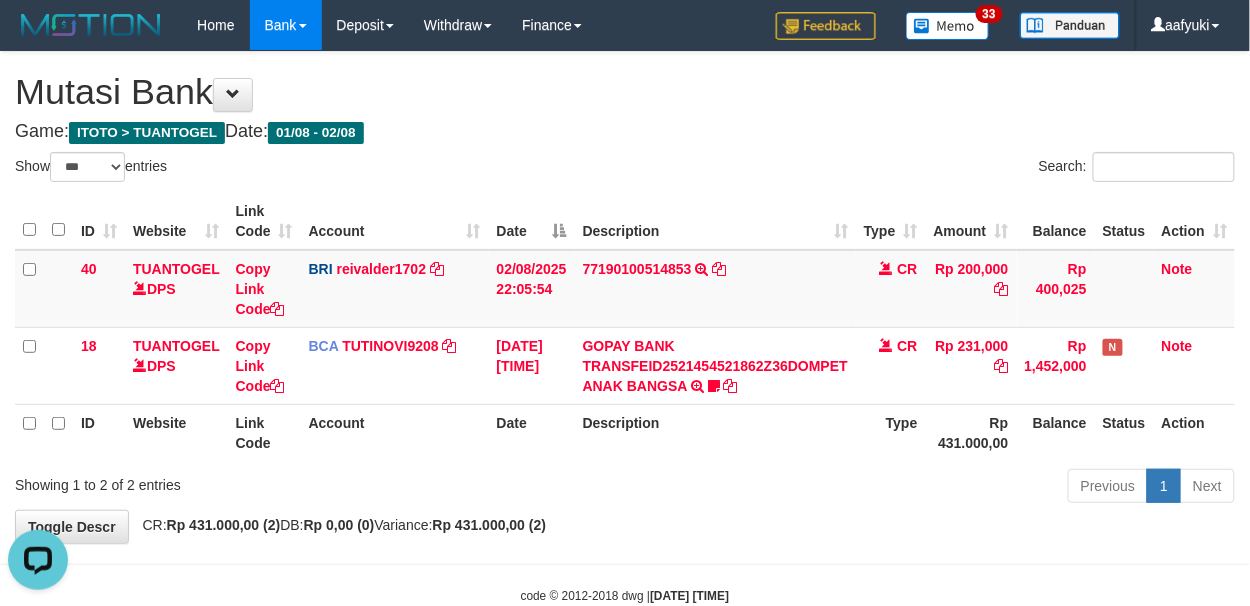 scroll, scrollTop: 0, scrollLeft: 0, axis: both 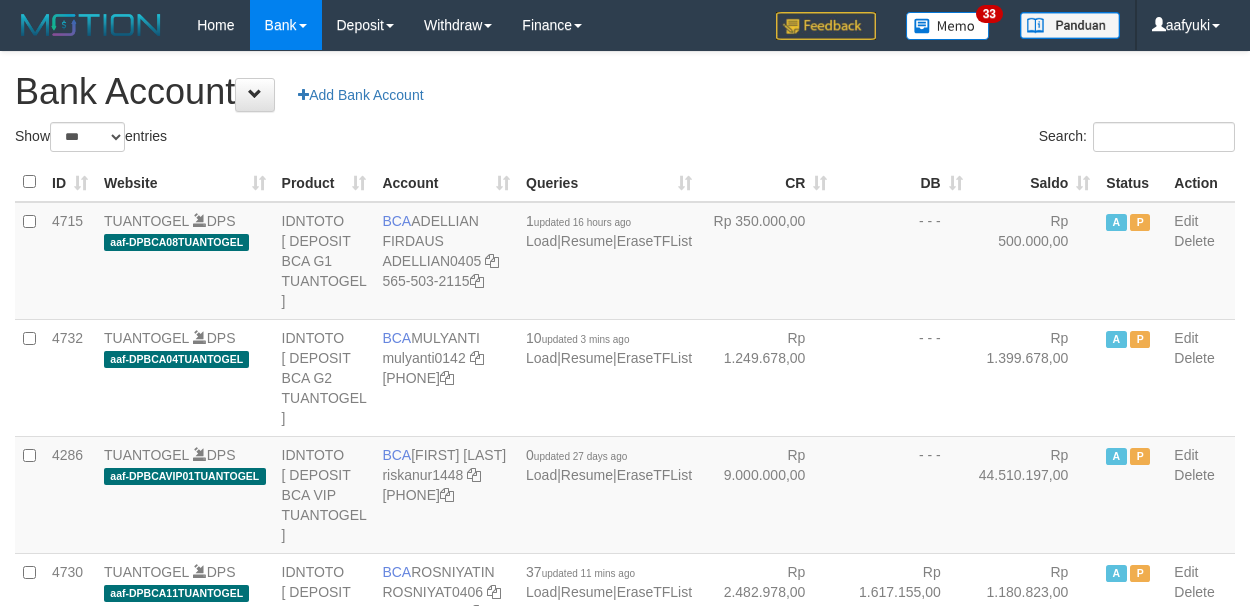select on "***" 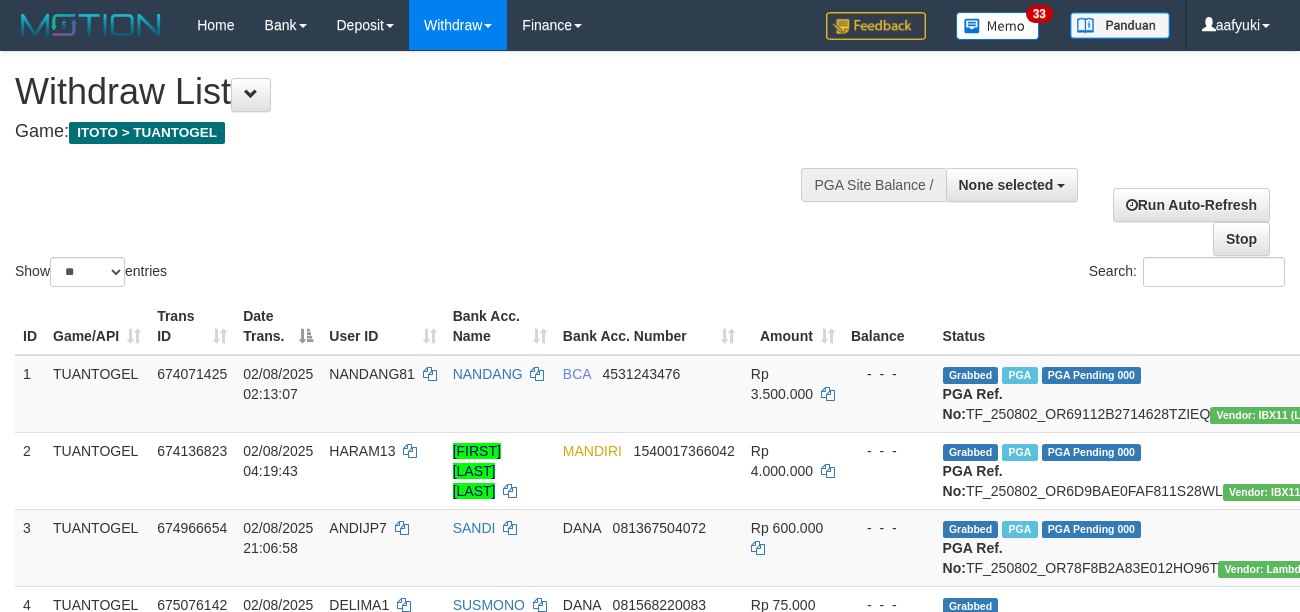 select 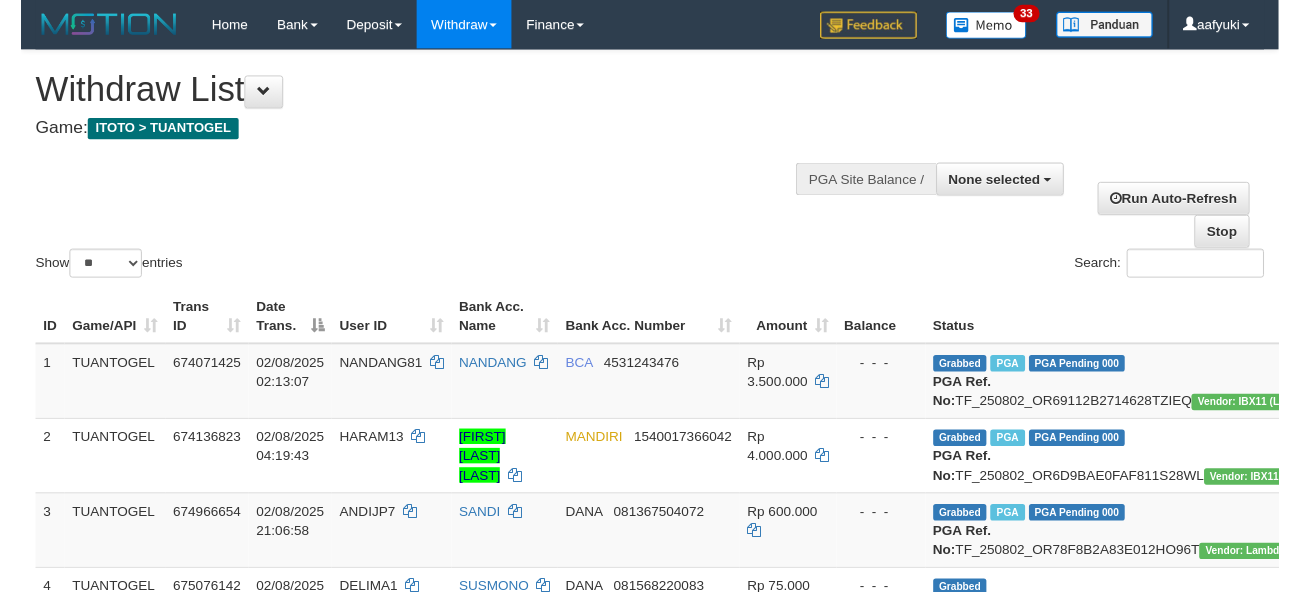 scroll, scrollTop: 266, scrollLeft: 0, axis: vertical 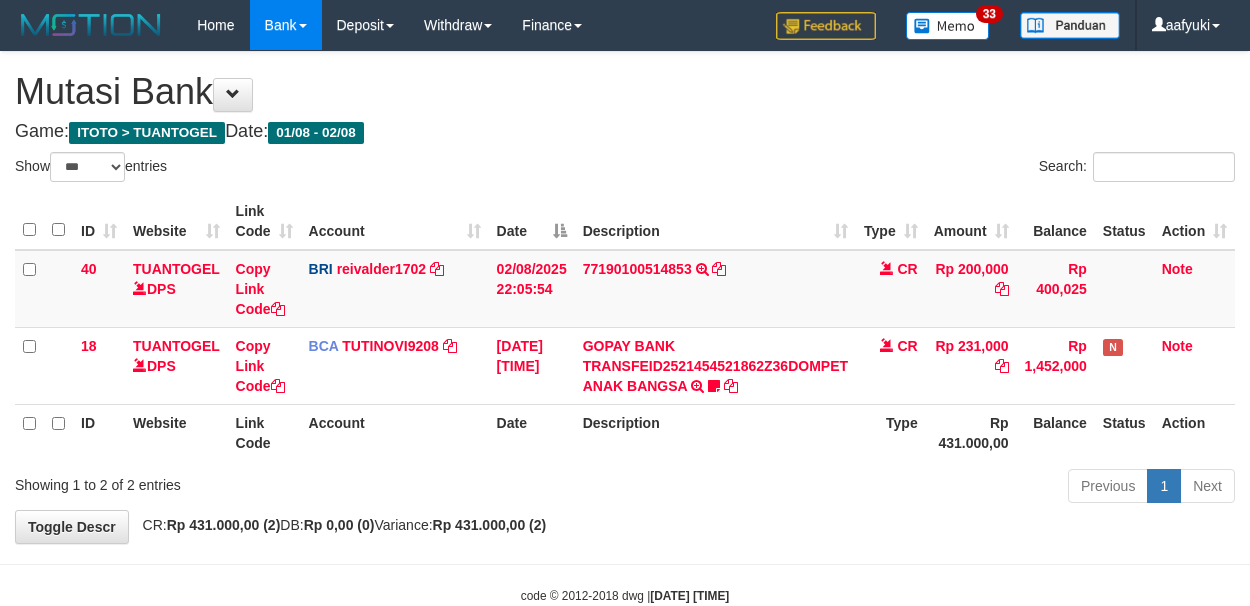 select on "***" 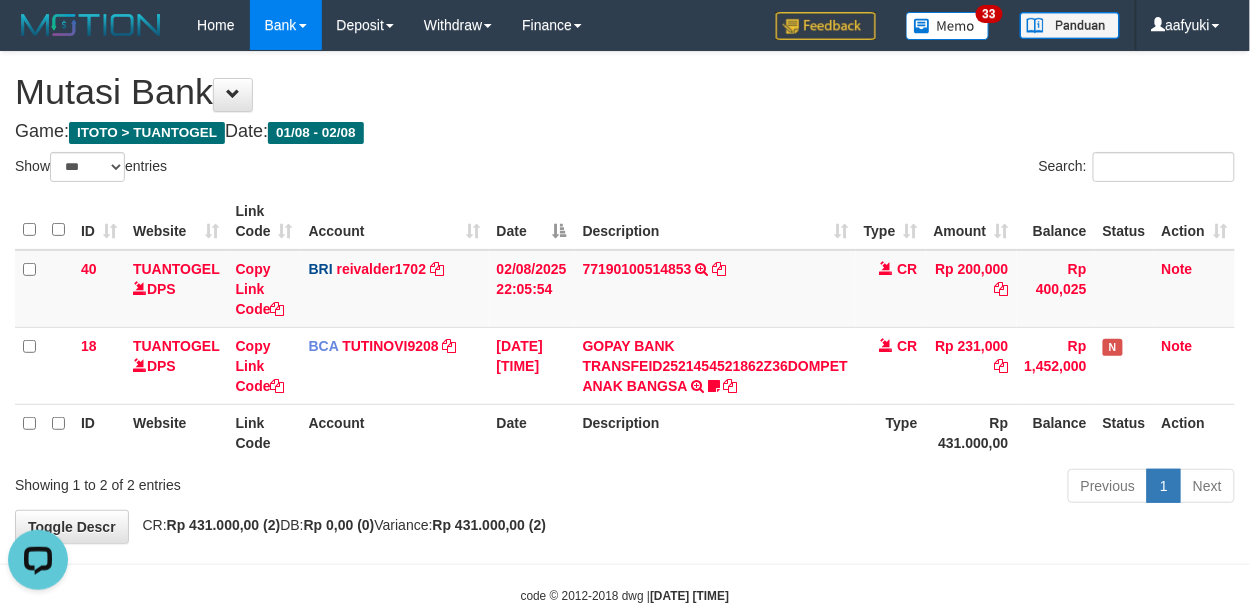 scroll, scrollTop: 0, scrollLeft: 0, axis: both 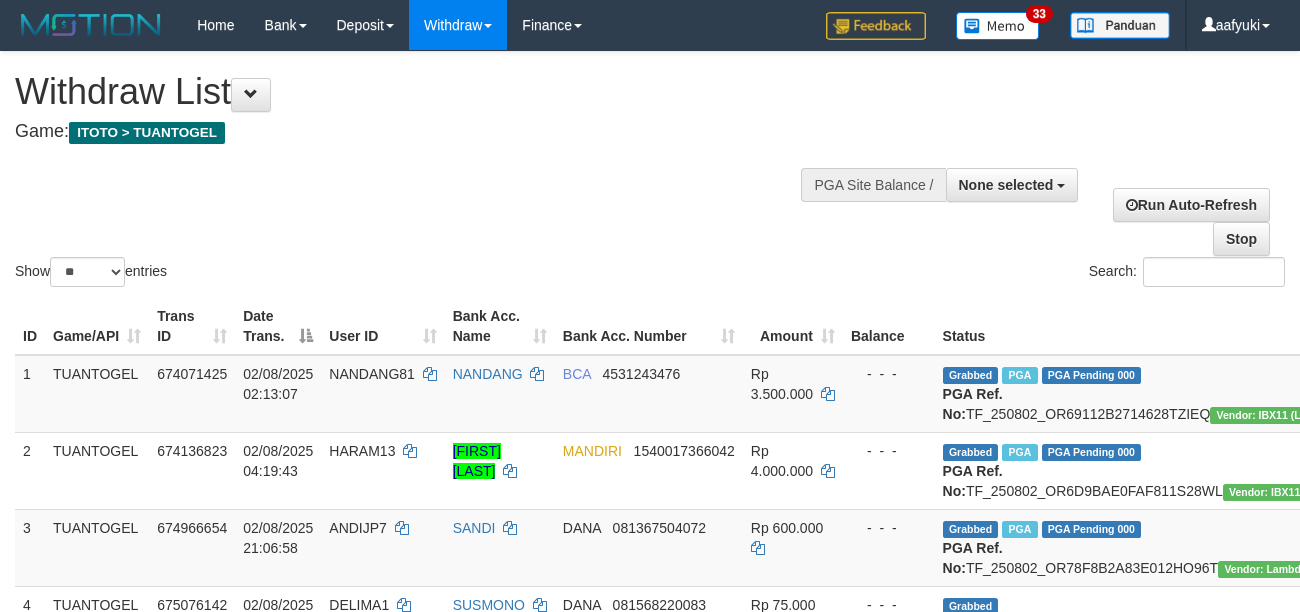select 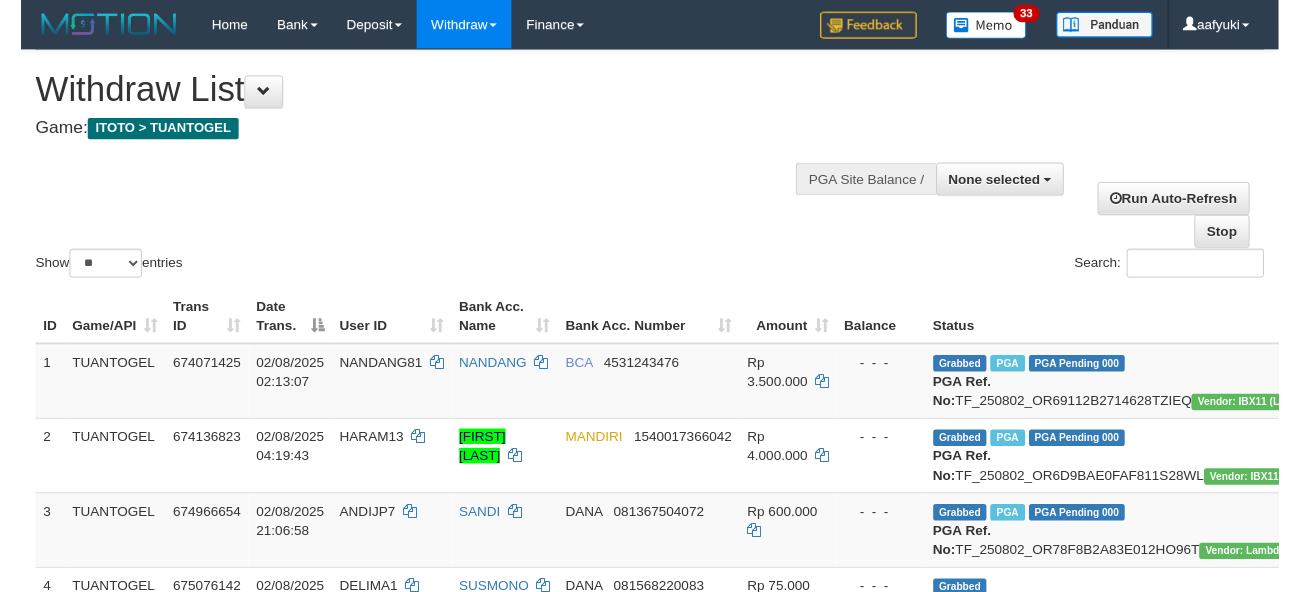 scroll, scrollTop: 266, scrollLeft: 0, axis: vertical 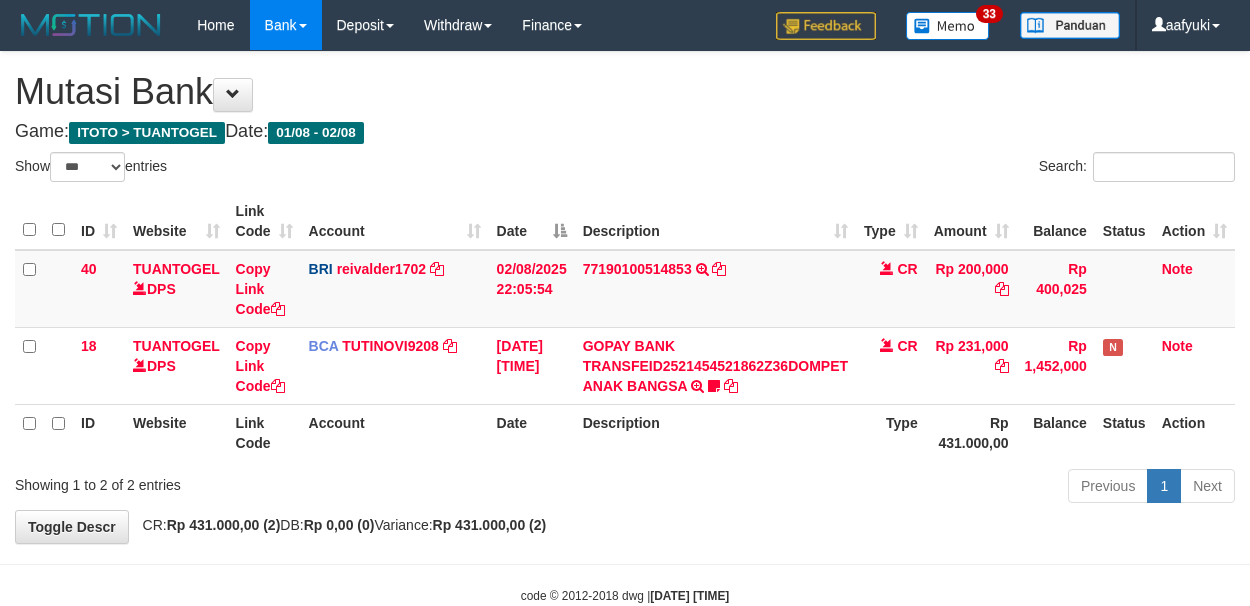 select on "***" 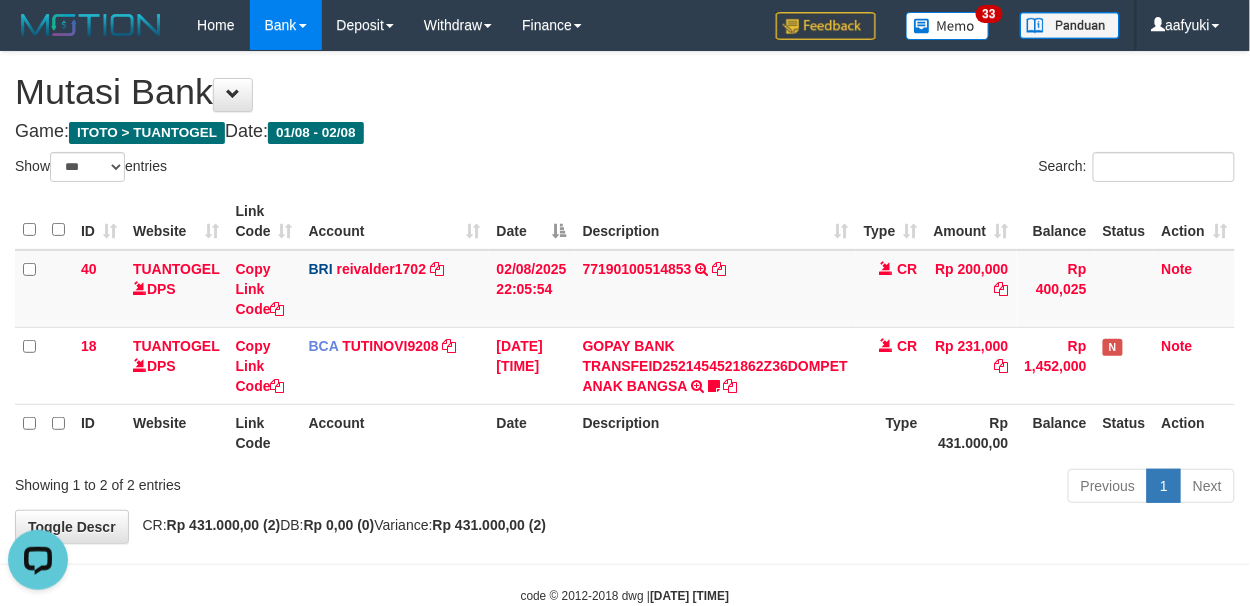 scroll, scrollTop: 0, scrollLeft: 0, axis: both 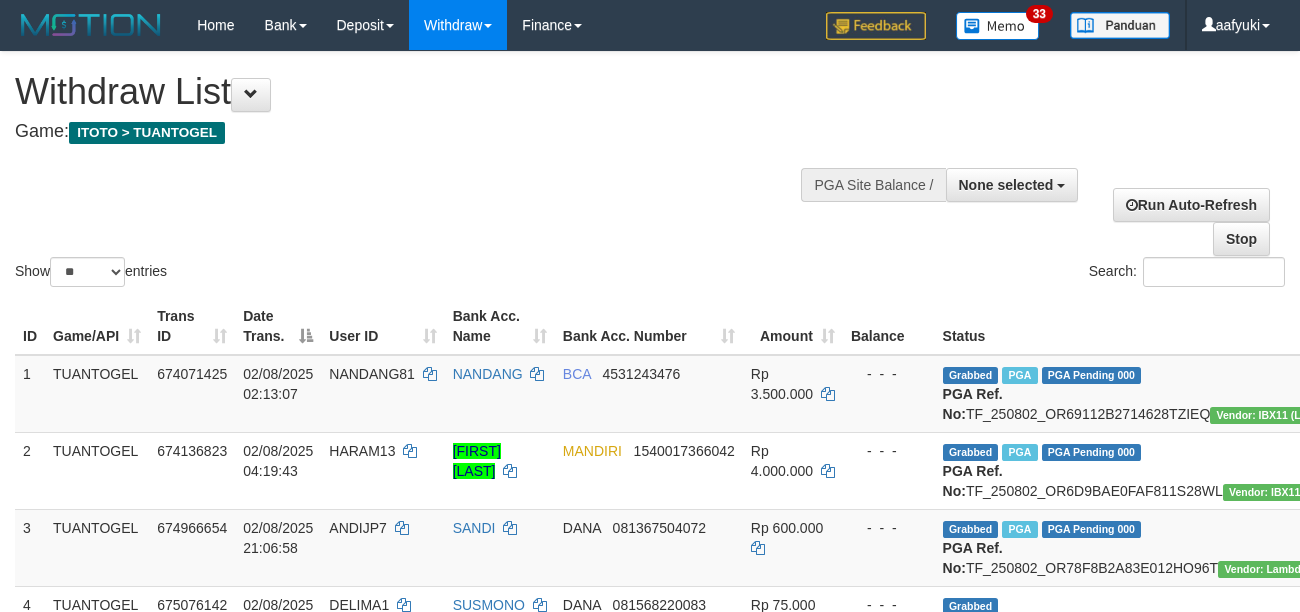 select 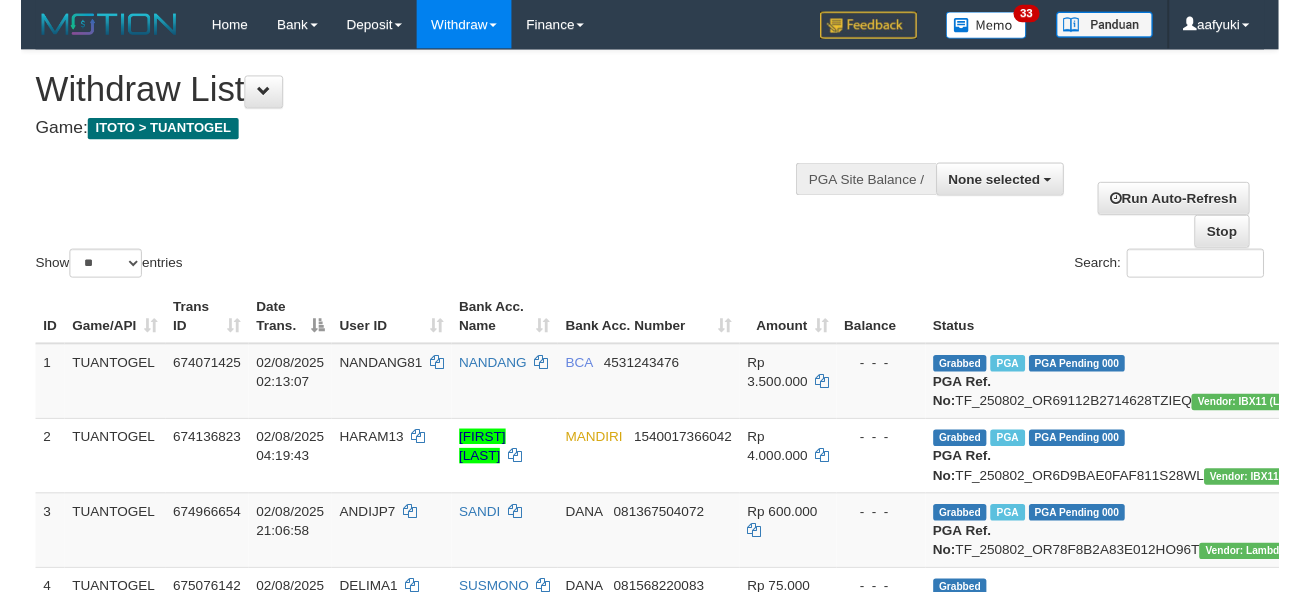 scroll, scrollTop: 266, scrollLeft: 0, axis: vertical 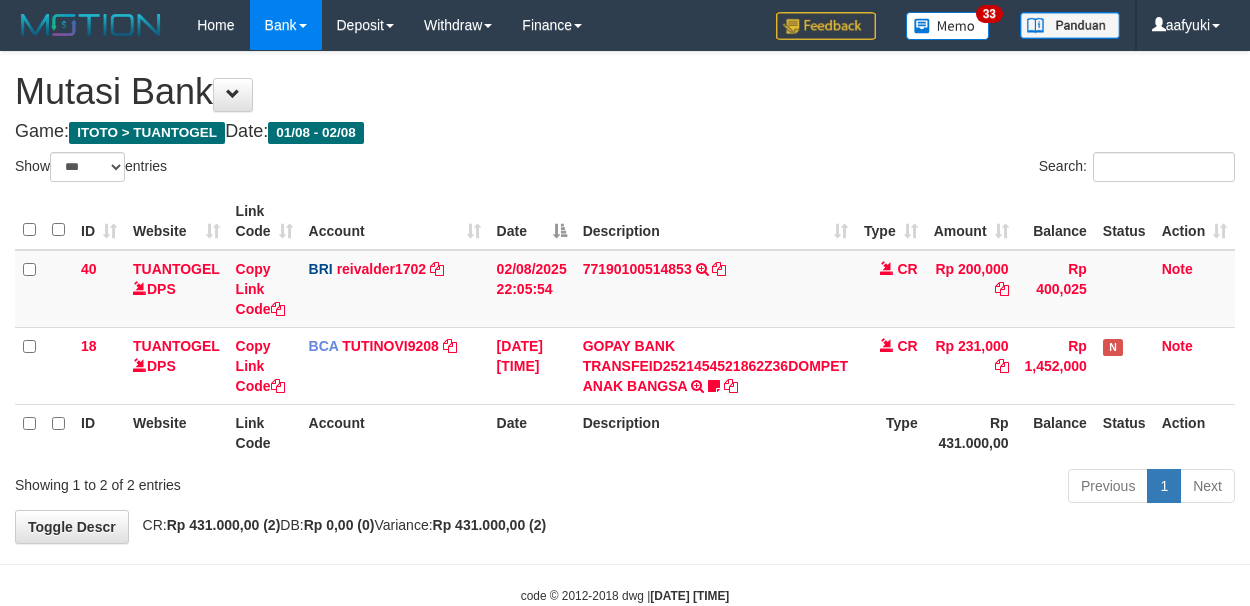 select on "***" 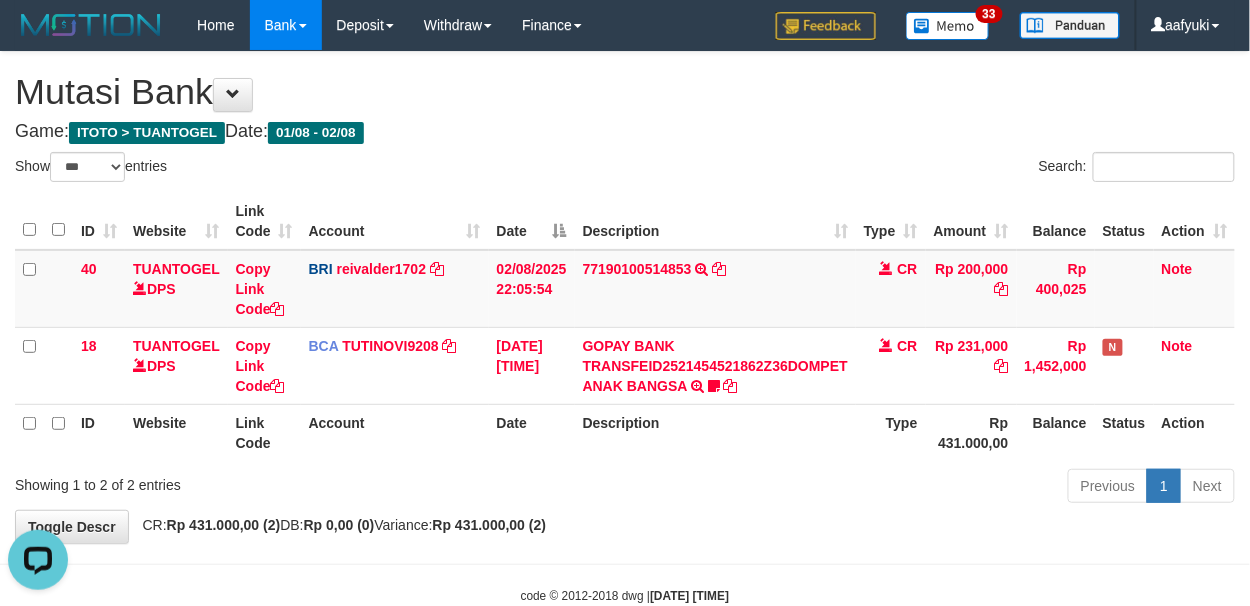 scroll, scrollTop: 0, scrollLeft: 0, axis: both 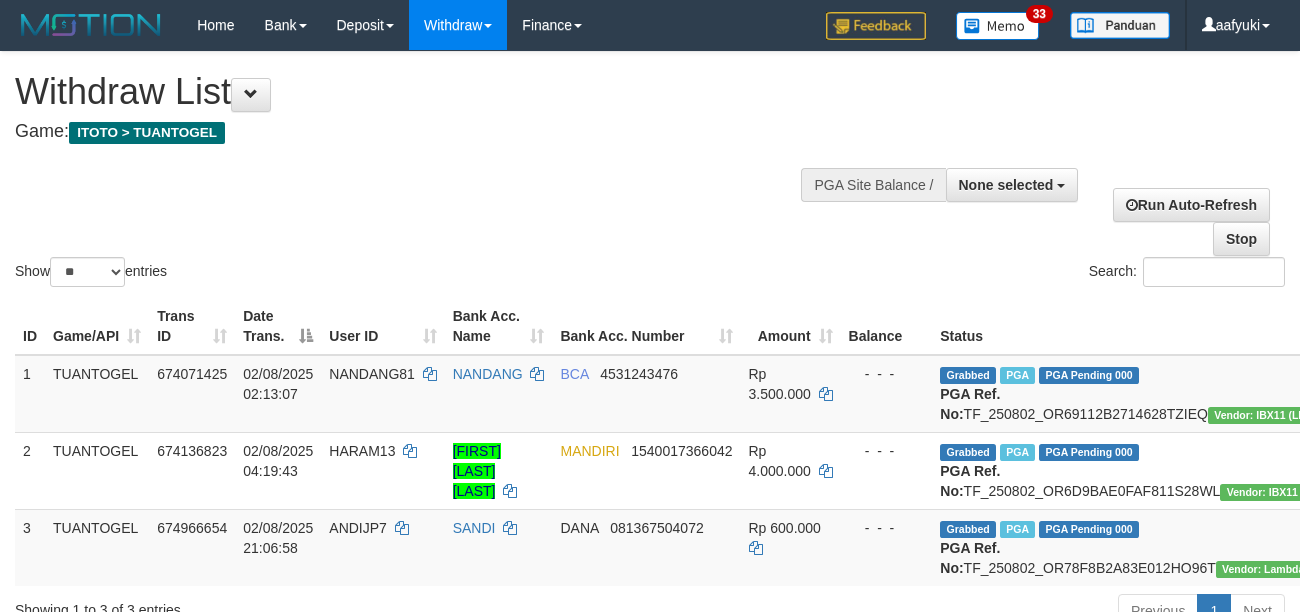 select 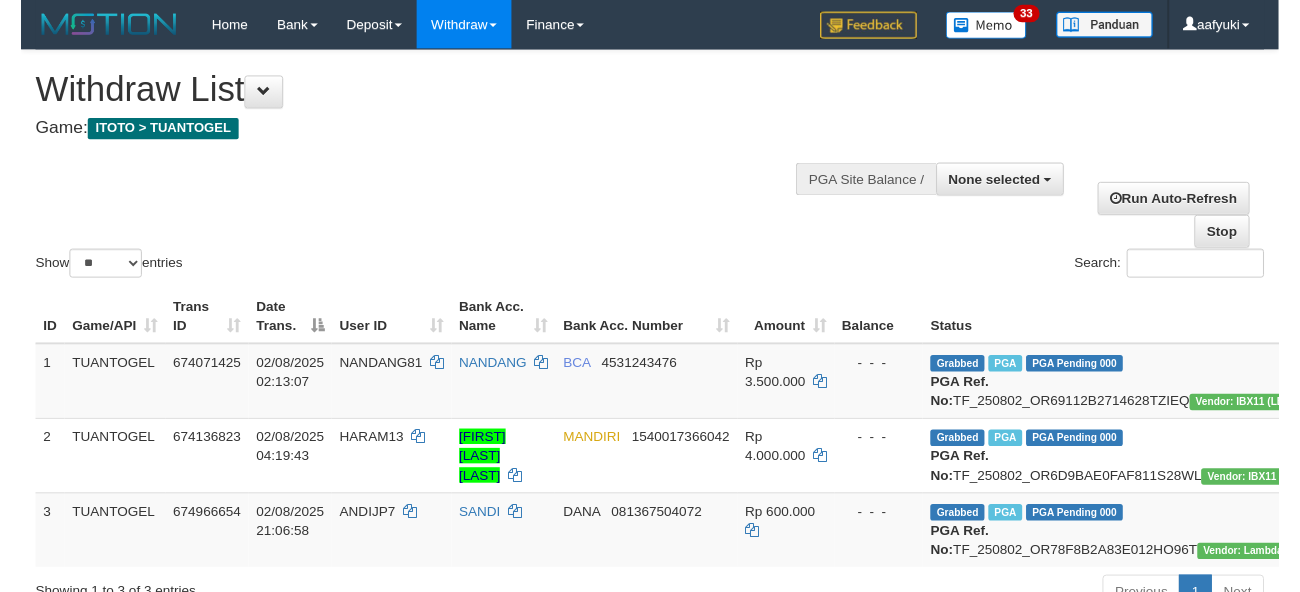 scroll, scrollTop: 266, scrollLeft: 0, axis: vertical 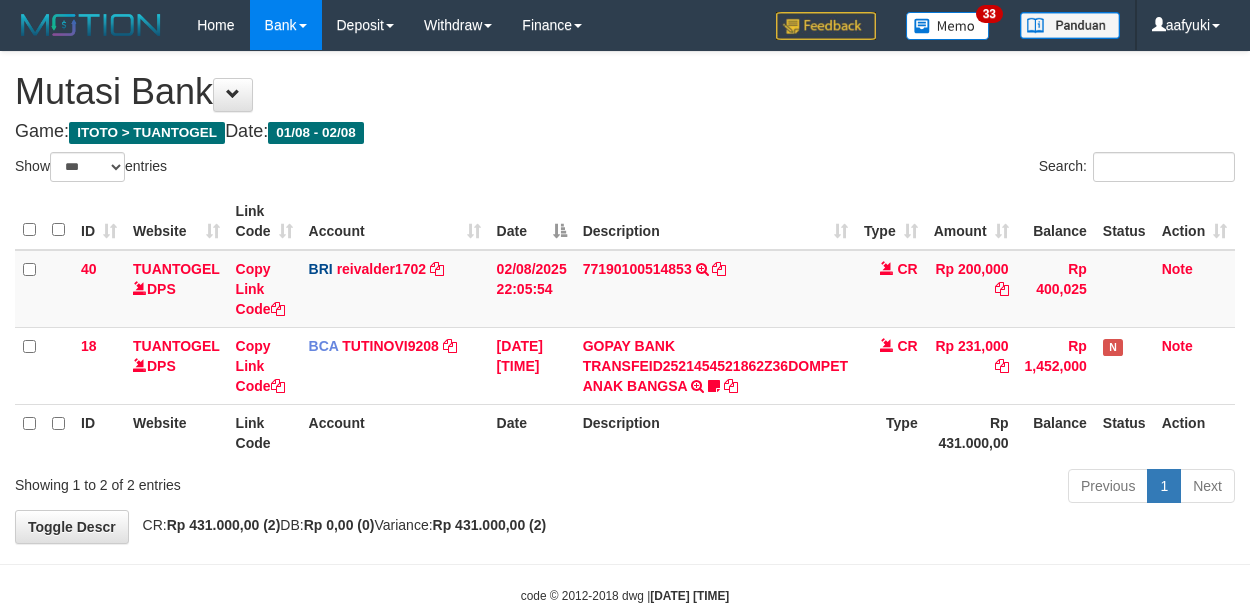 select on "***" 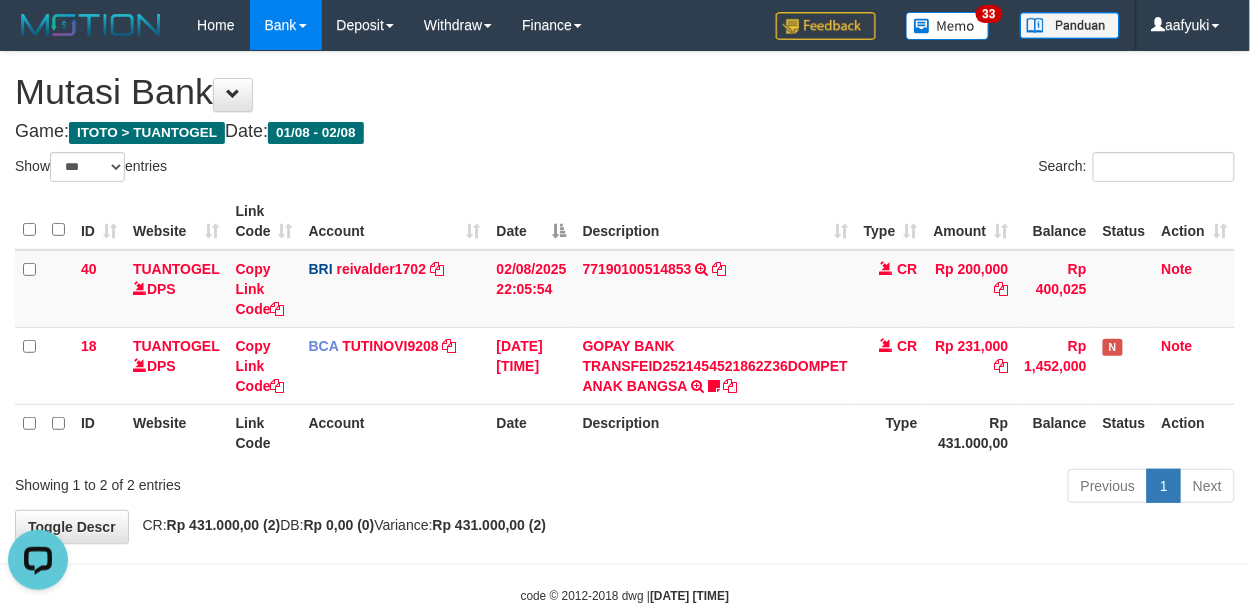 scroll, scrollTop: 0, scrollLeft: 0, axis: both 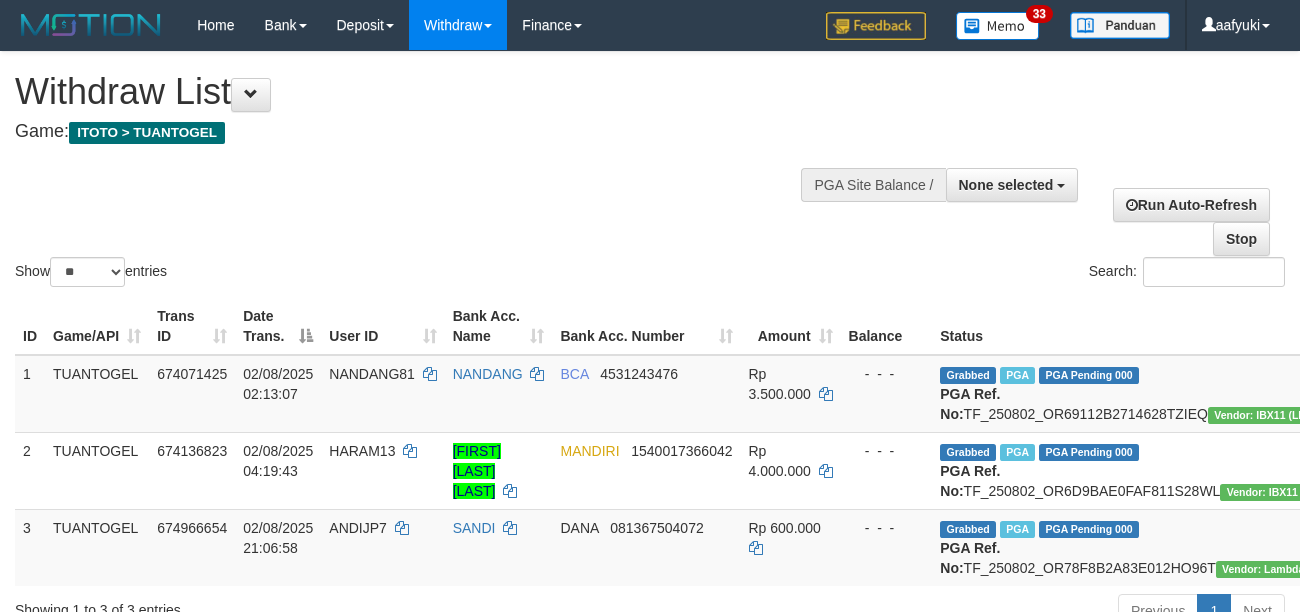 select 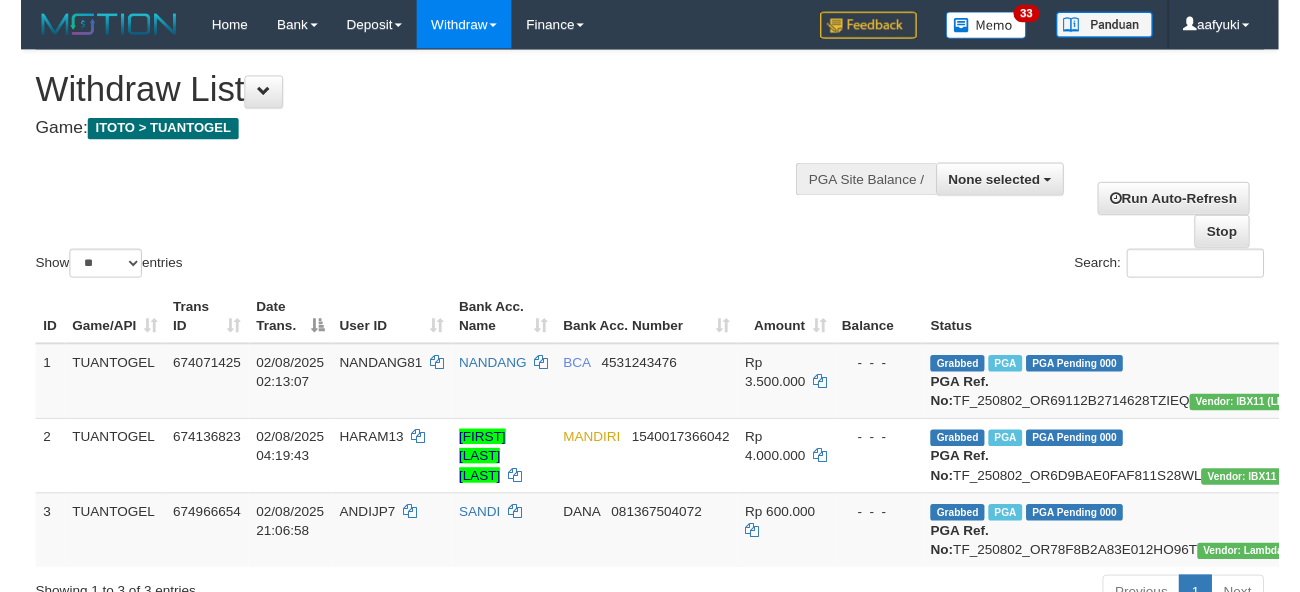 scroll, scrollTop: 266, scrollLeft: 0, axis: vertical 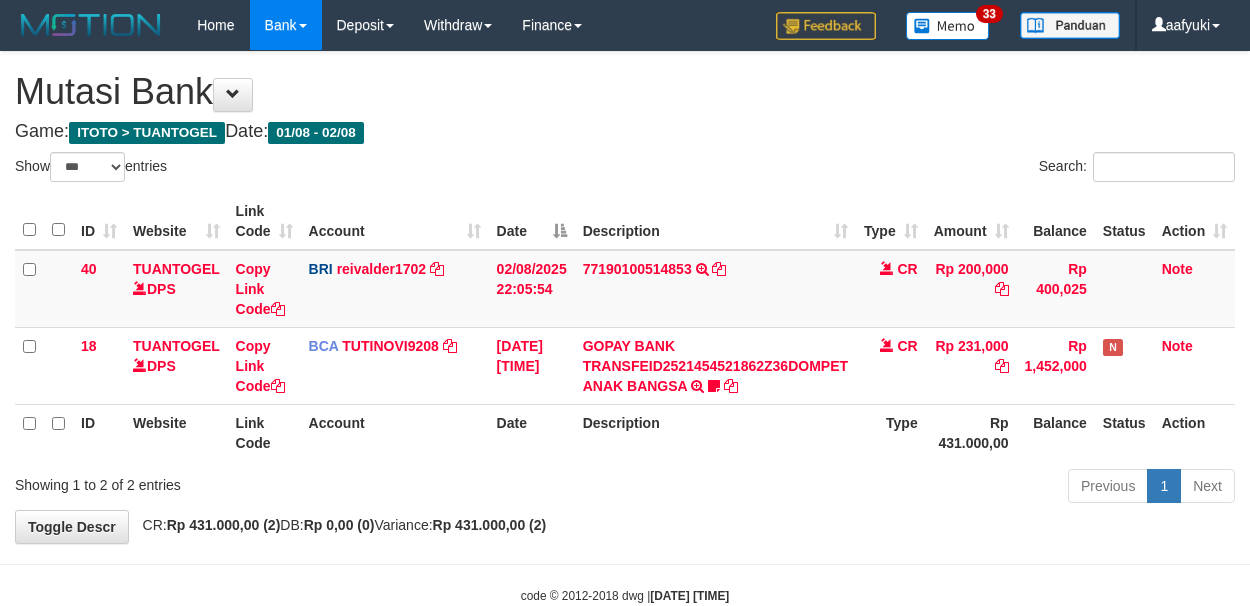 select on "***" 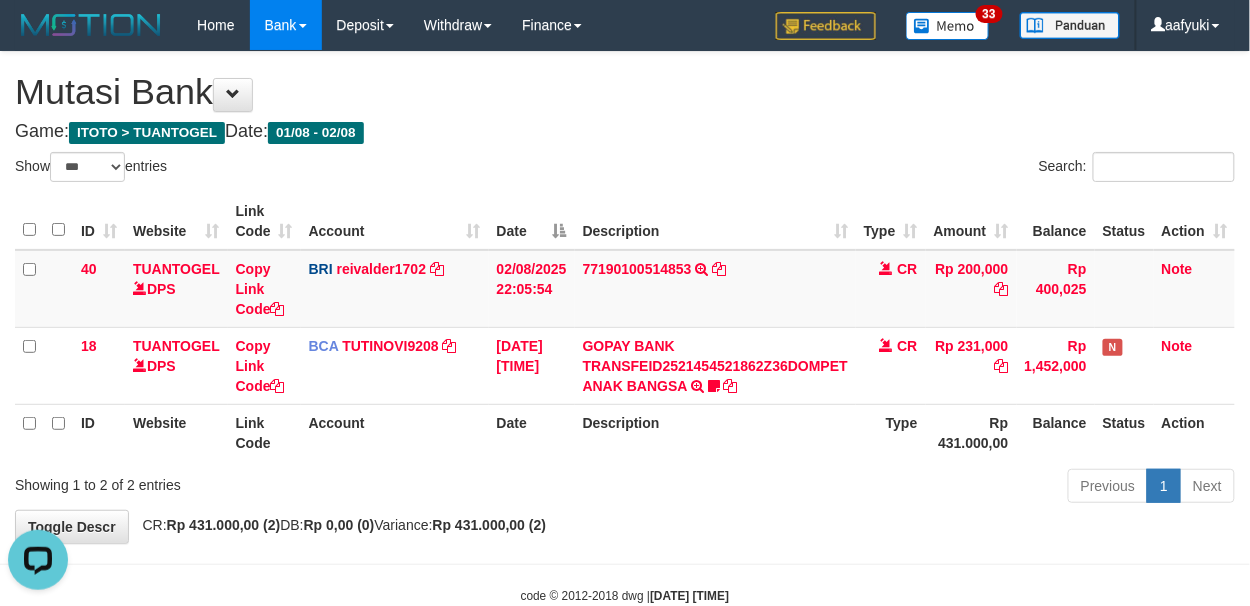 scroll, scrollTop: 0, scrollLeft: 0, axis: both 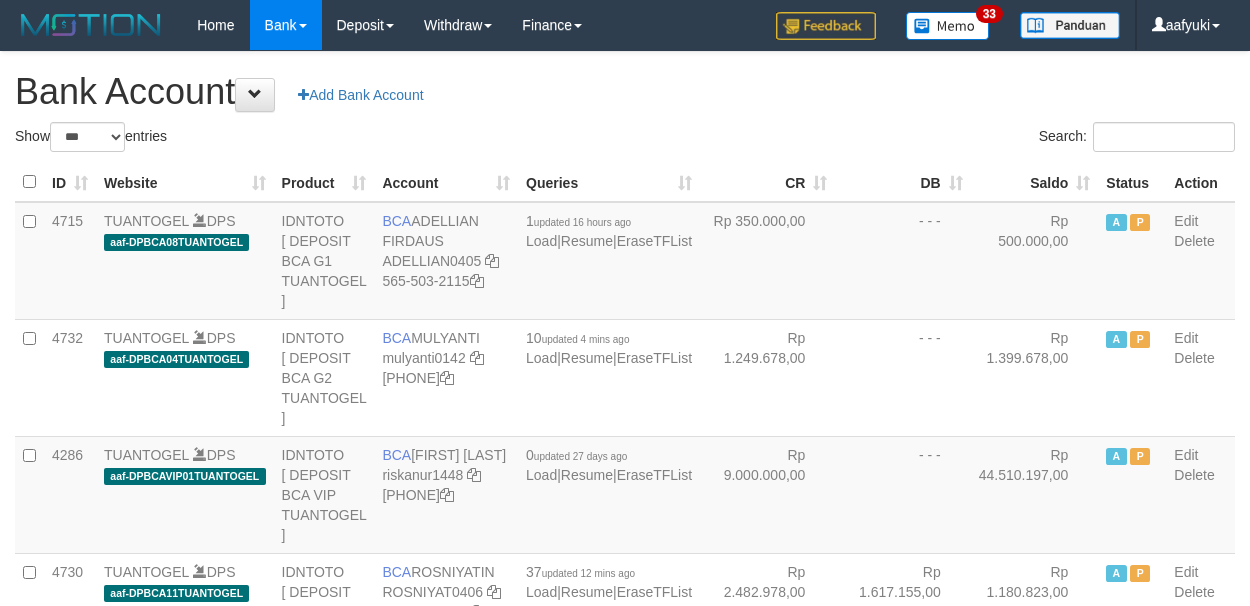 select on "***" 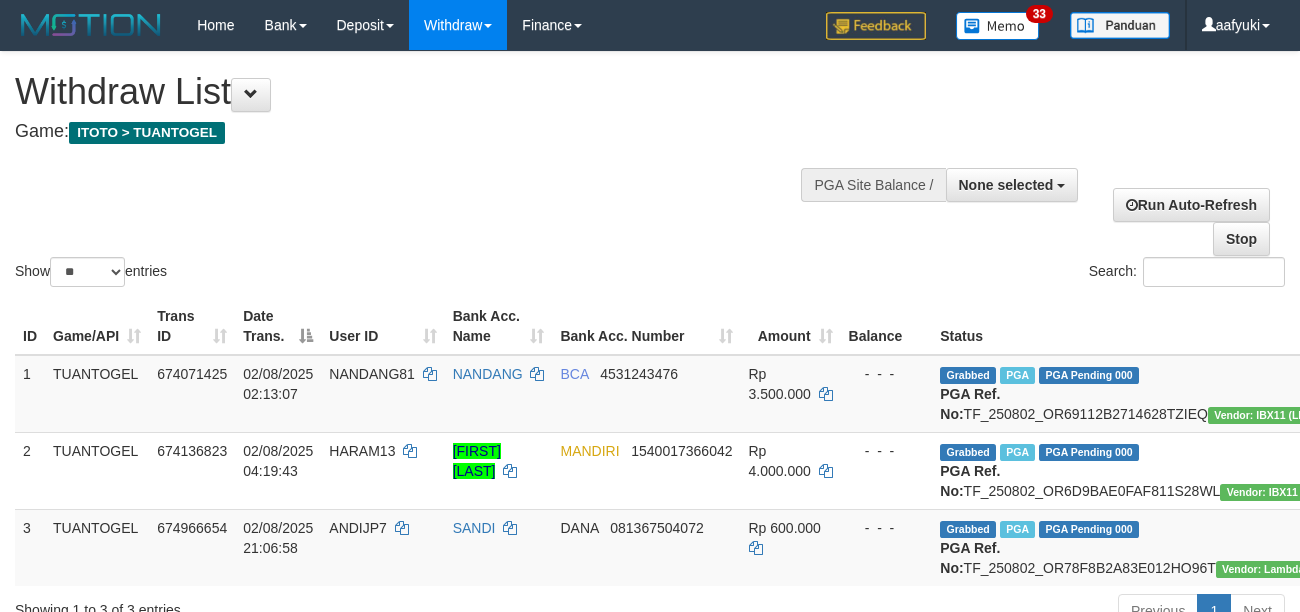select 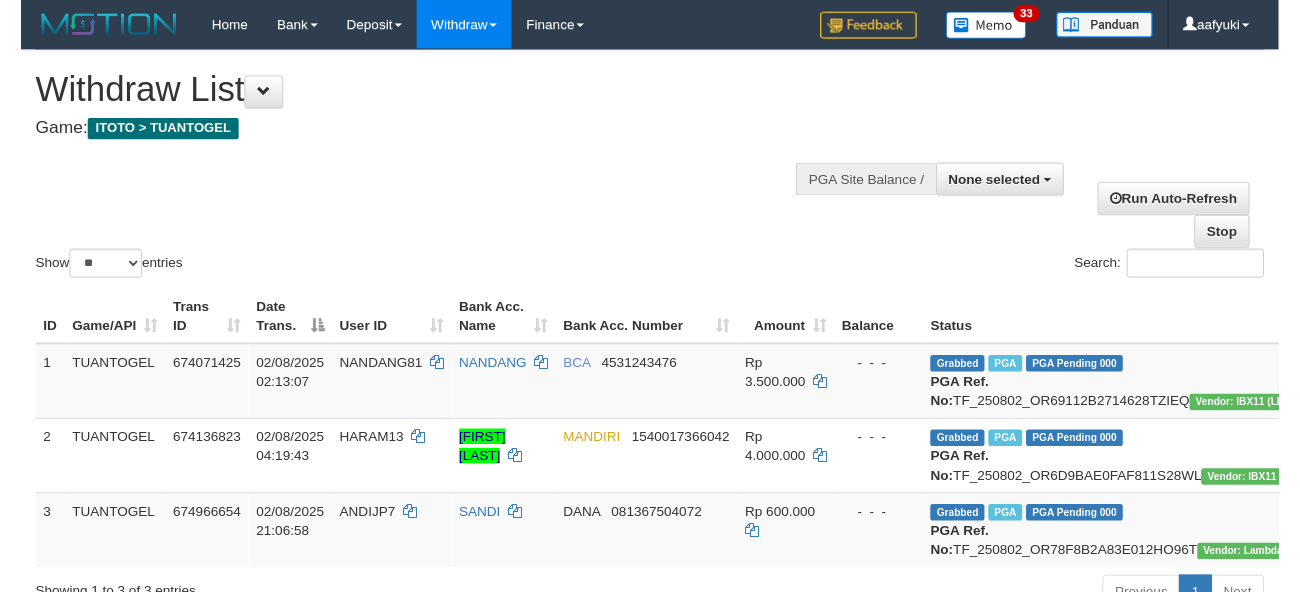 scroll, scrollTop: 266, scrollLeft: 0, axis: vertical 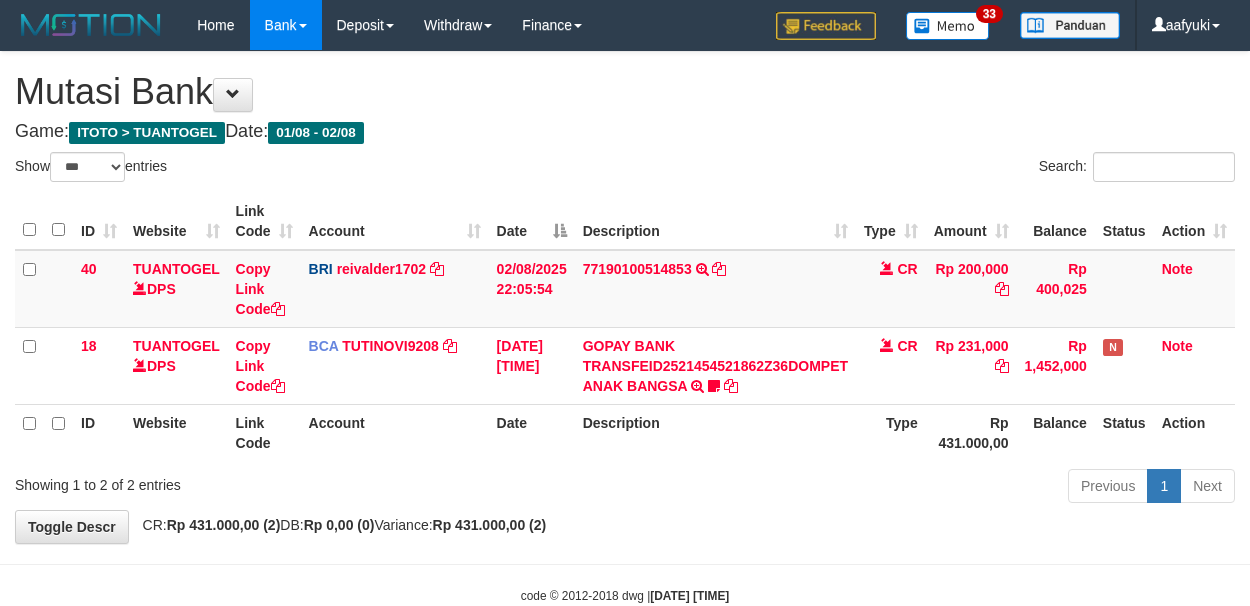 select on "***" 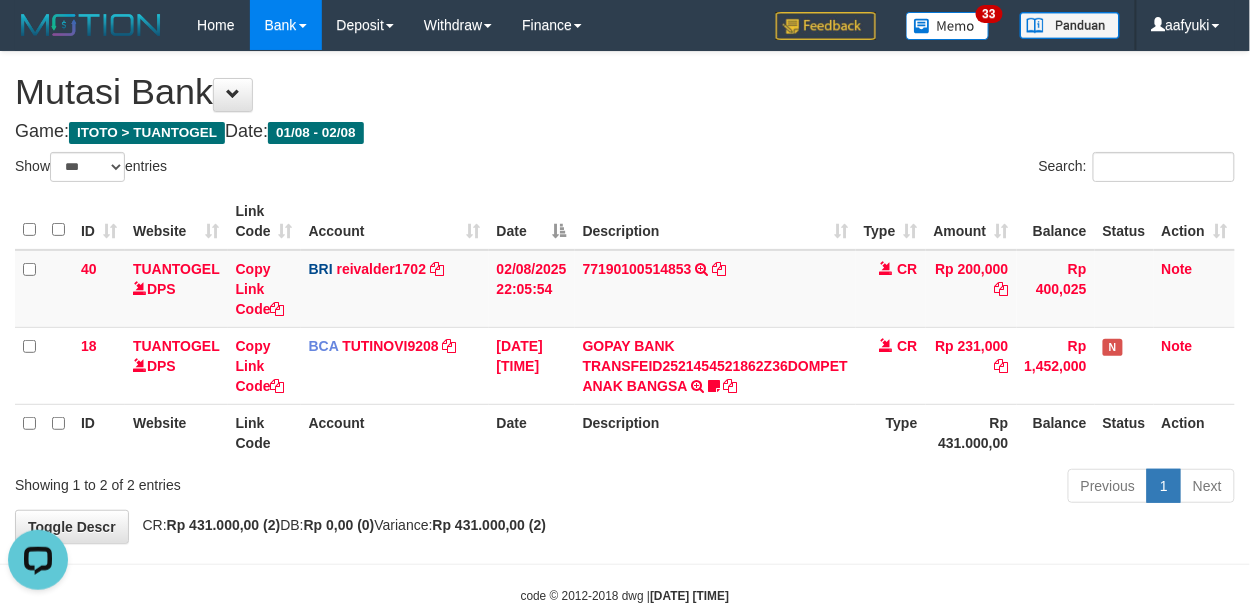 scroll, scrollTop: 0, scrollLeft: 0, axis: both 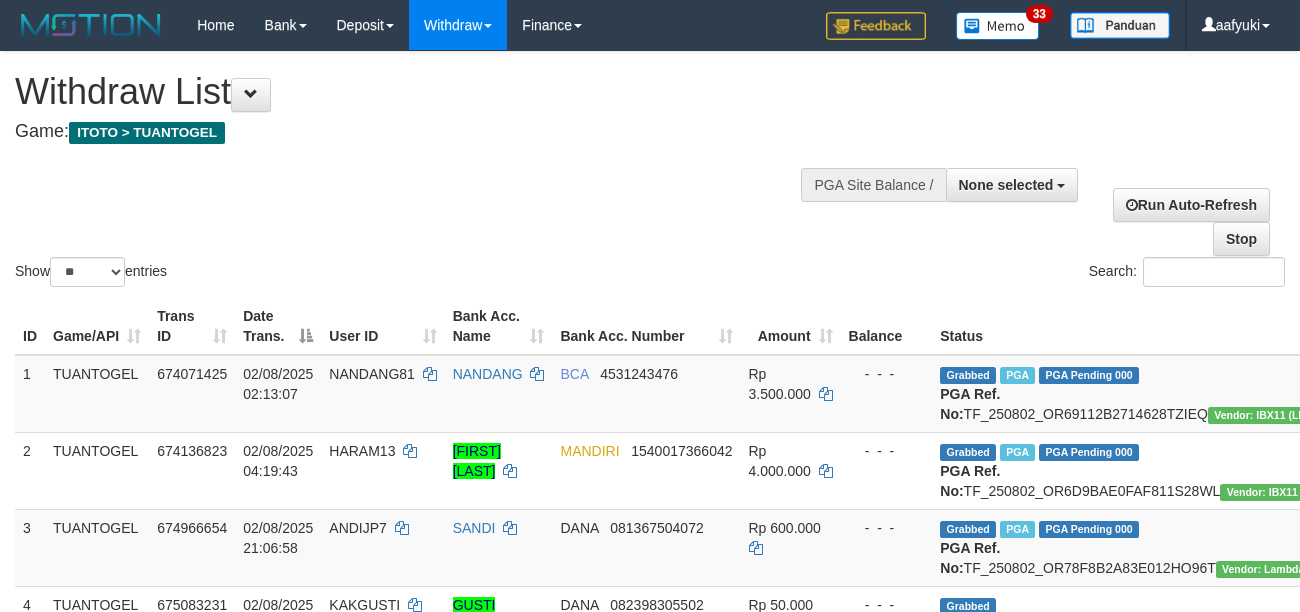 select 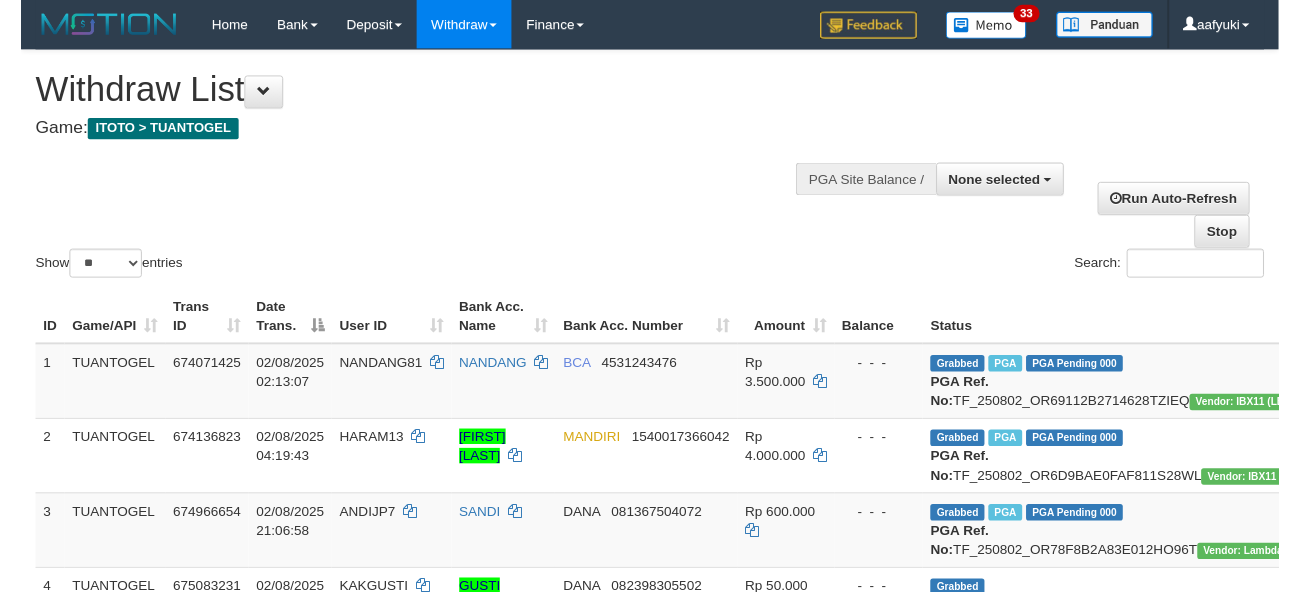 scroll, scrollTop: 266, scrollLeft: 0, axis: vertical 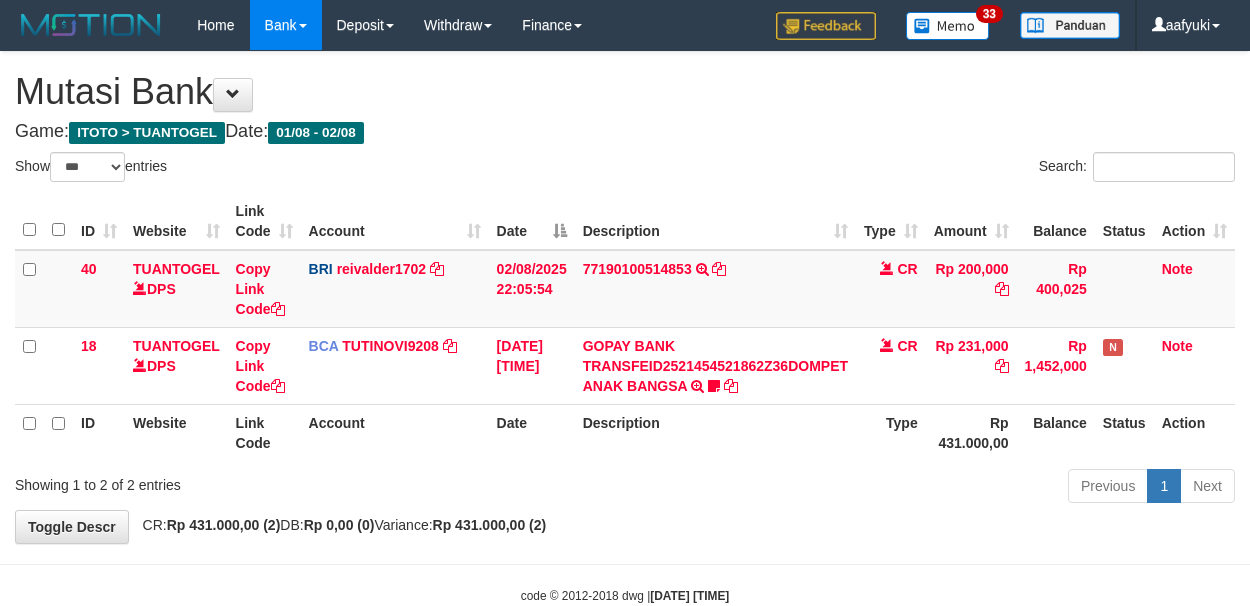 select on "***" 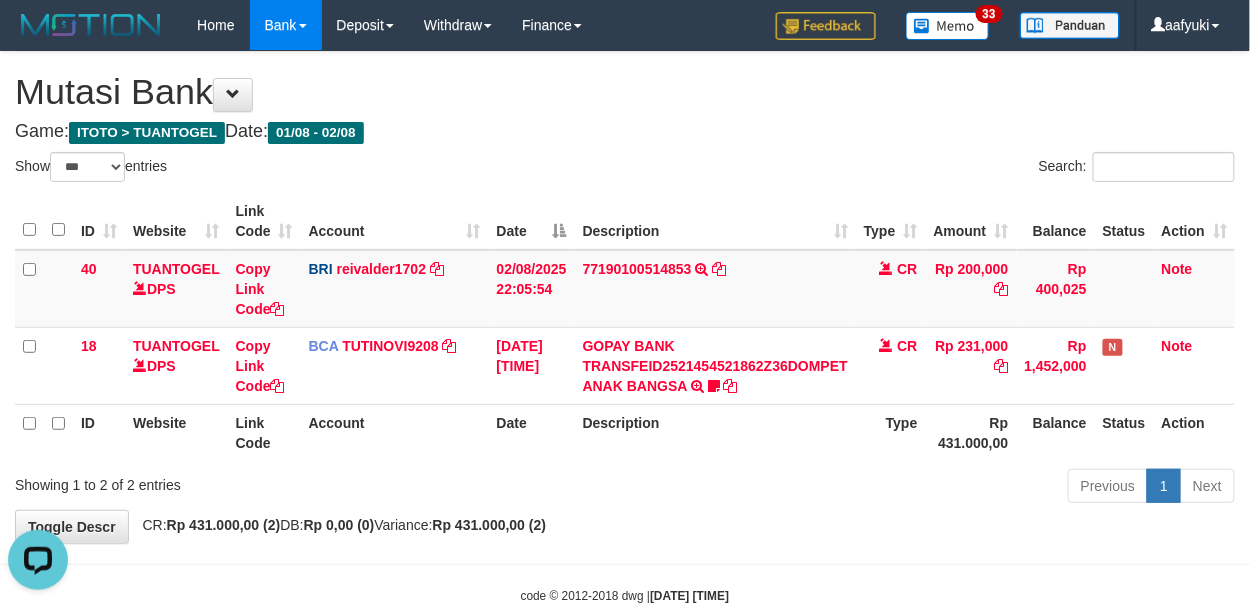 scroll, scrollTop: 0, scrollLeft: 0, axis: both 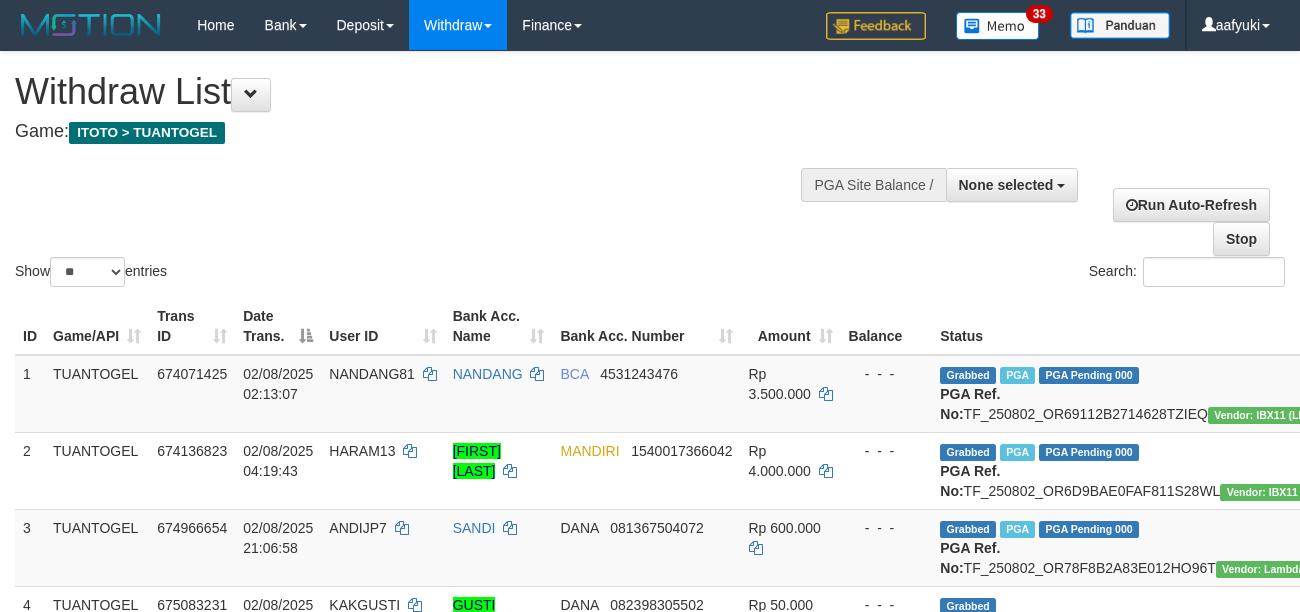 select 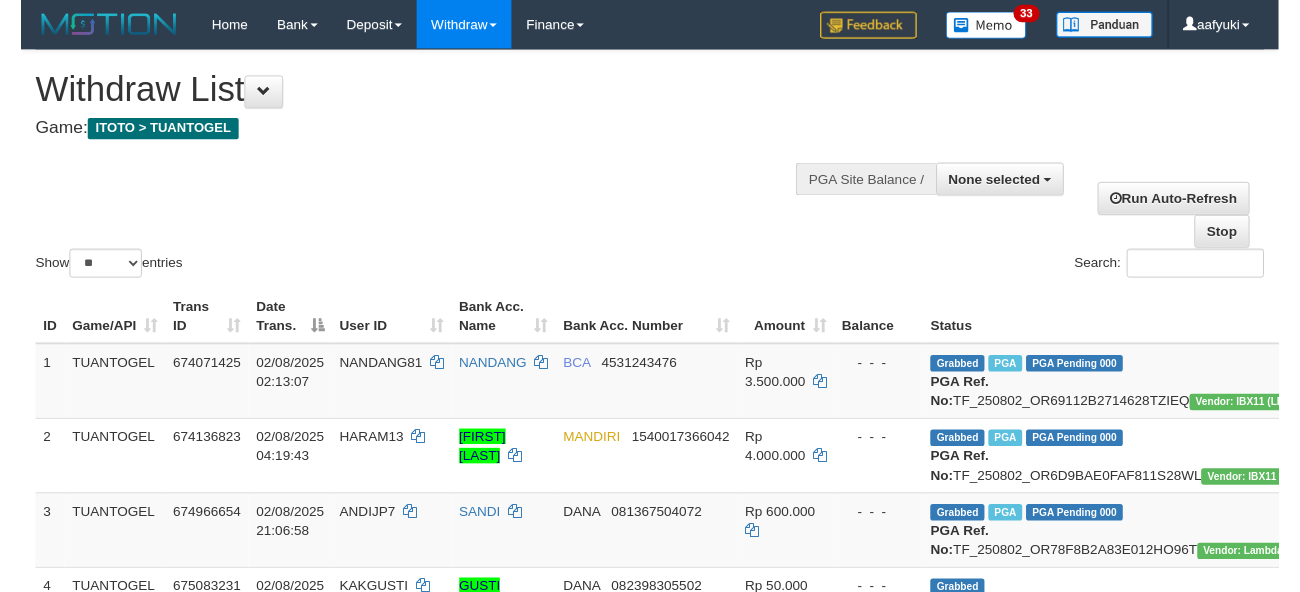scroll, scrollTop: 266, scrollLeft: 0, axis: vertical 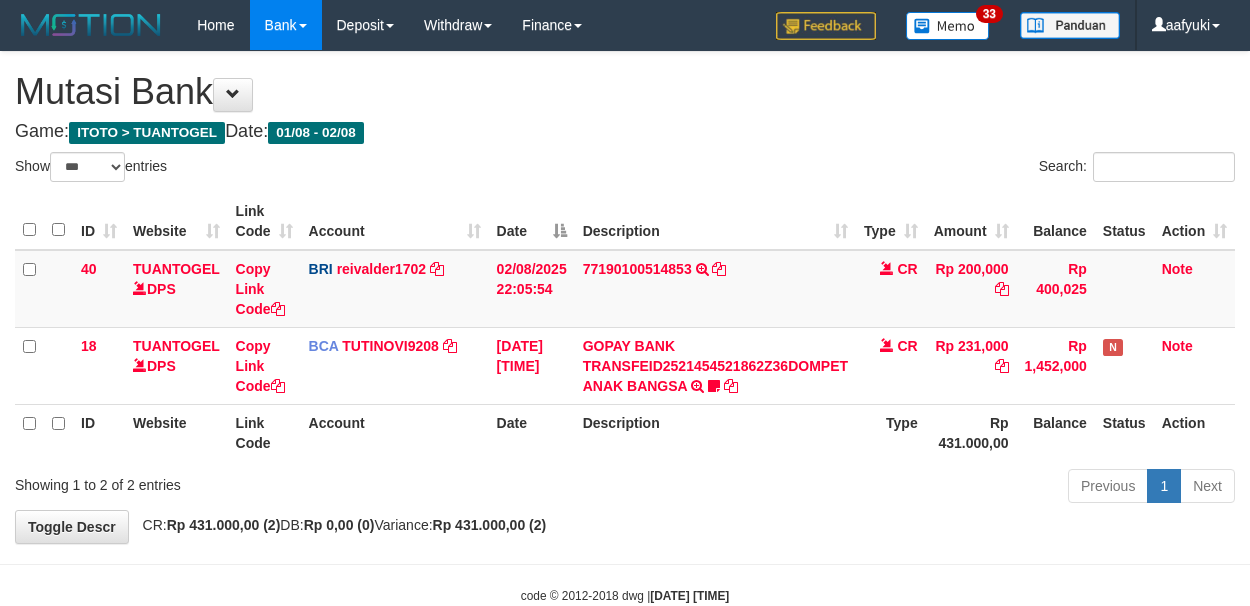 select on "***" 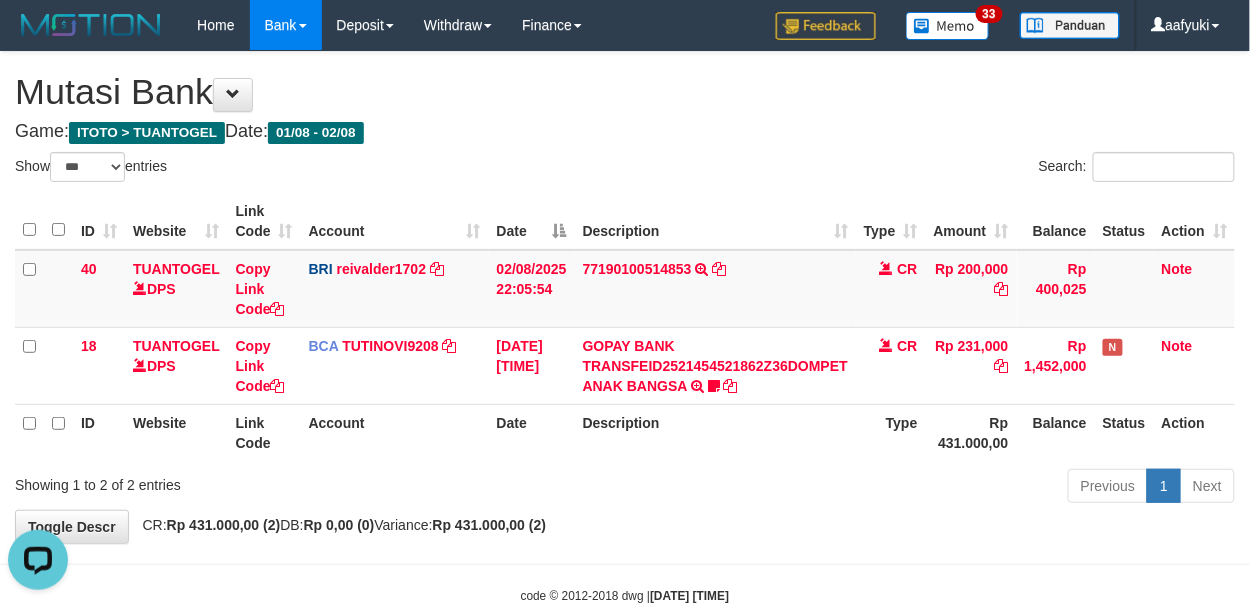scroll, scrollTop: 0, scrollLeft: 0, axis: both 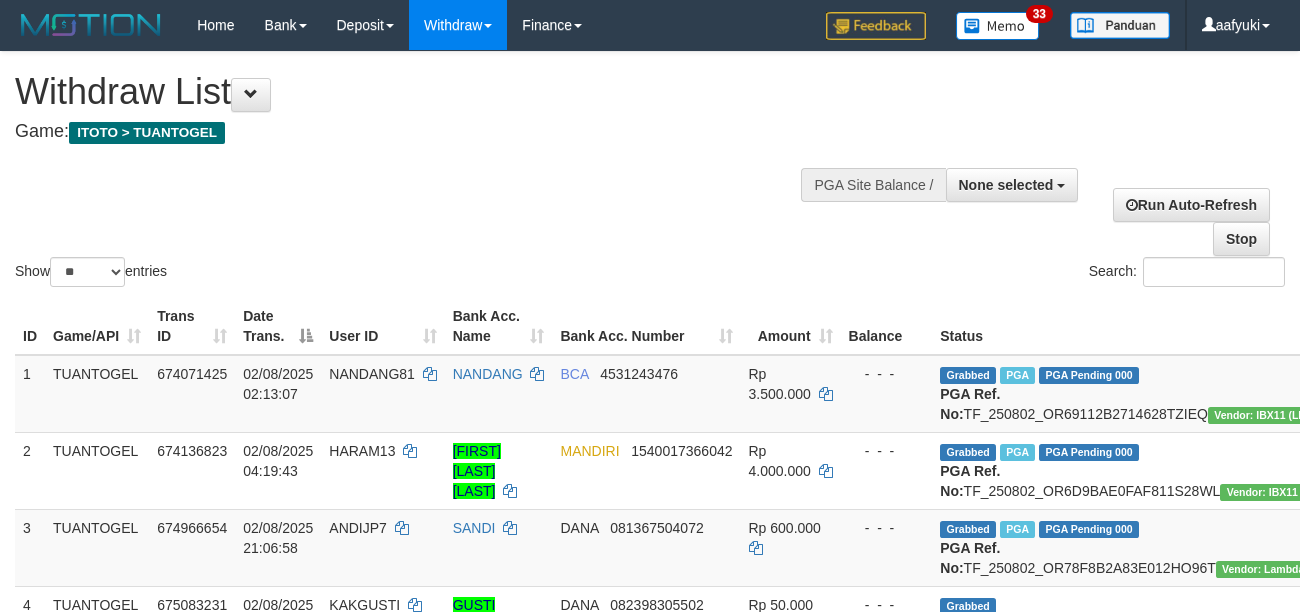 select 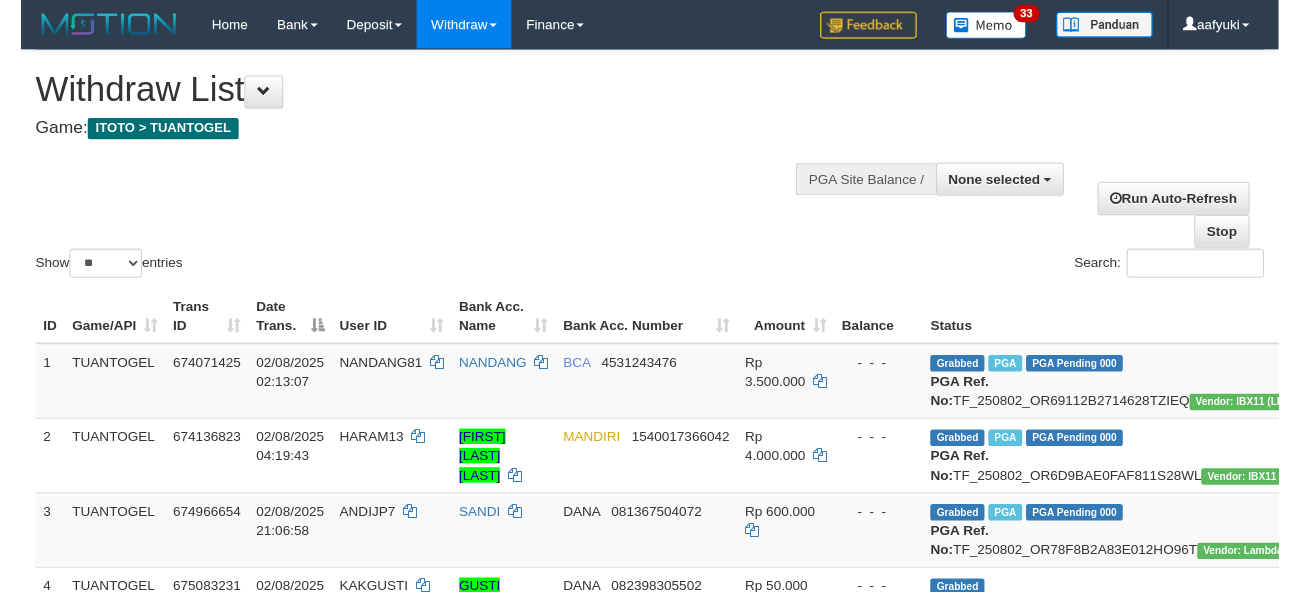 scroll, scrollTop: 266, scrollLeft: 0, axis: vertical 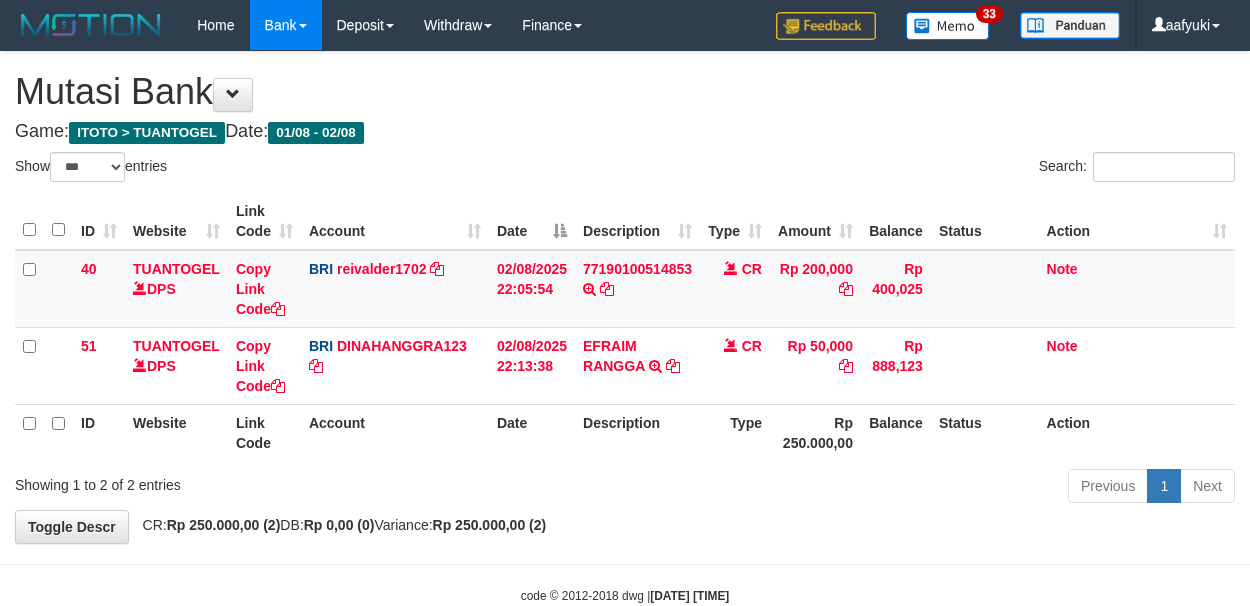 select on "***" 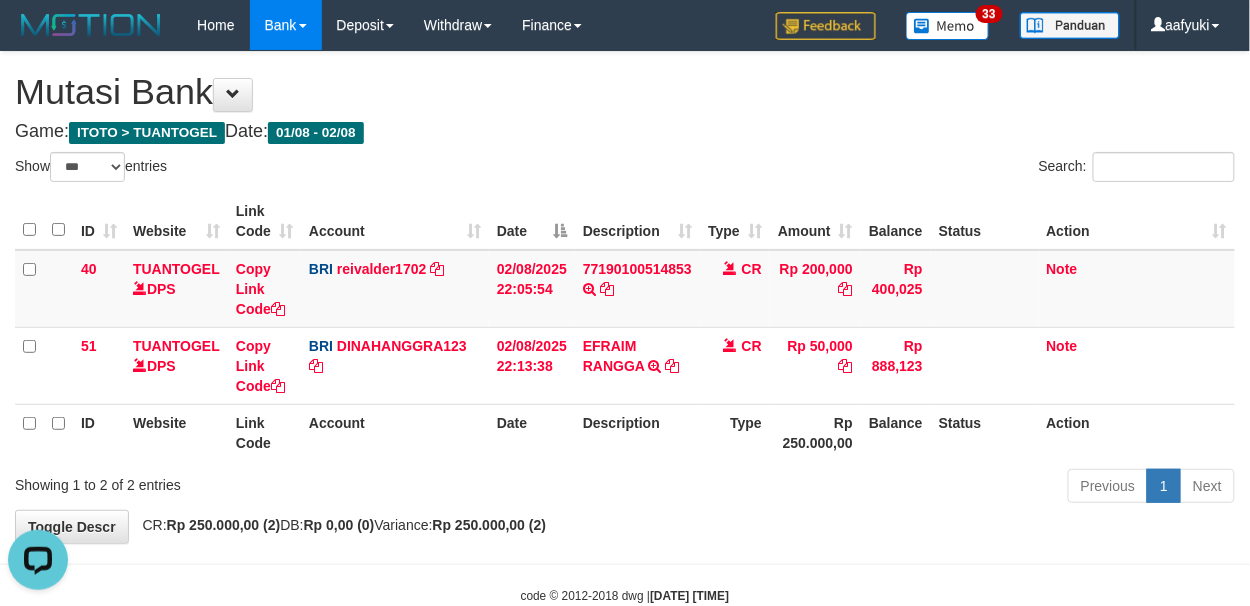 scroll, scrollTop: 0, scrollLeft: 0, axis: both 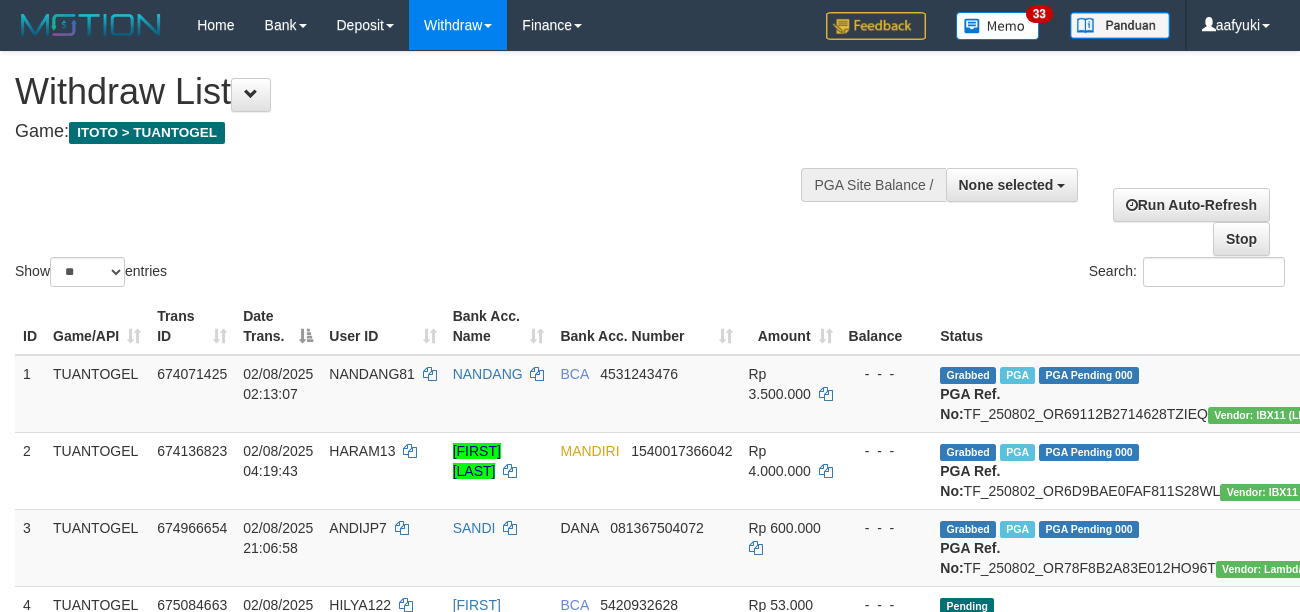 select 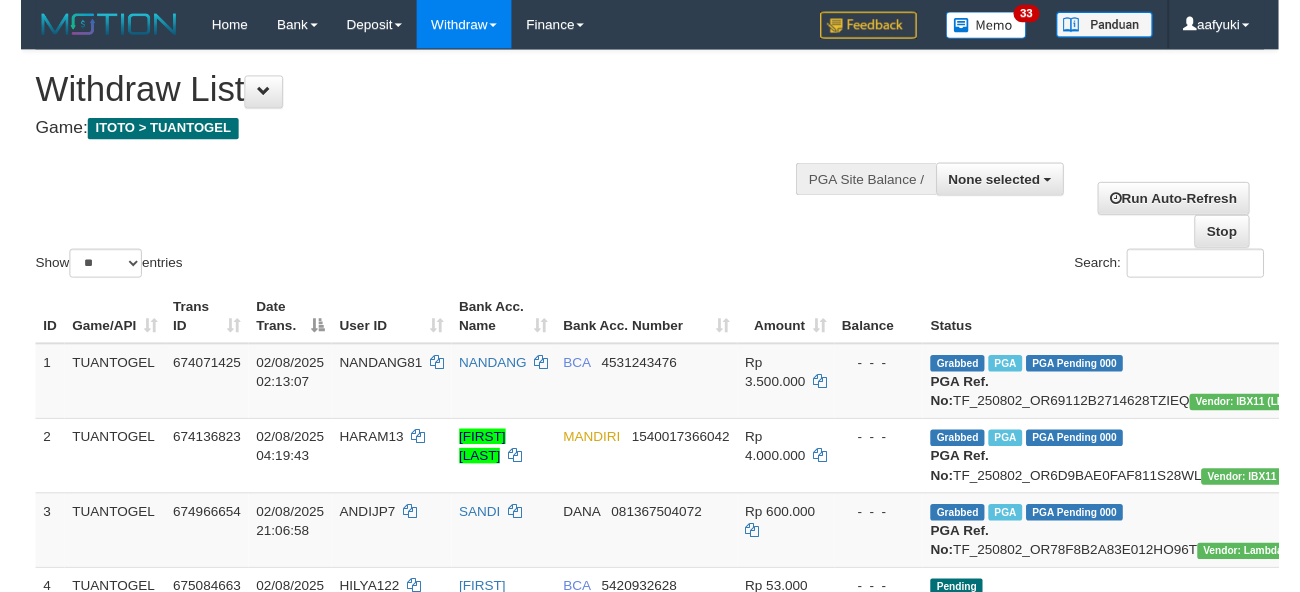 scroll, scrollTop: 266, scrollLeft: 0, axis: vertical 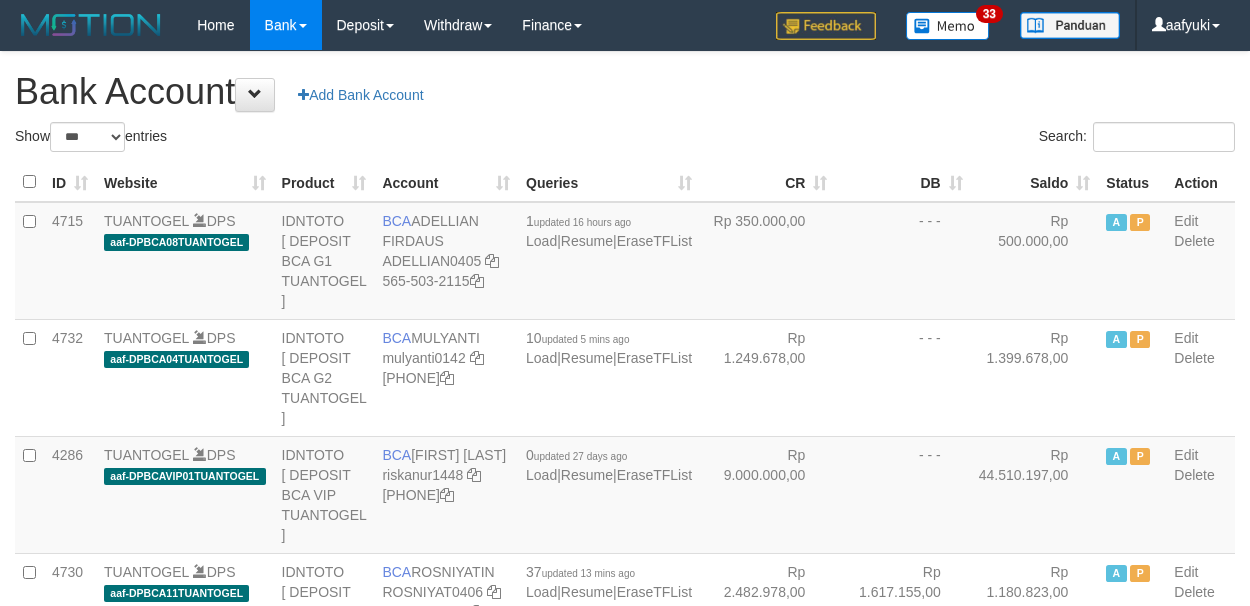 select on "***" 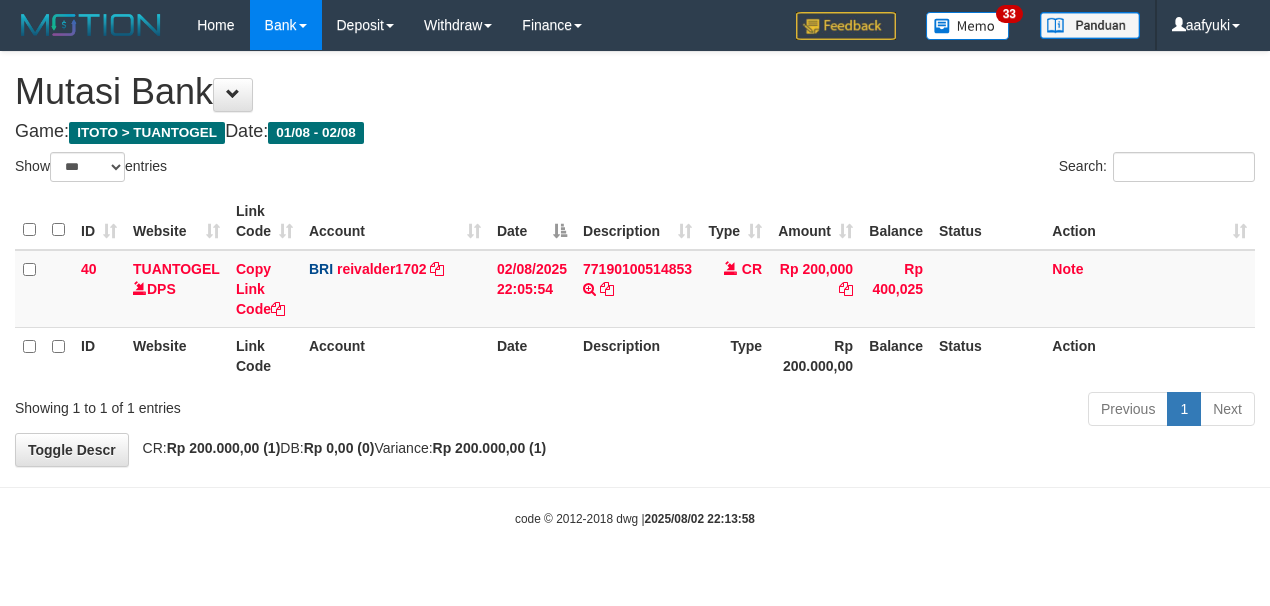 select on "***" 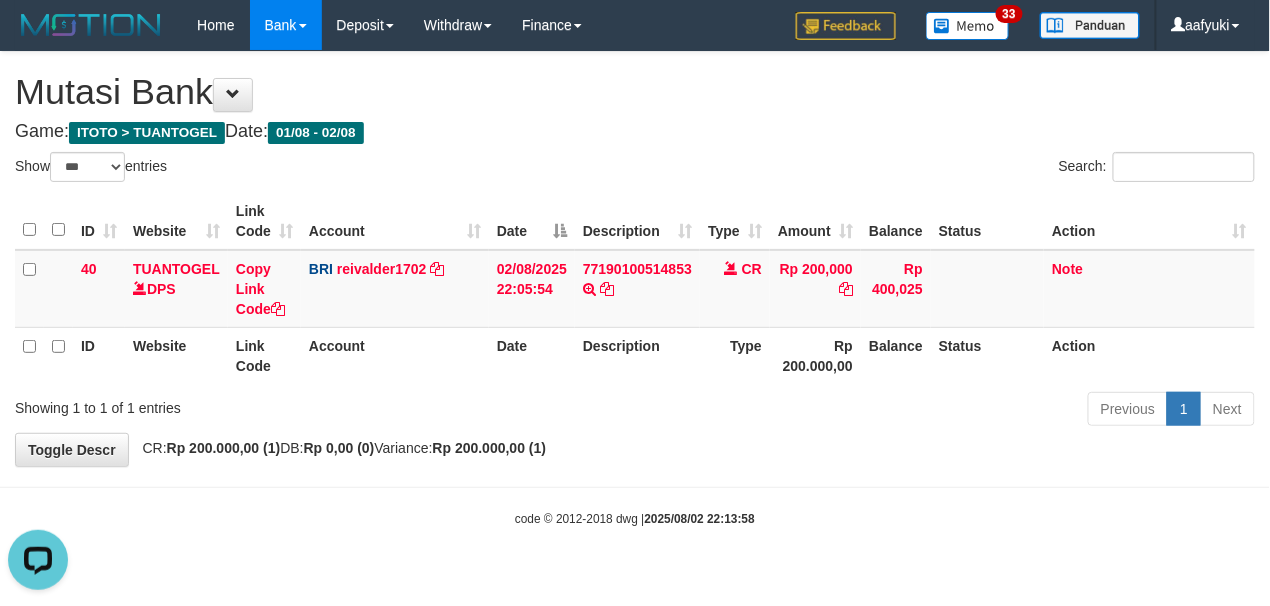 scroll, scrollTop: 0, scrollLeft: 0, axis: both 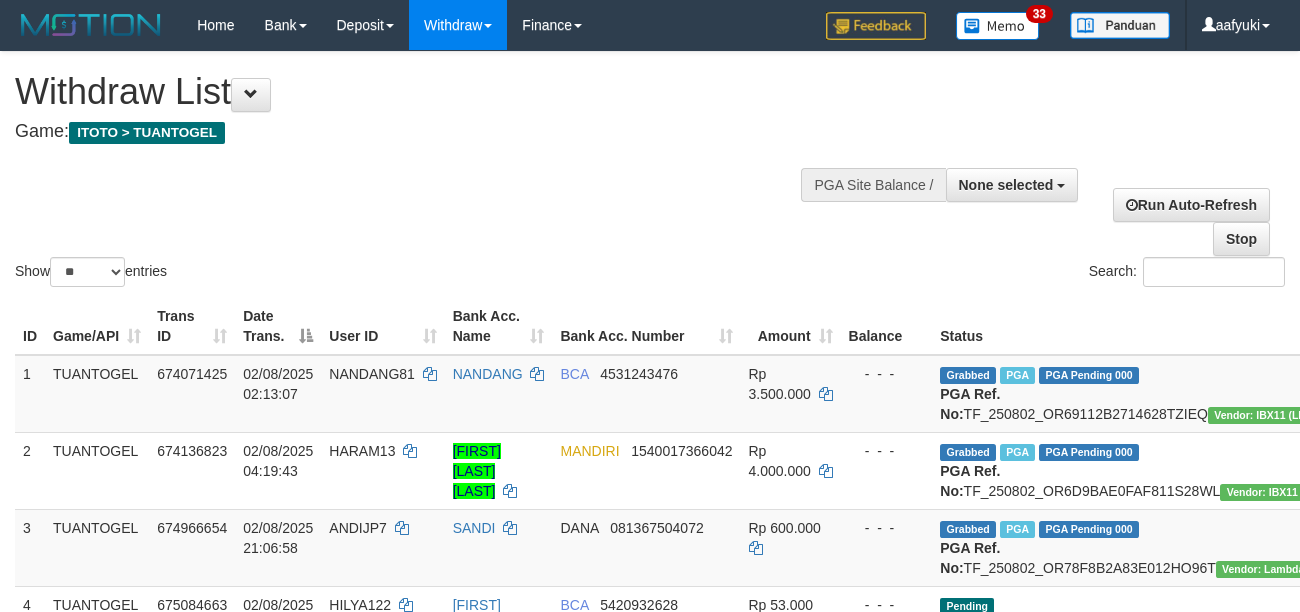 select 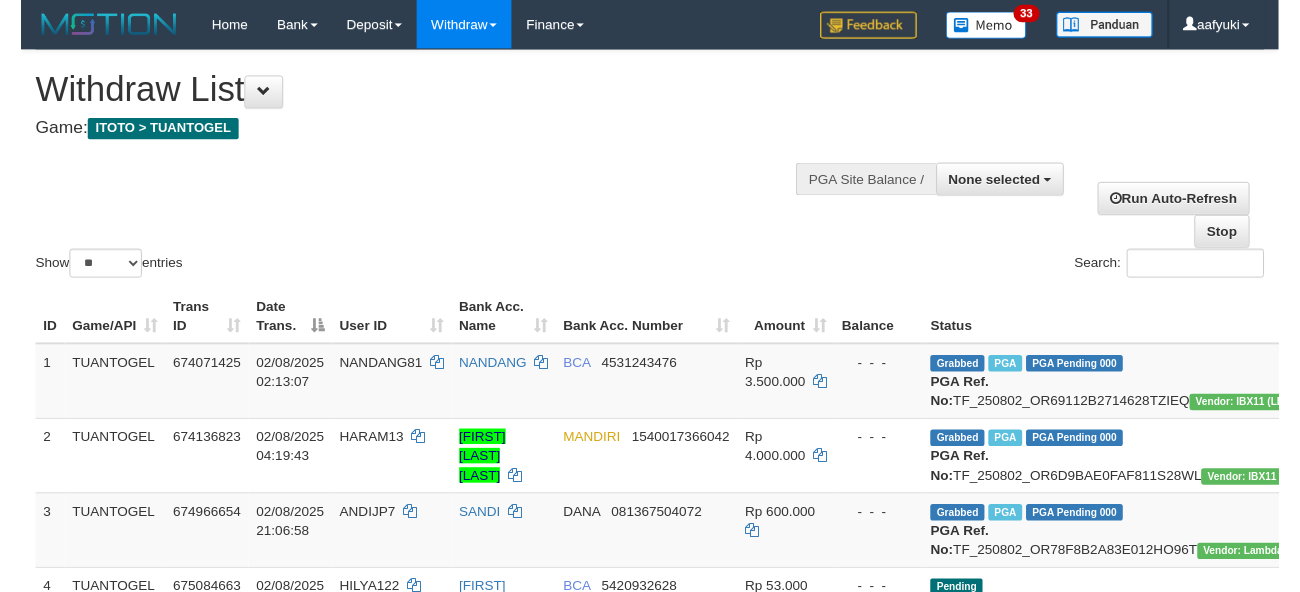scroll, scrollTop: 266, scrollLeft: 0, axis: vertical 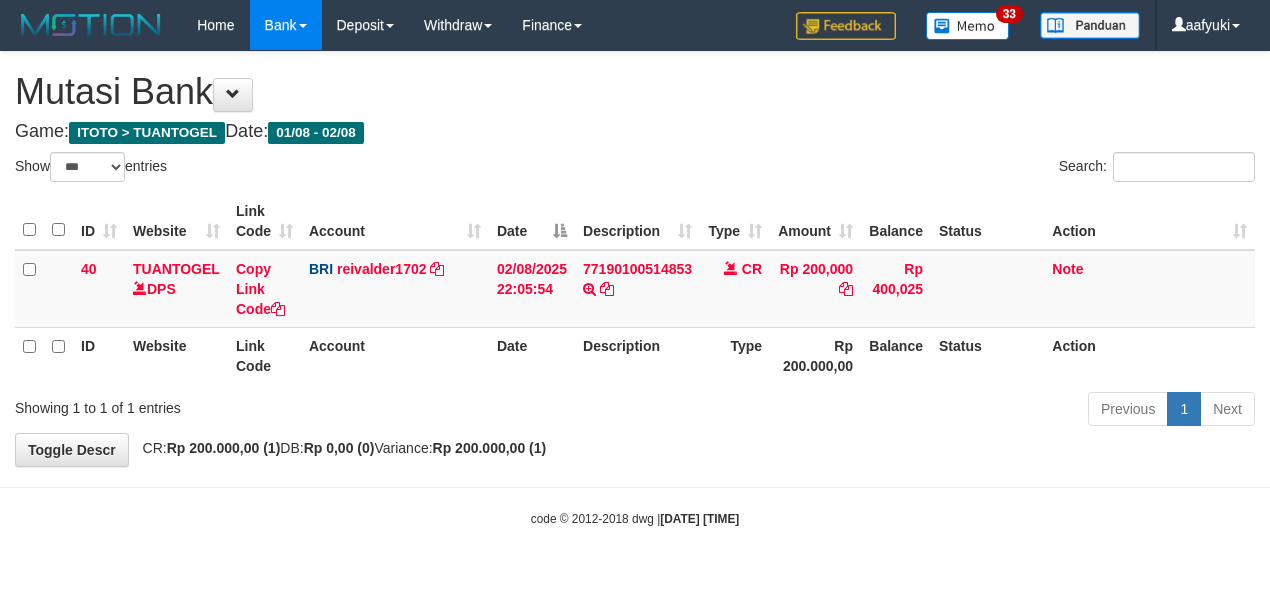 select on "***" 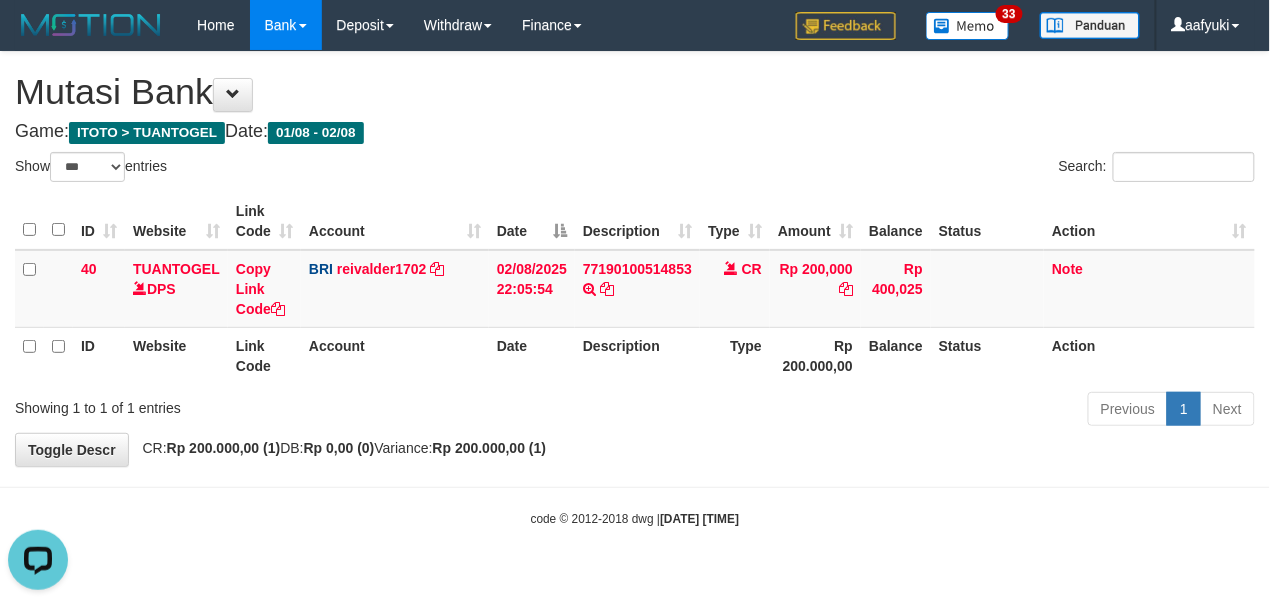 scroll, scrollTop: 0, scrollLeft: 0, axis: both 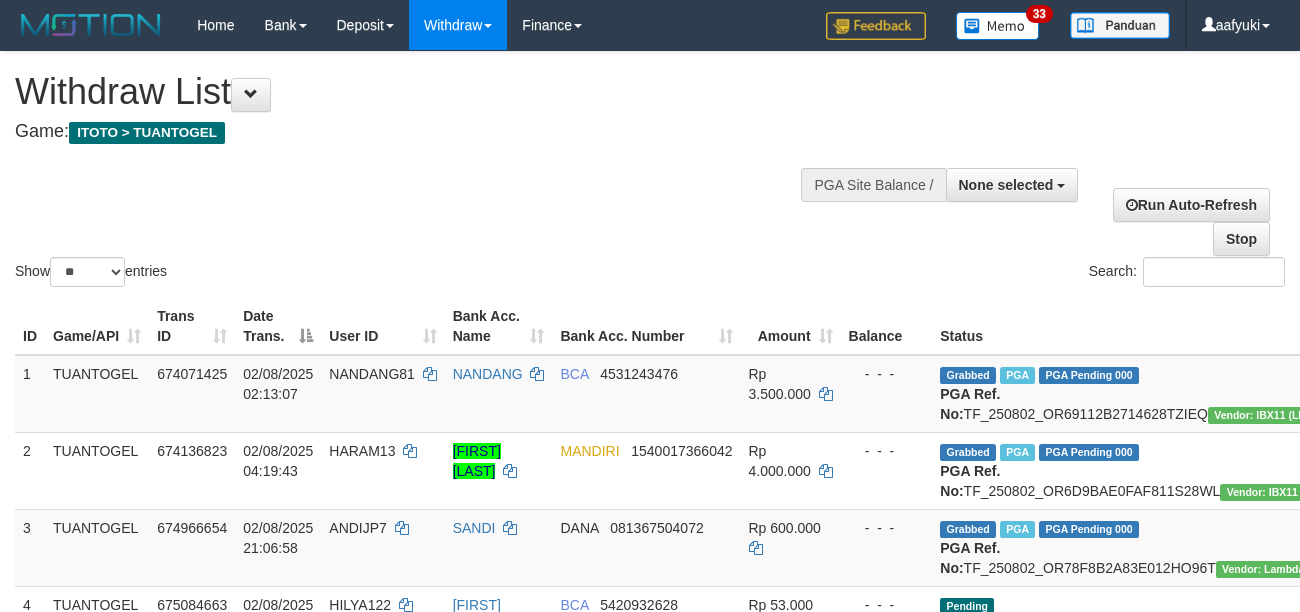 select 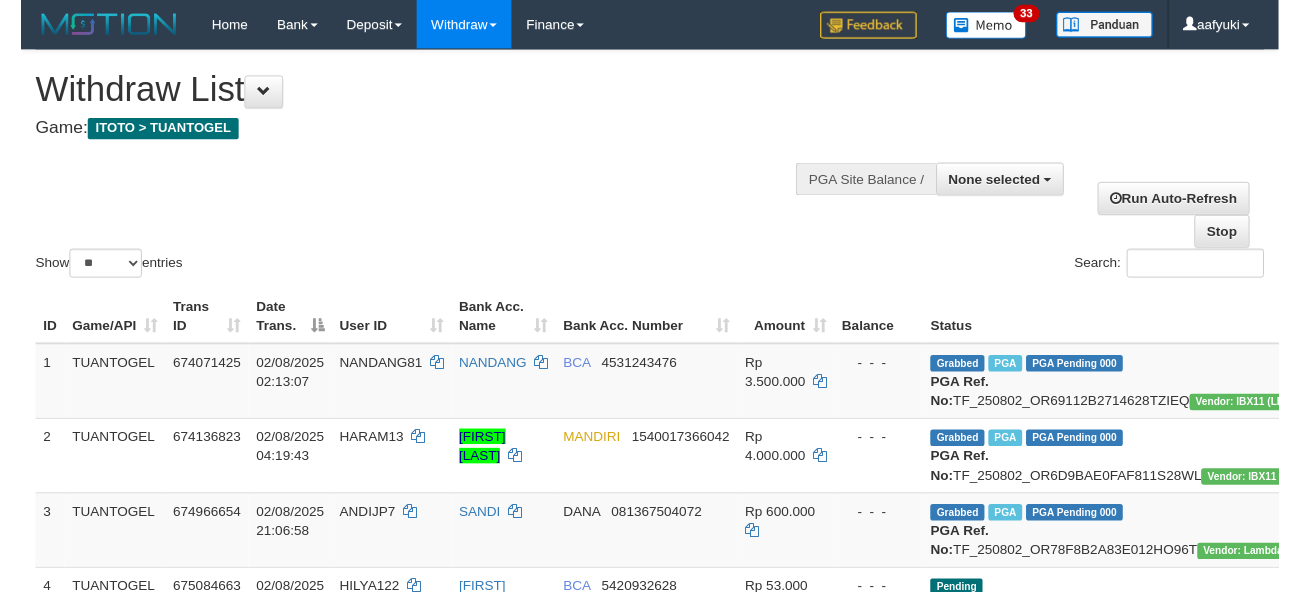 scroll, scrollTop: 266, scrollLeft: 0, axis: vertical 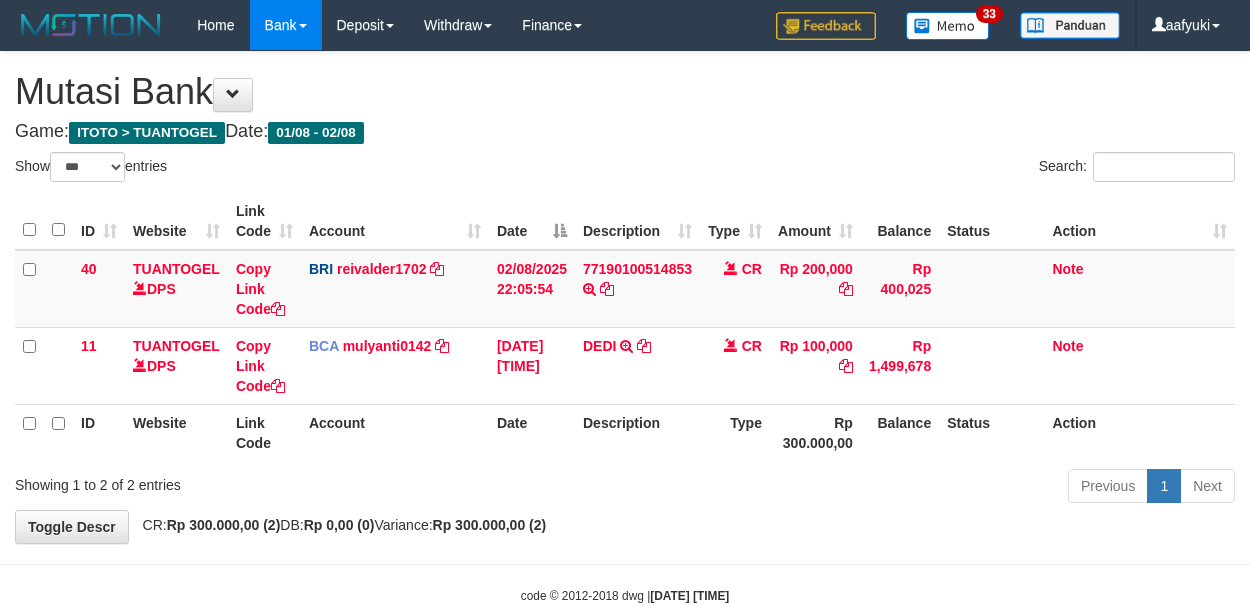 select on "***" 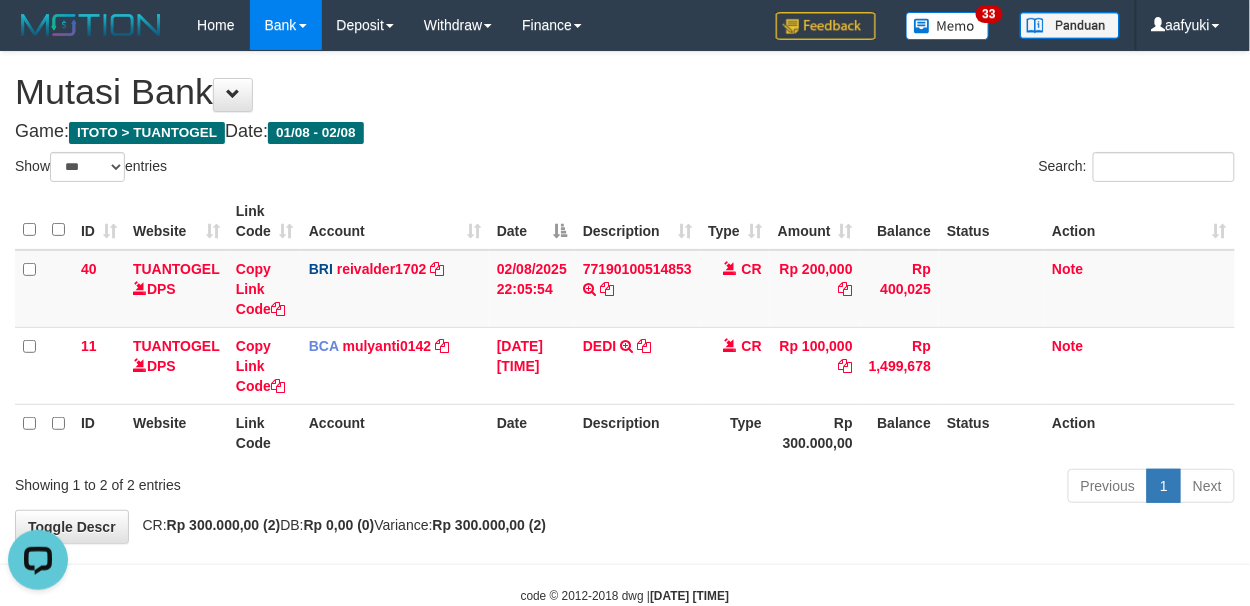 scroll, scrollTop: 0, scrollLeft: 0, axis: both 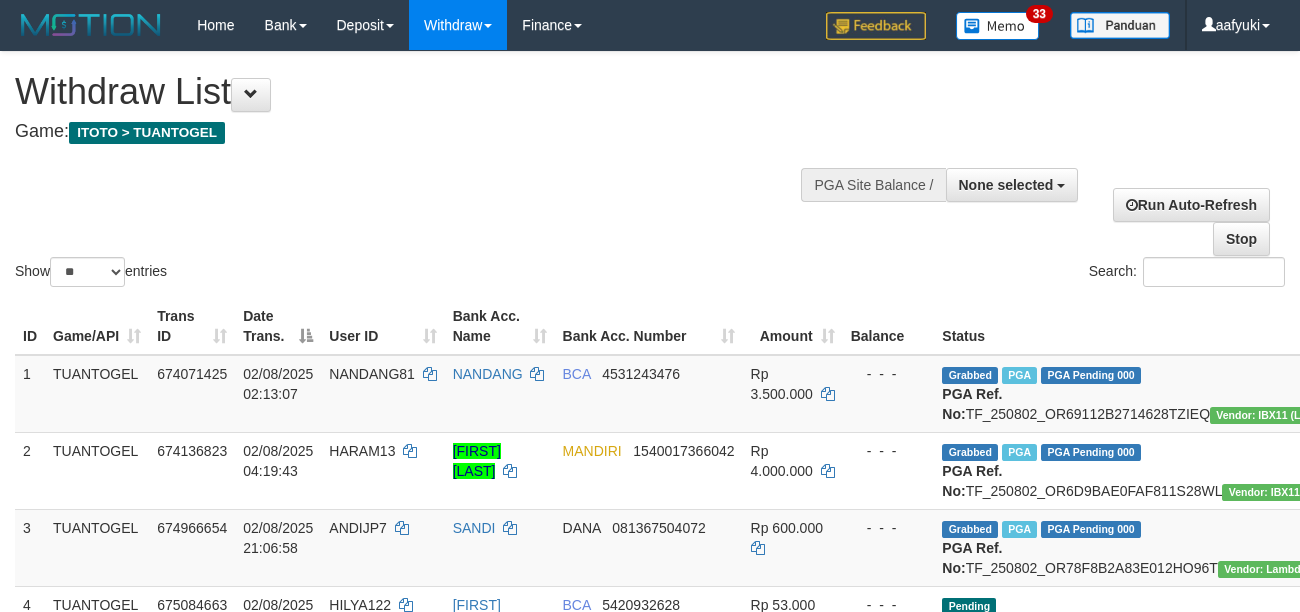 select 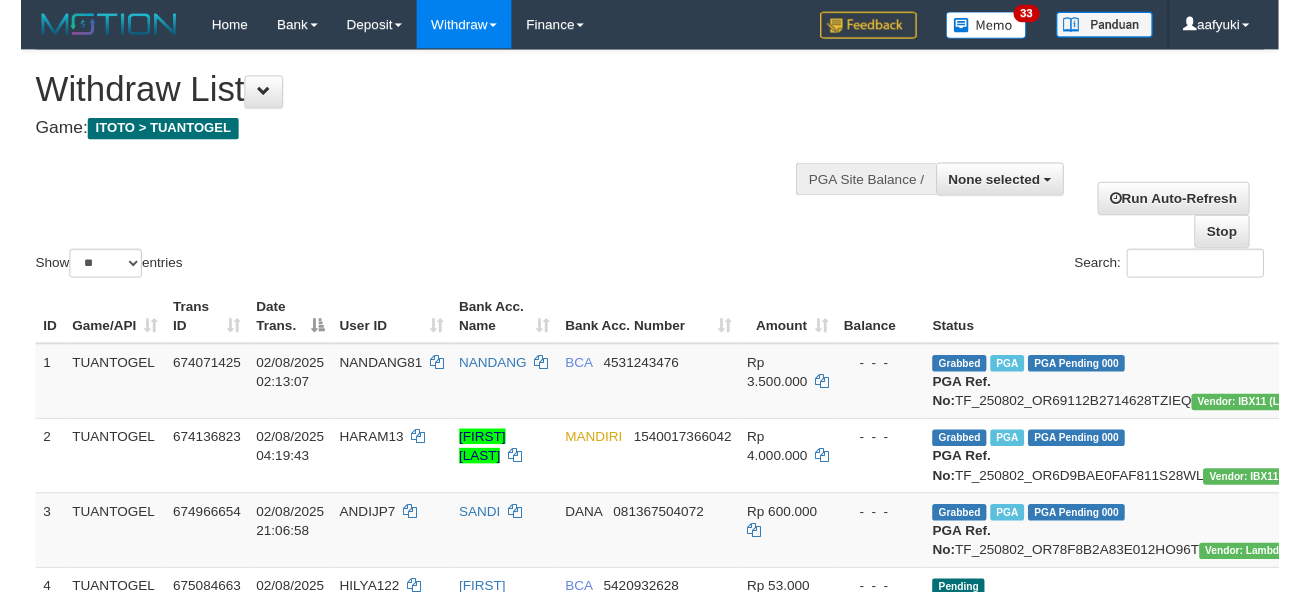 scroll, scrollTop: 266, scrollLeft: 0, axis: vertical 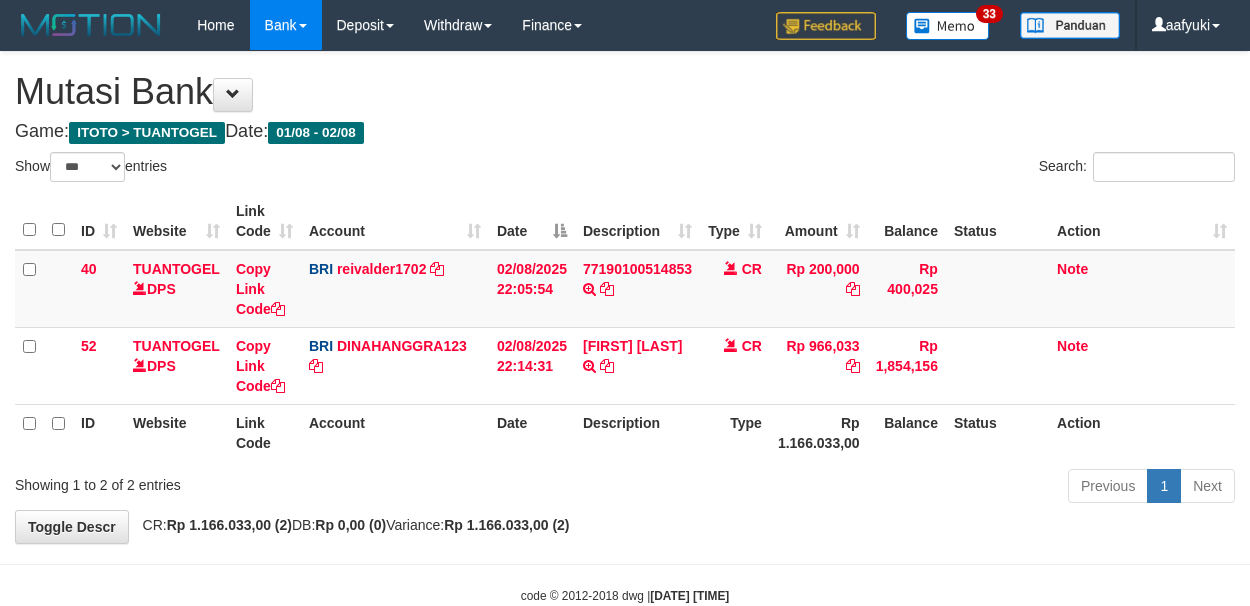 select on "***" 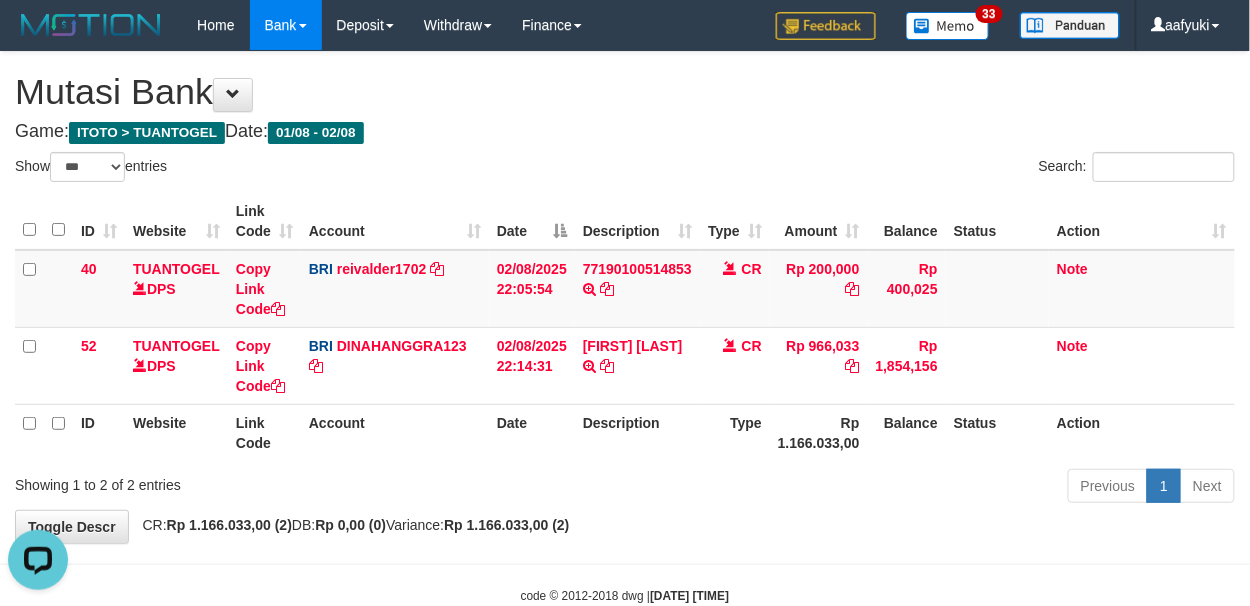 scroll, scrollTop: 0, scrollLeft: 0, axis: both 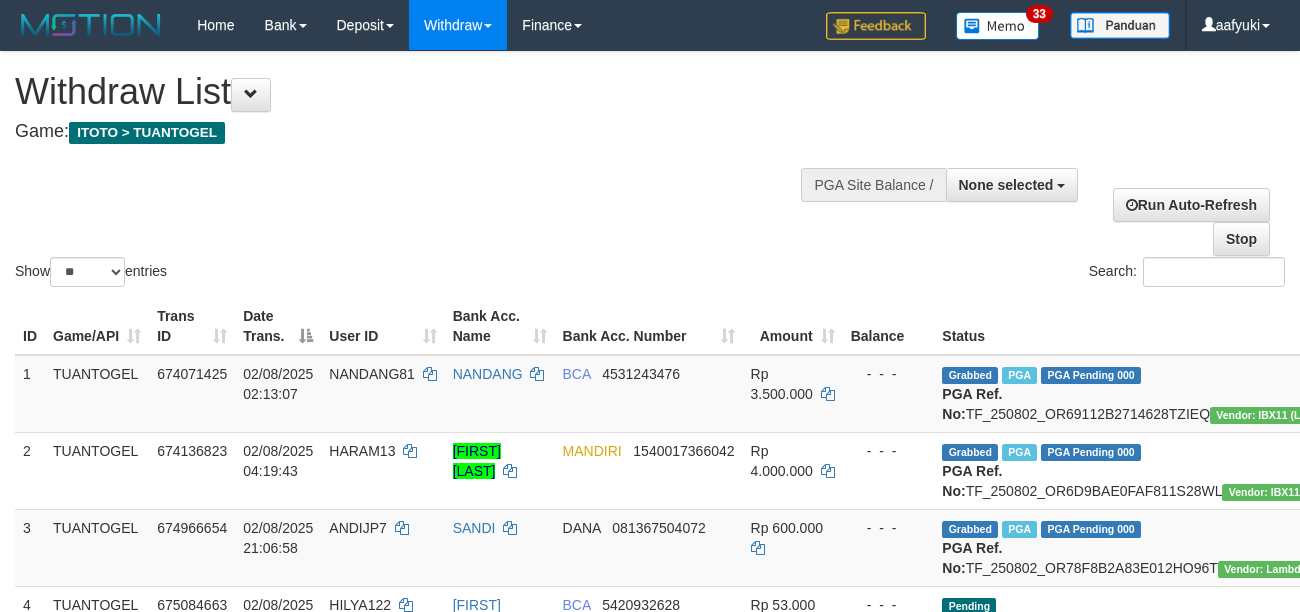 select 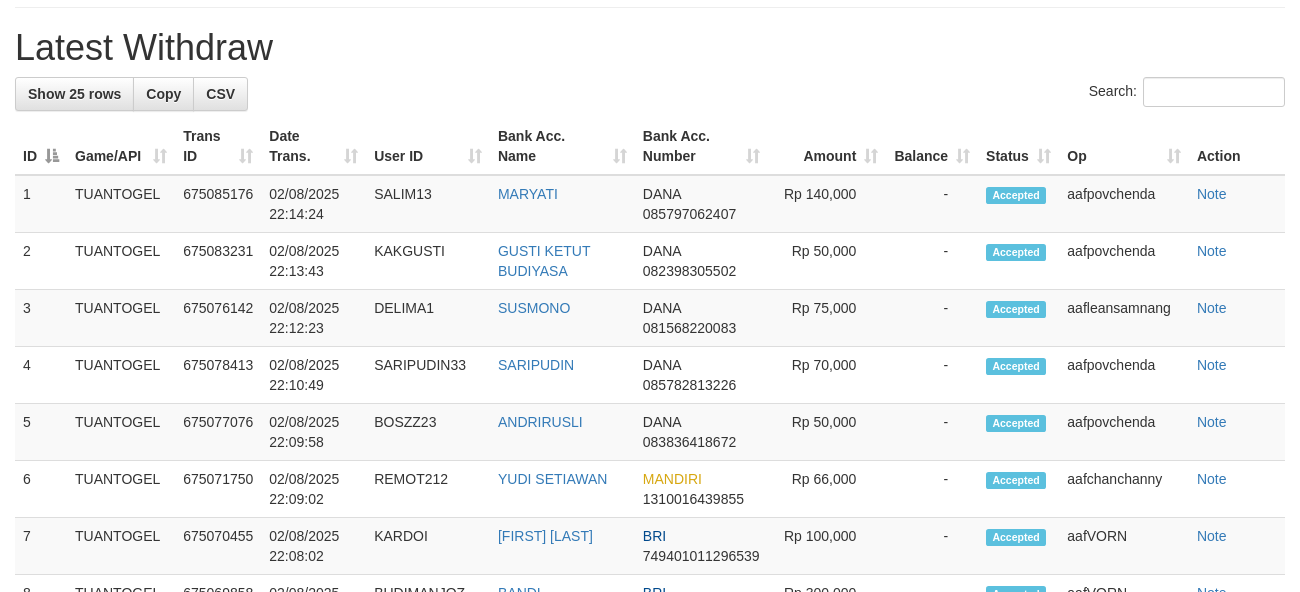 scroll, scrollTop: 266, scrollLeft: 0, axis: vertical 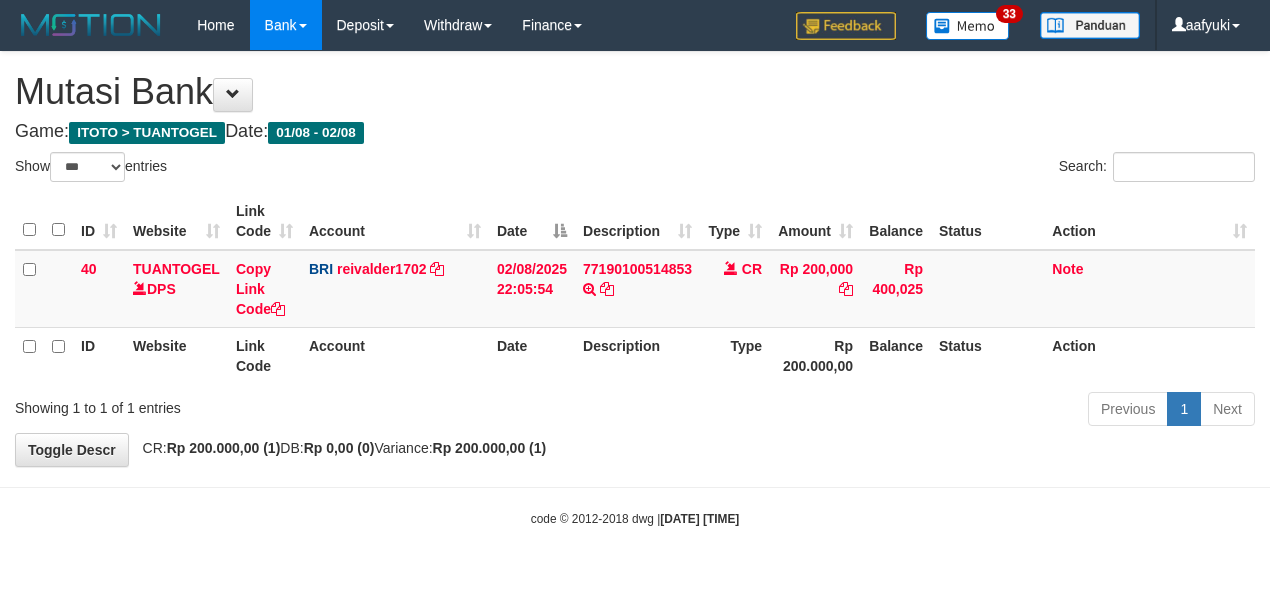 select on "***" 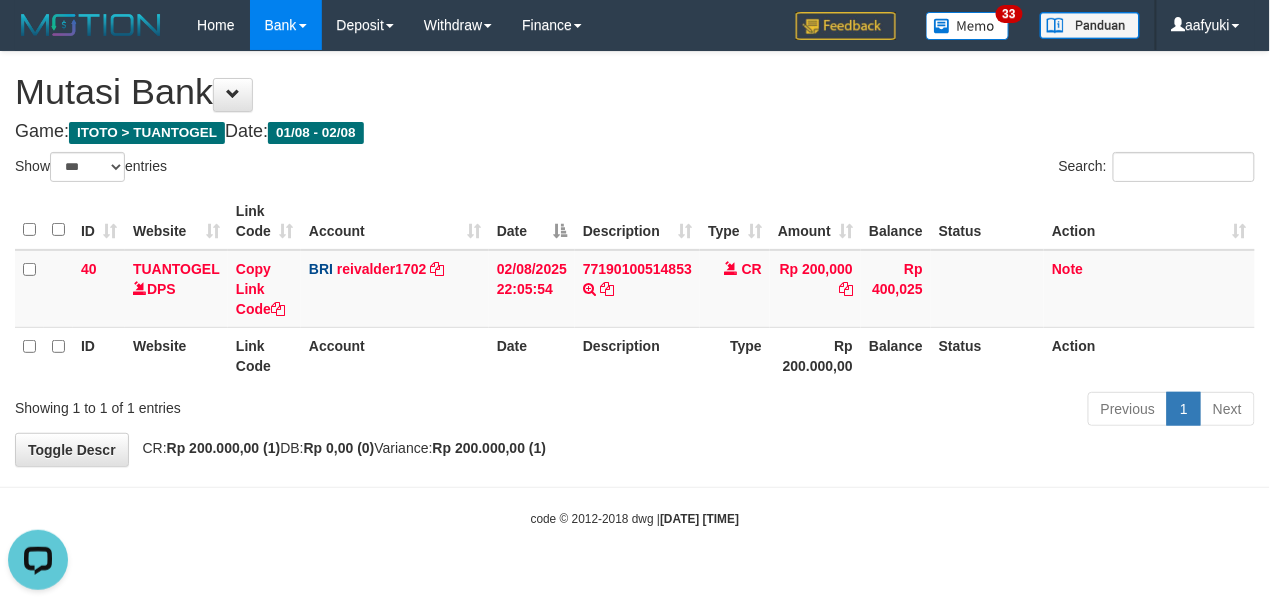 scroll, scrollTop: 0, scrollLeft: 0, axis: both 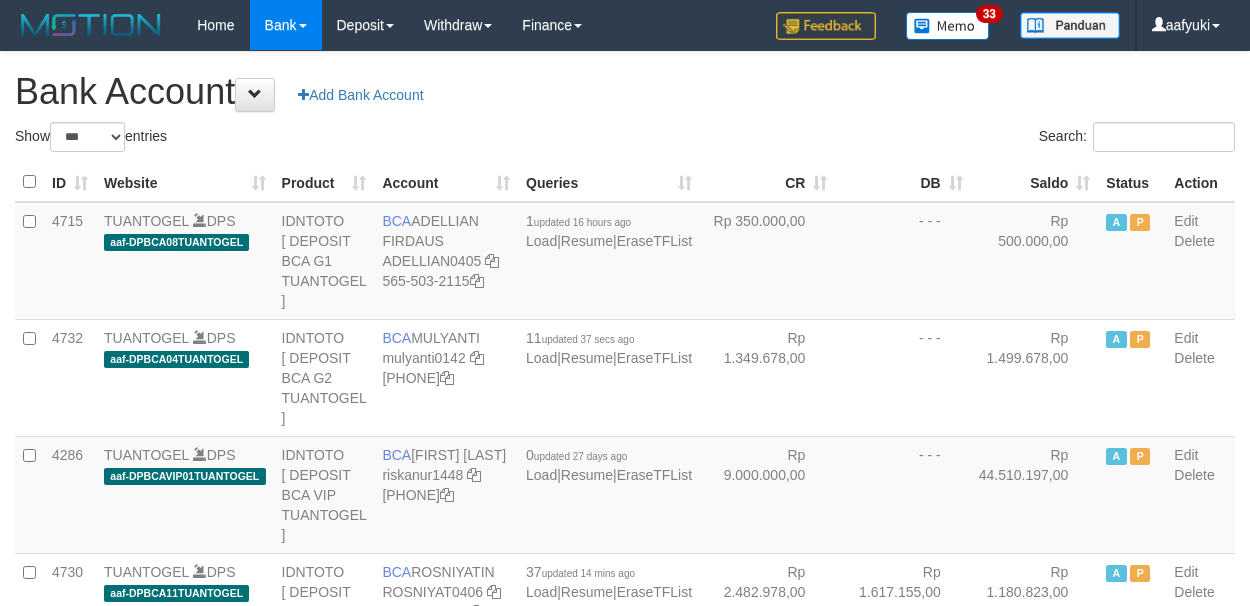 select on "***" 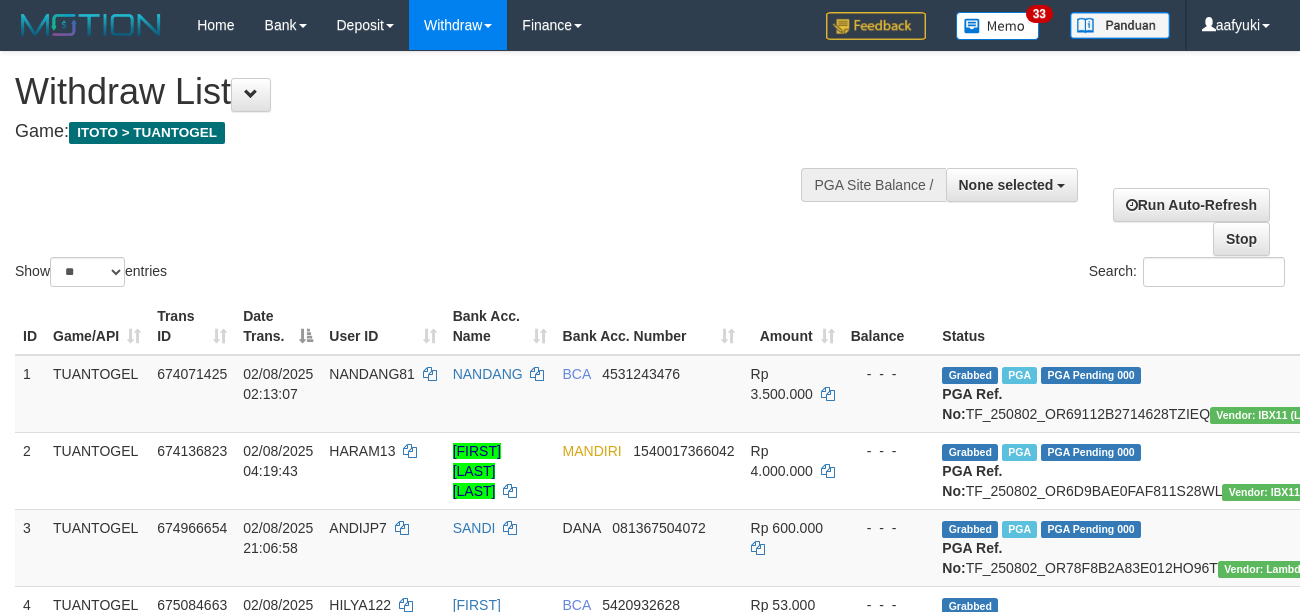 select 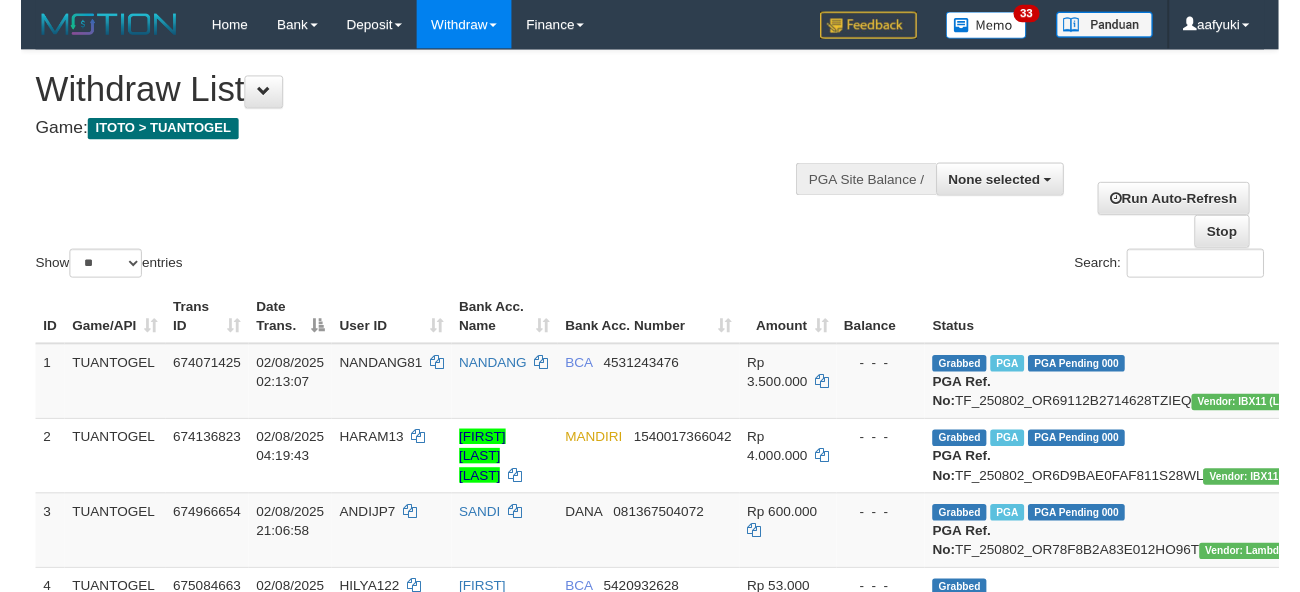 scroll, scrollTop: 266, scrollLeft: 0, axis: vertical 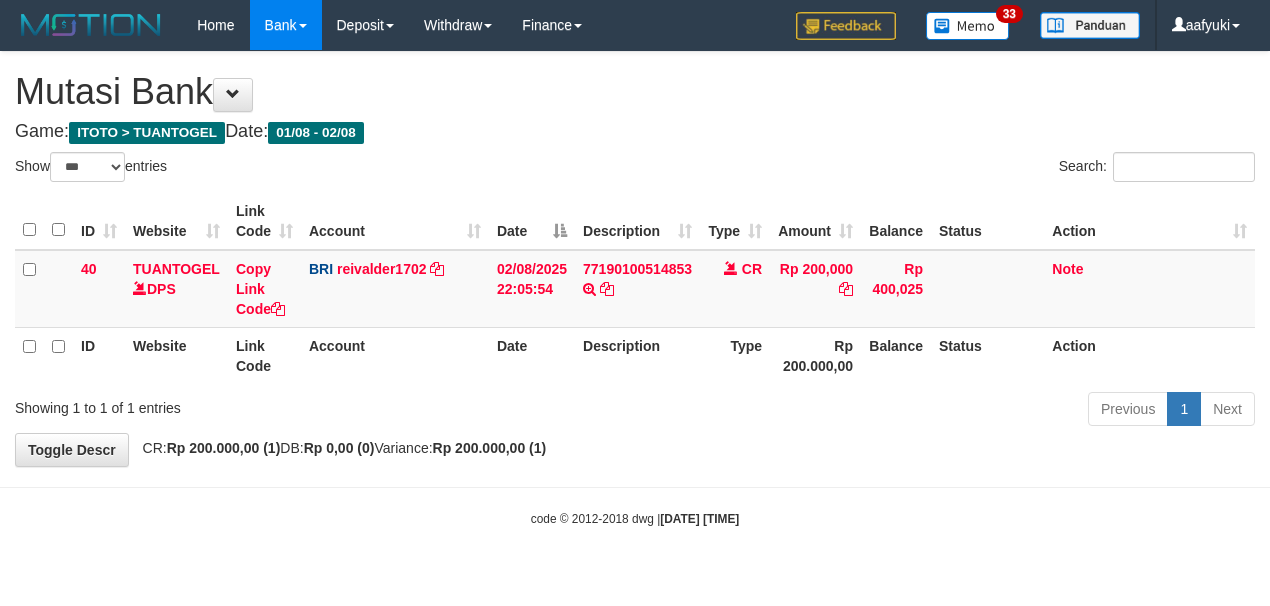 select on "***" 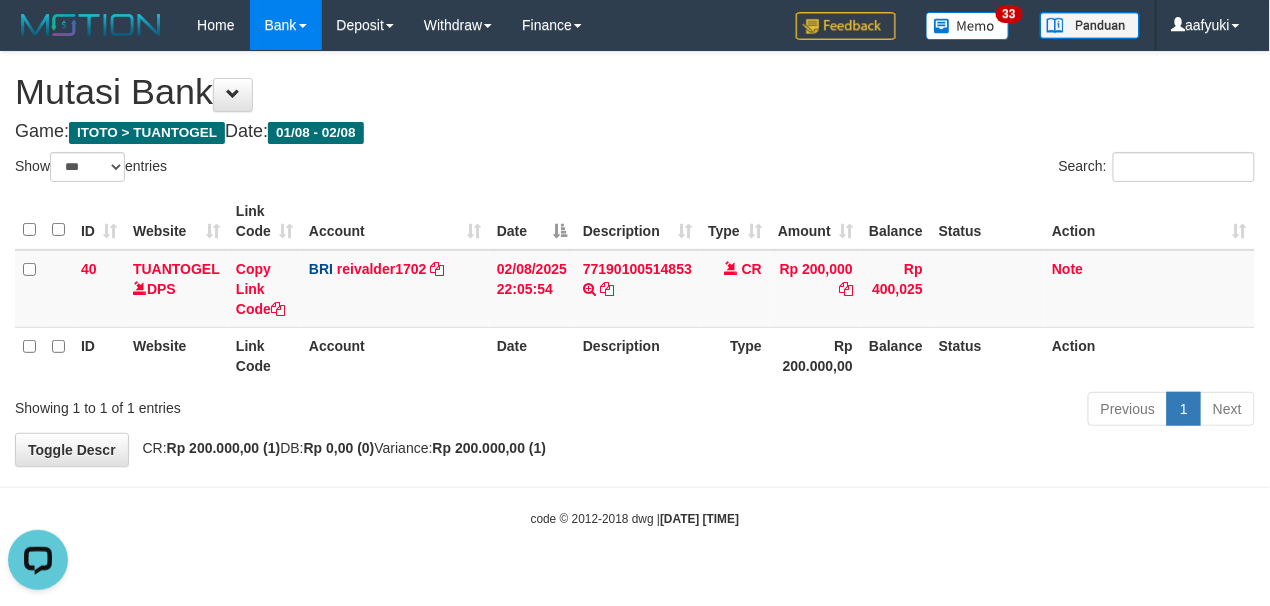 scroll, scrollTop: 0, scrollLeft: 0, axis: both 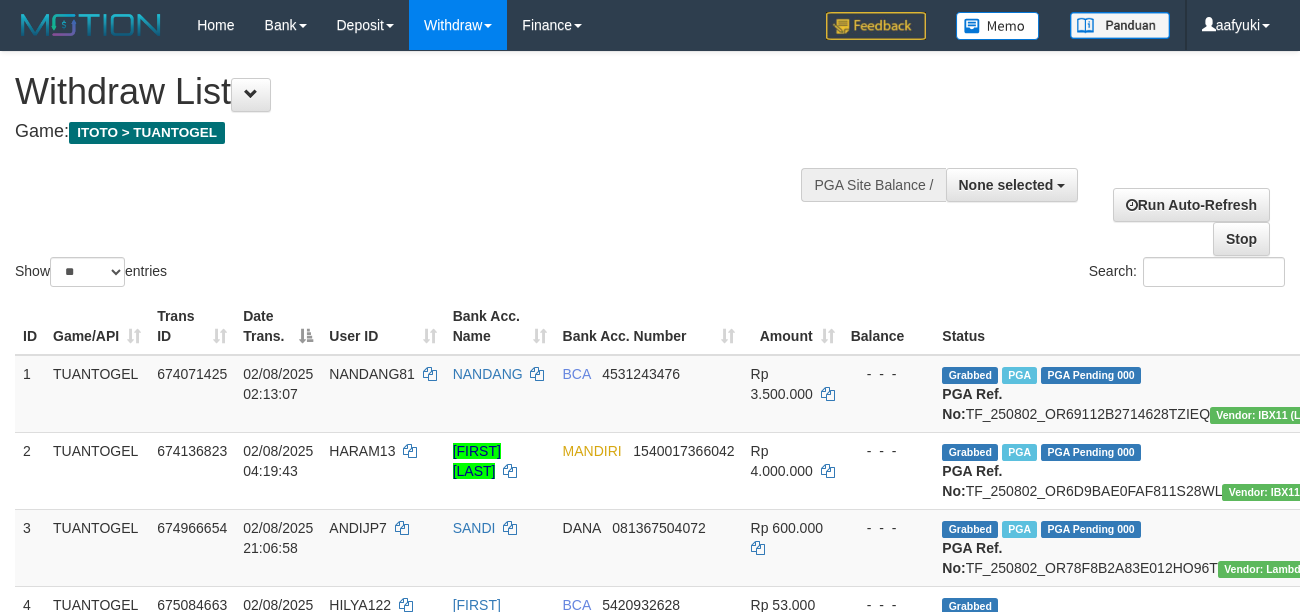select 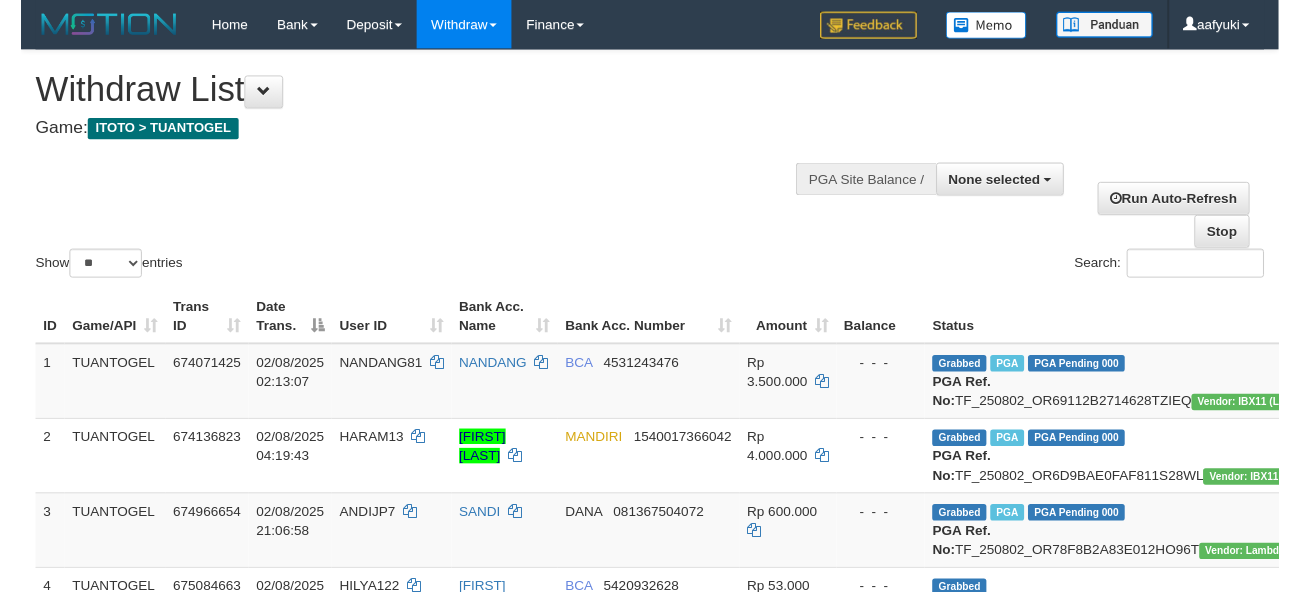 scroll, scrollTop: 266, scrollLeft: 0, axis: vertical 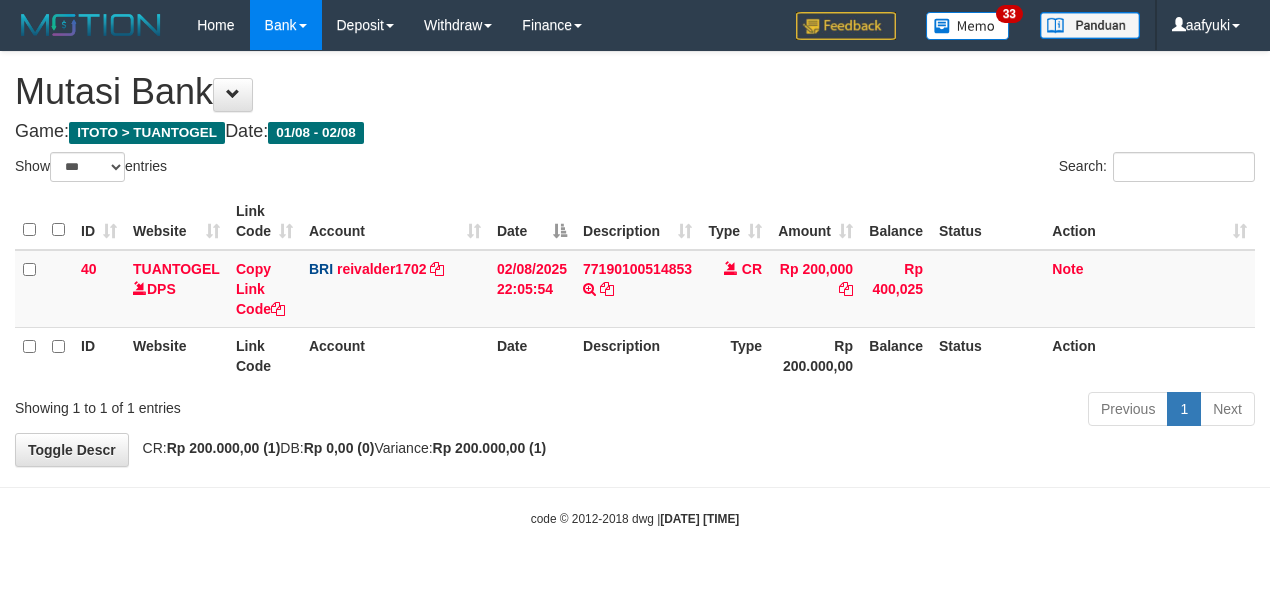 select on "***" 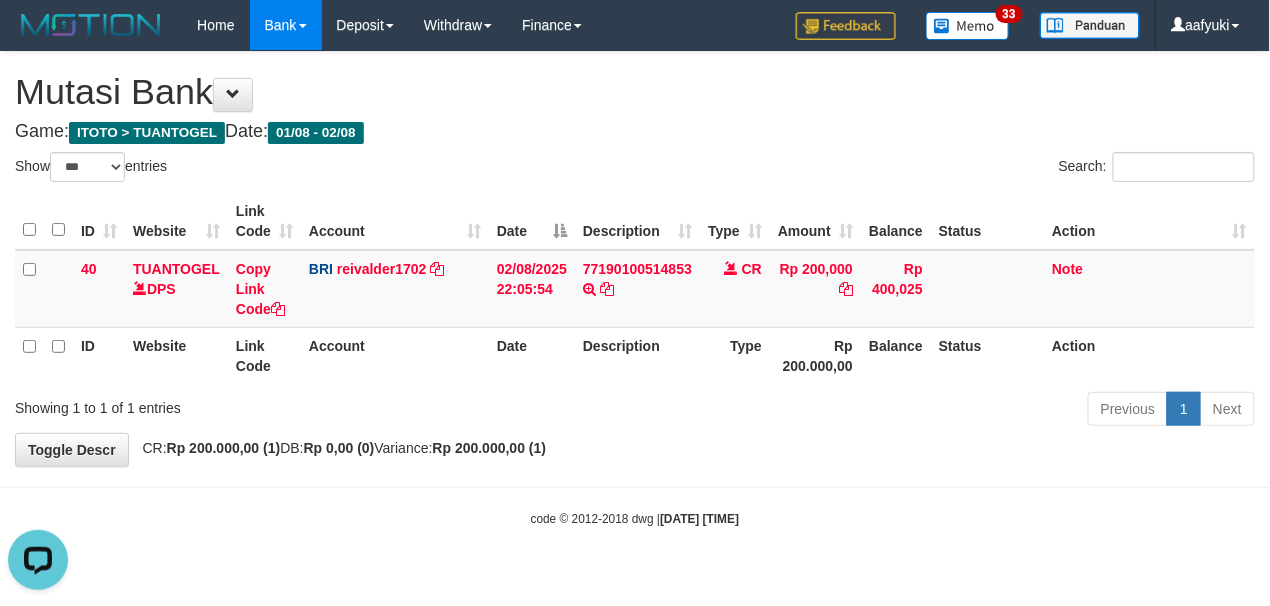 scroll, scrollTop: 0, scrollLeft: 0, axis: both 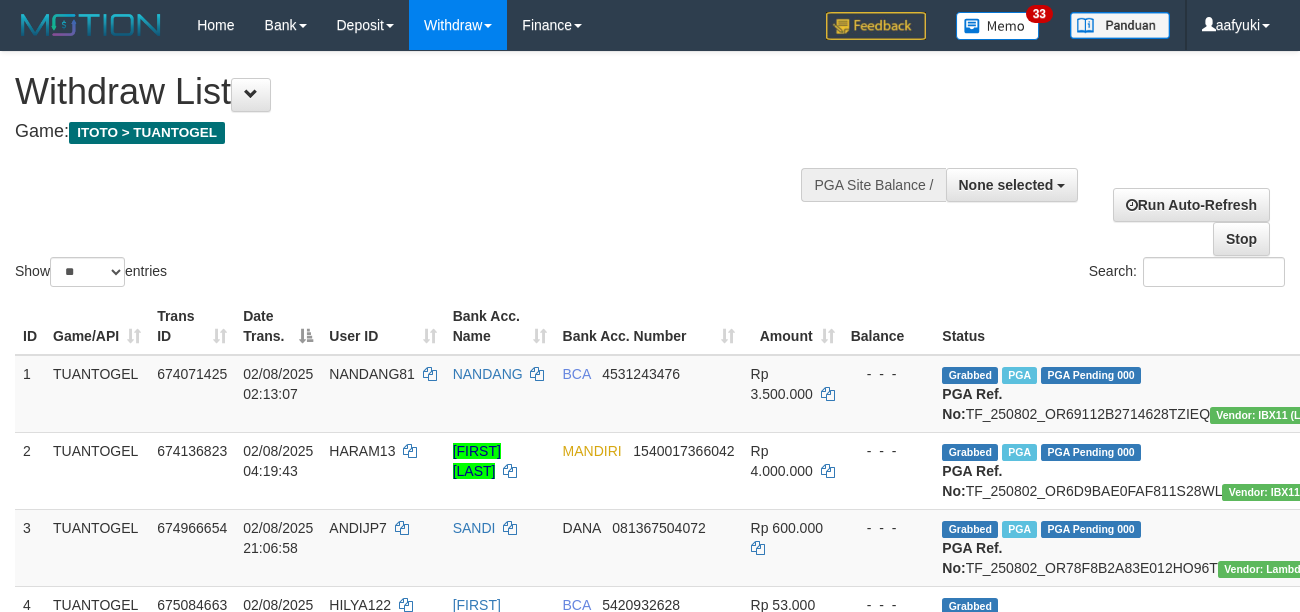 select 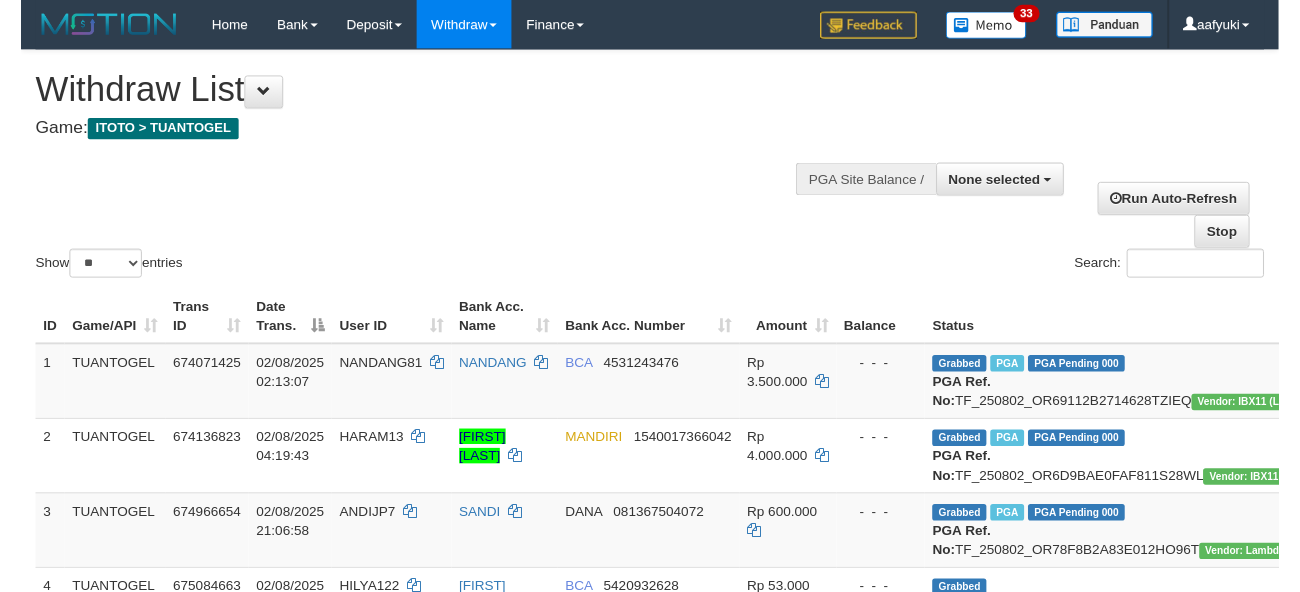 scroll, scrollTop: 266, scrollLeft: 0, axis: vertical 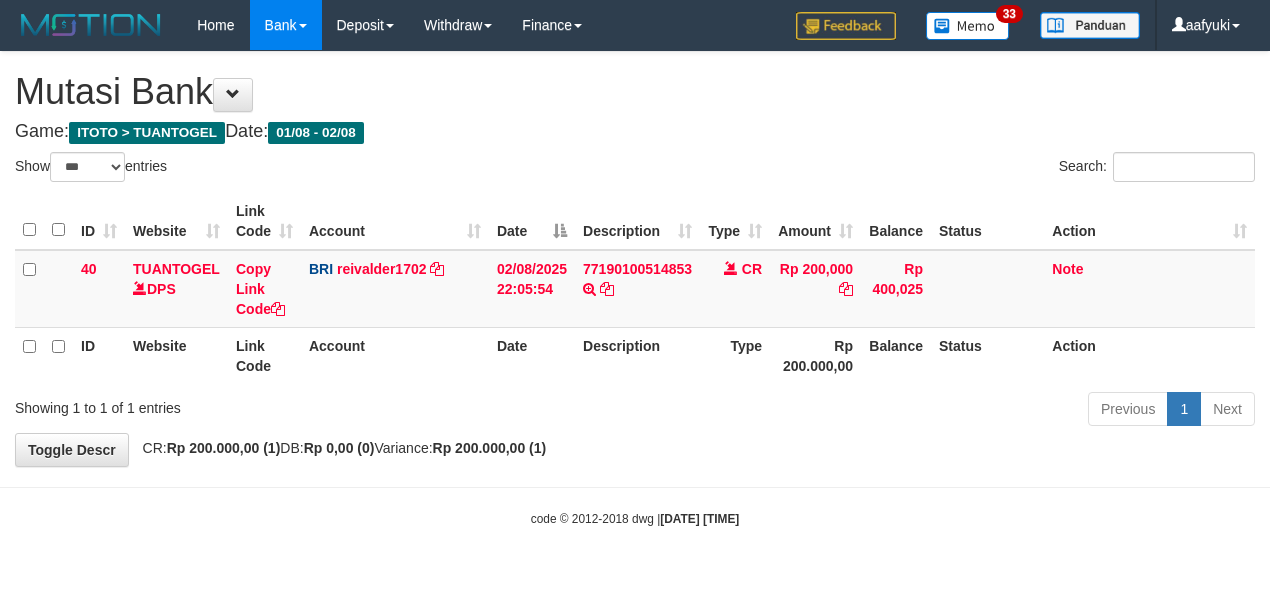 select on "***" 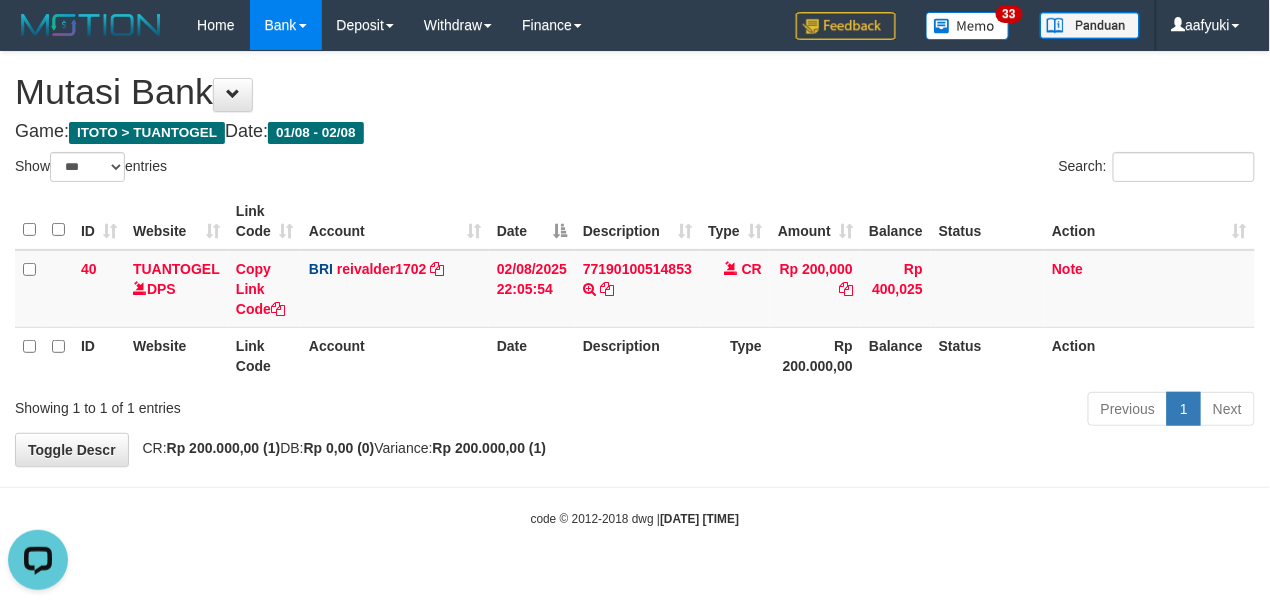 scroll, scrollTop: 0, scrollLeft: 0, axis: both 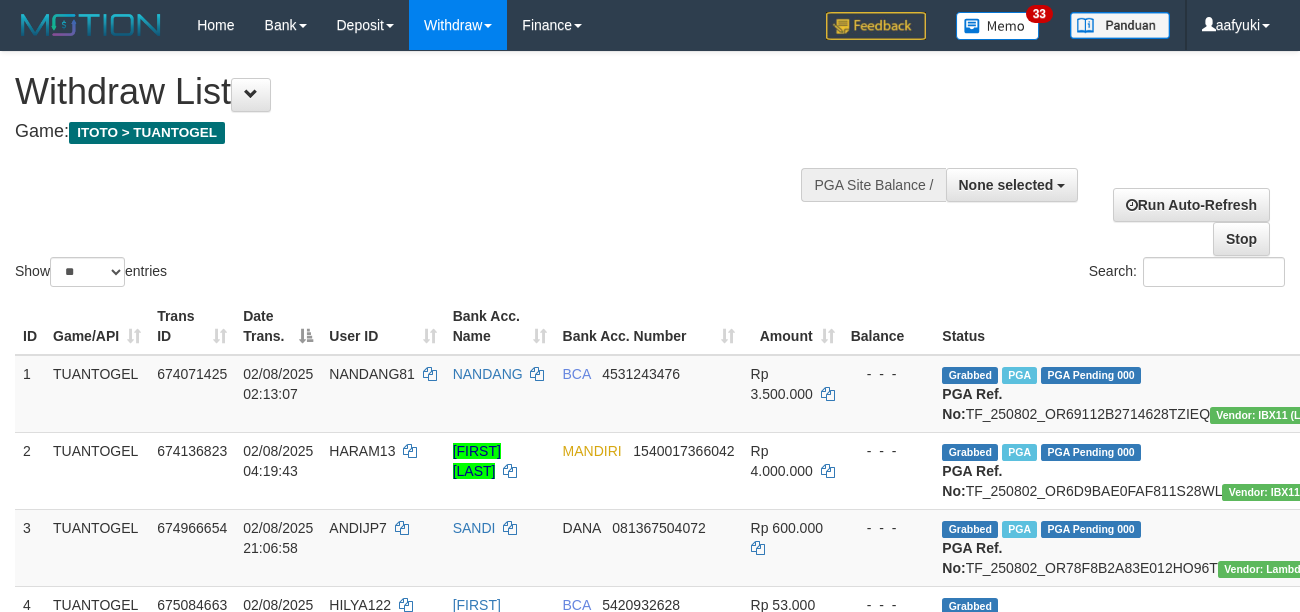 select 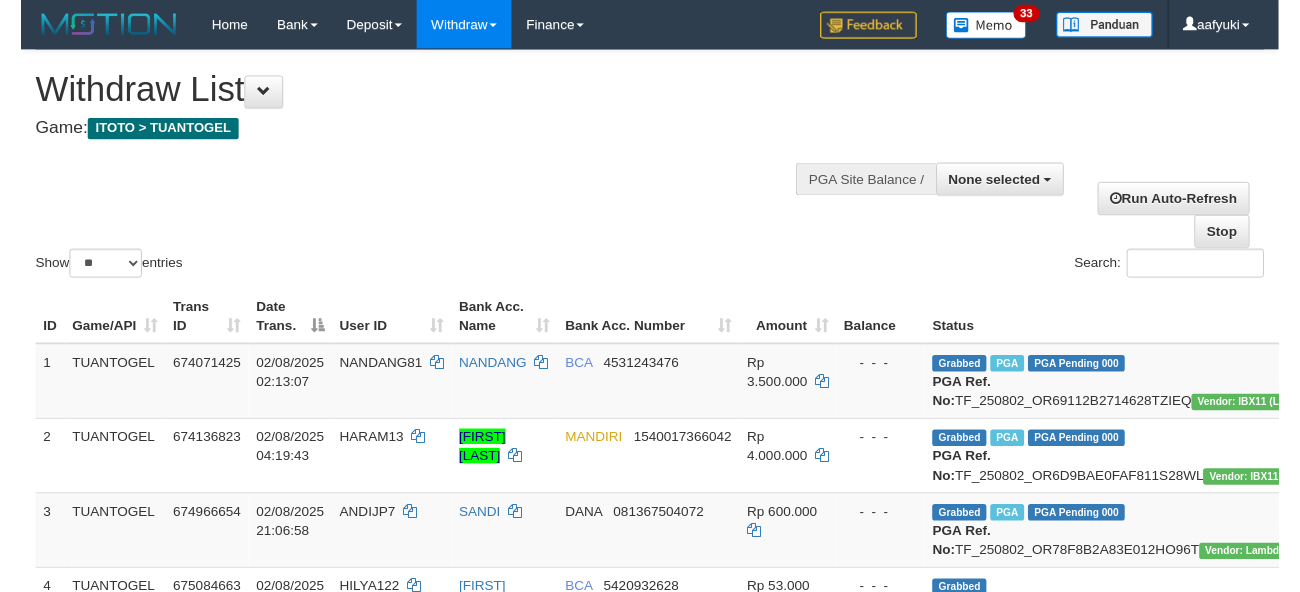 scroll, scrollTop: 266, scrollLeft: 0, axis: vertical 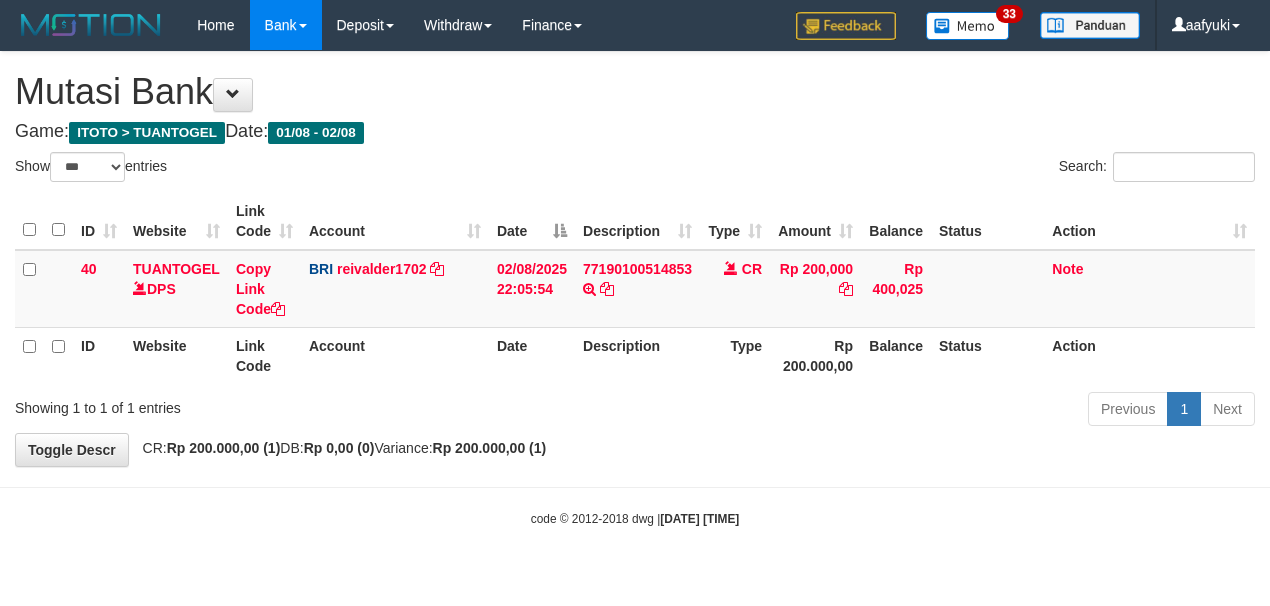select on "***" 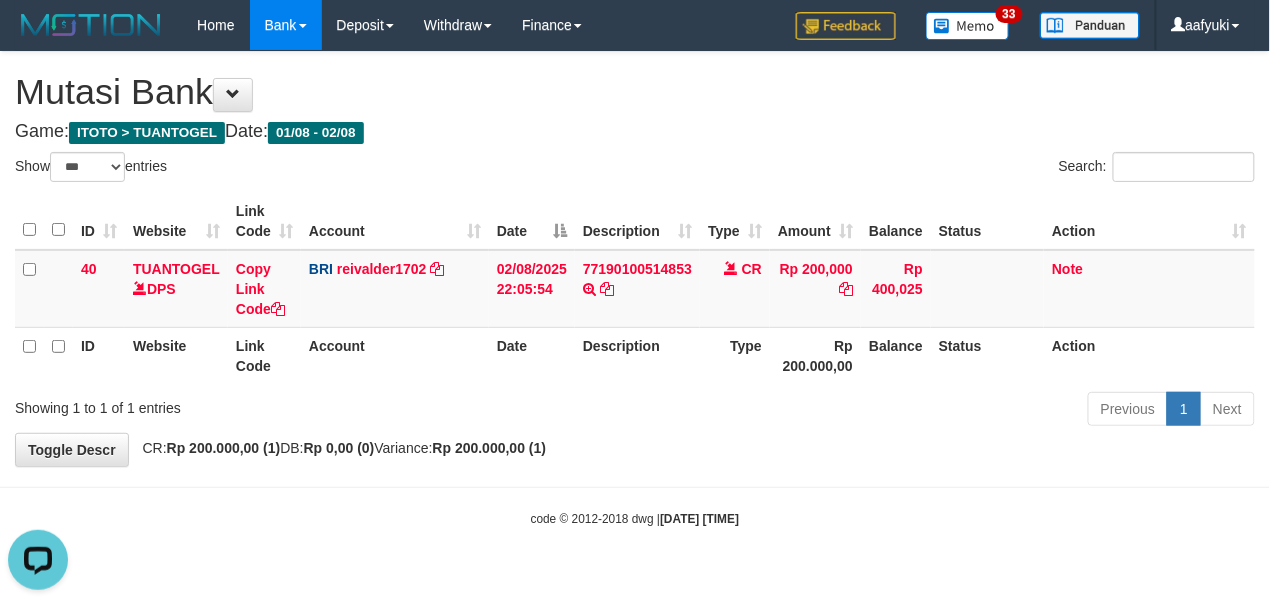 scroll, scrollTop: 0, scrollLeft: 0, axis: both 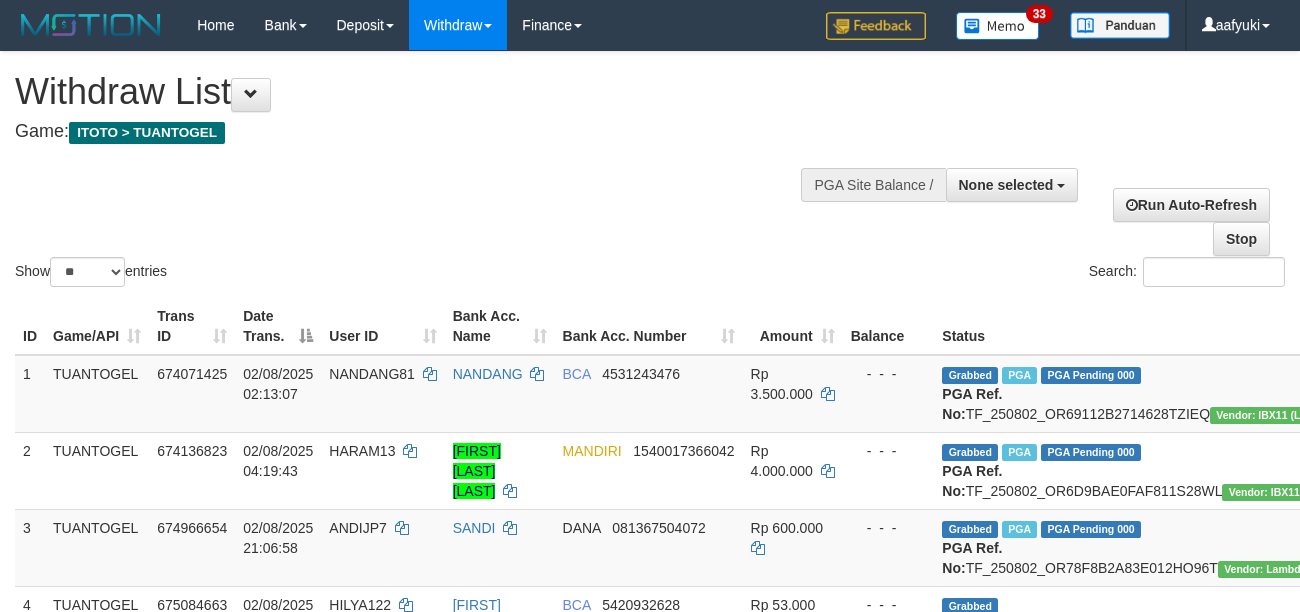 select 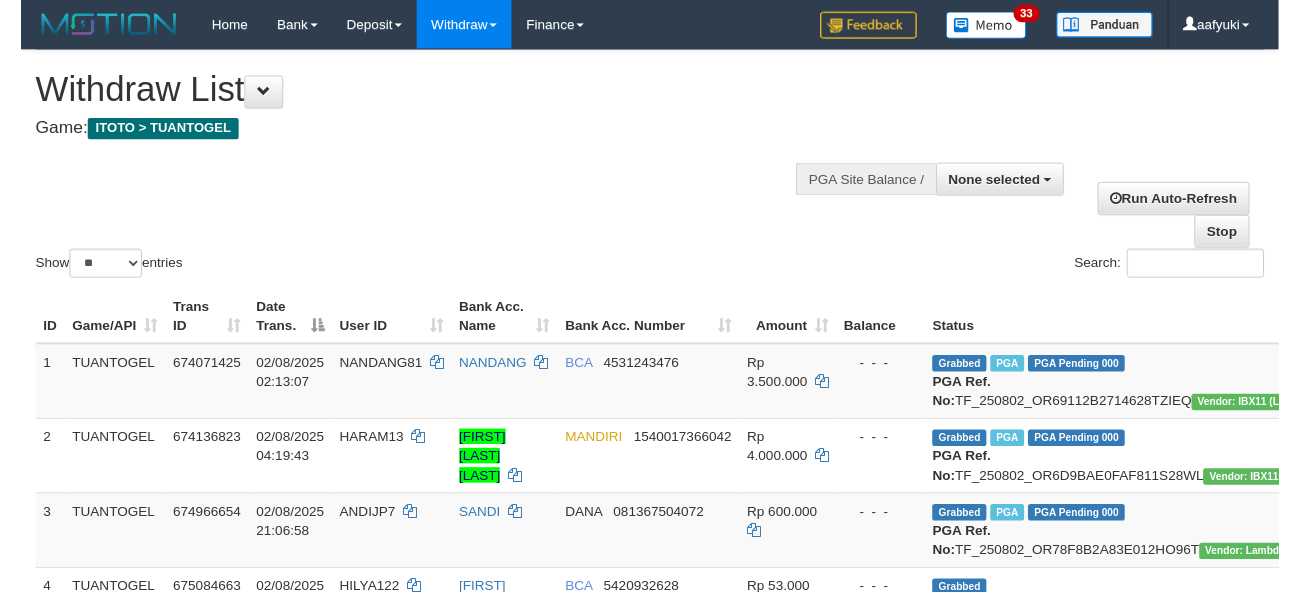 scroll, scrollTop: 266, scrollLeft: 0, axis: vertical 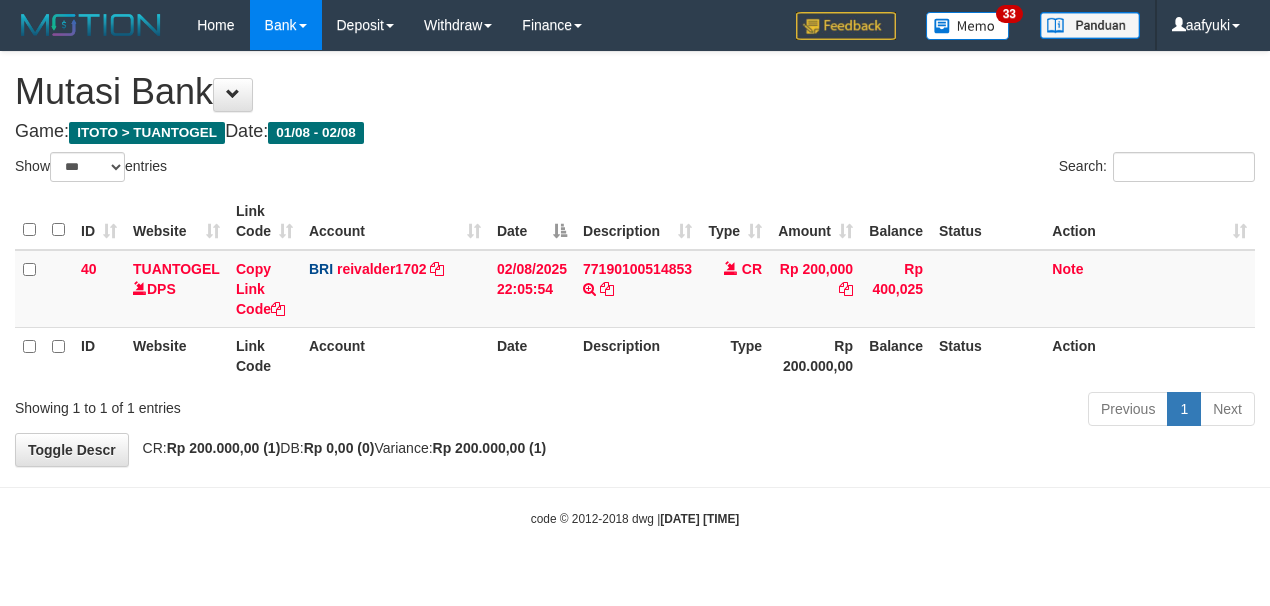 select on "***" 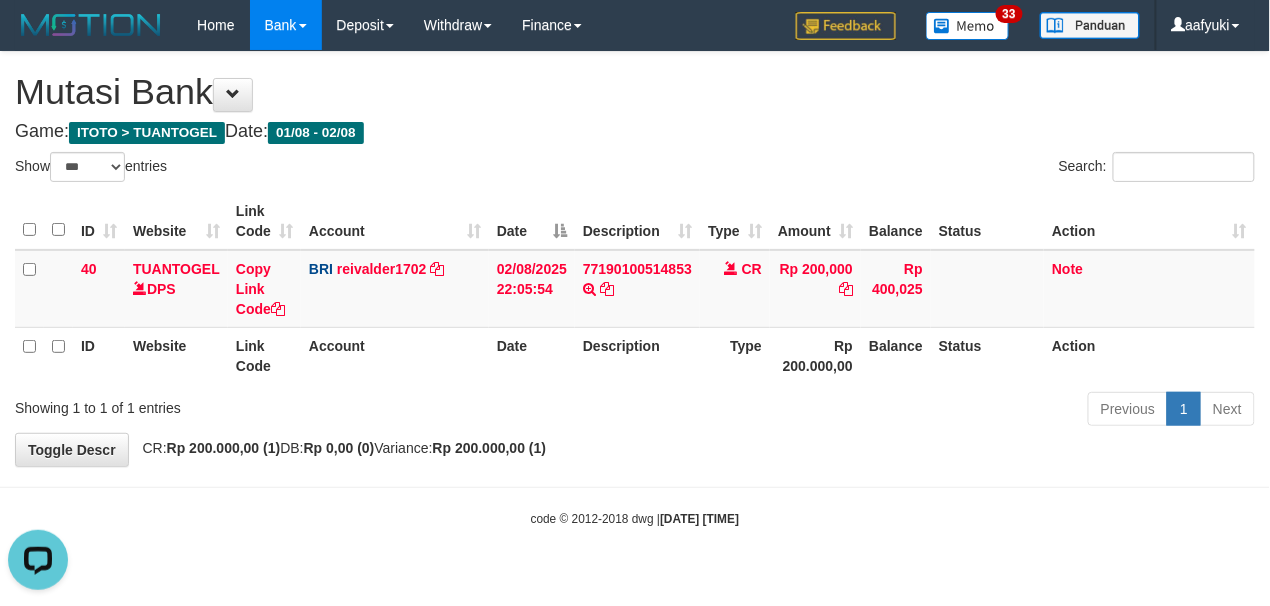 scroll, scrollTop: 0, scrollLeft: 0, axis: both 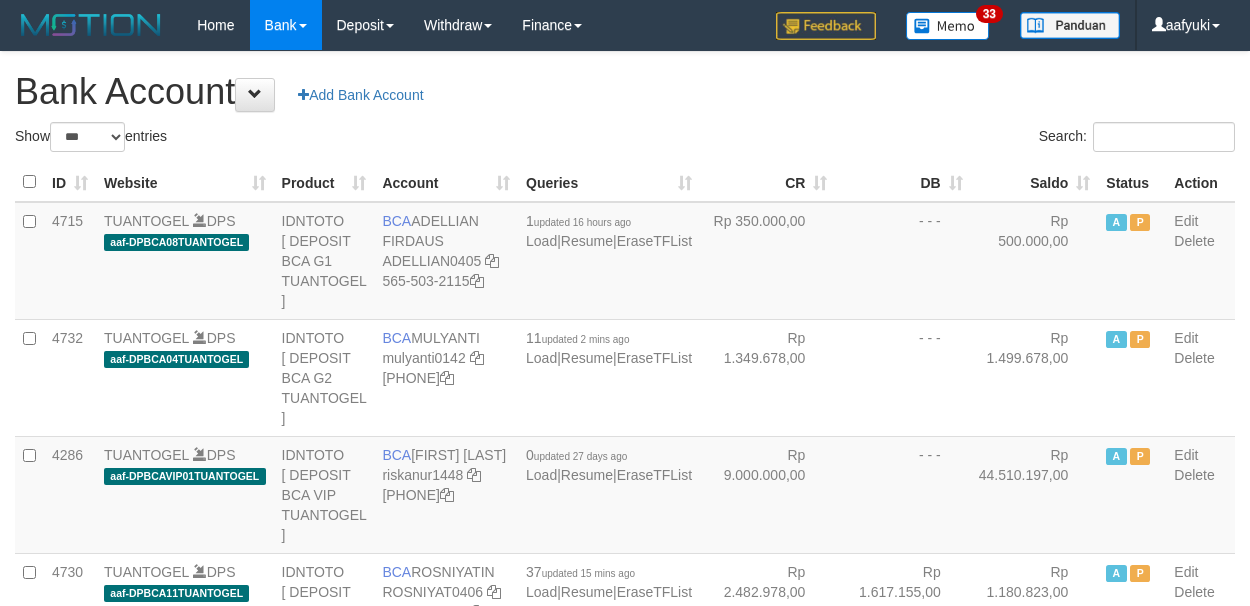 select on "***" 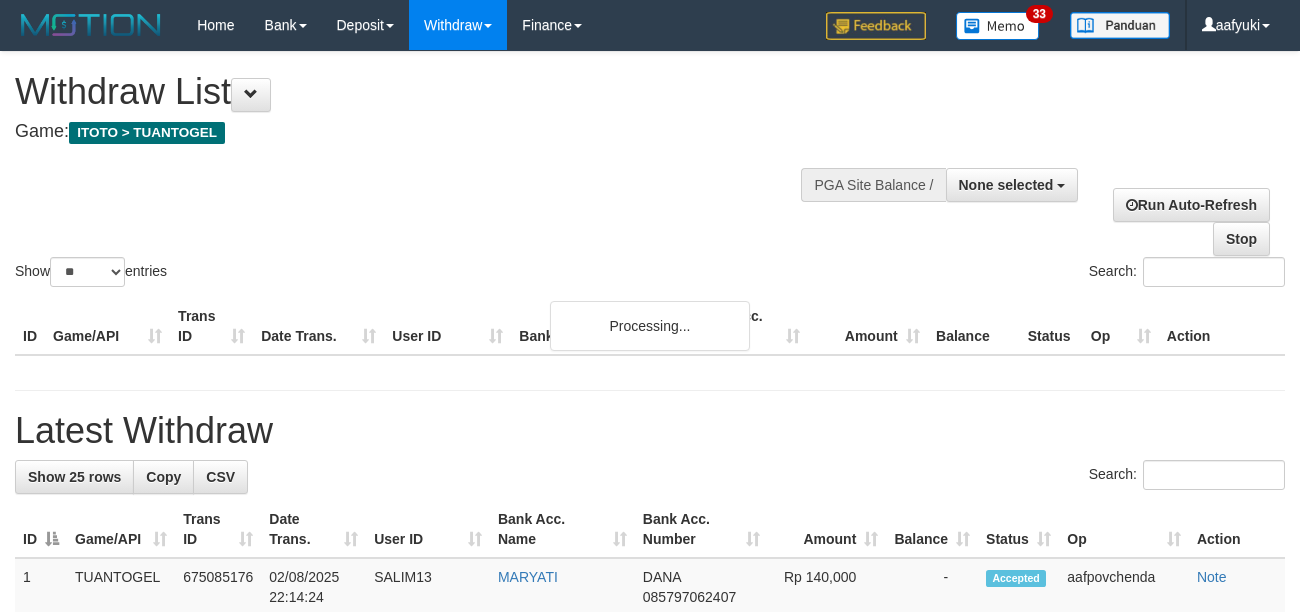 select 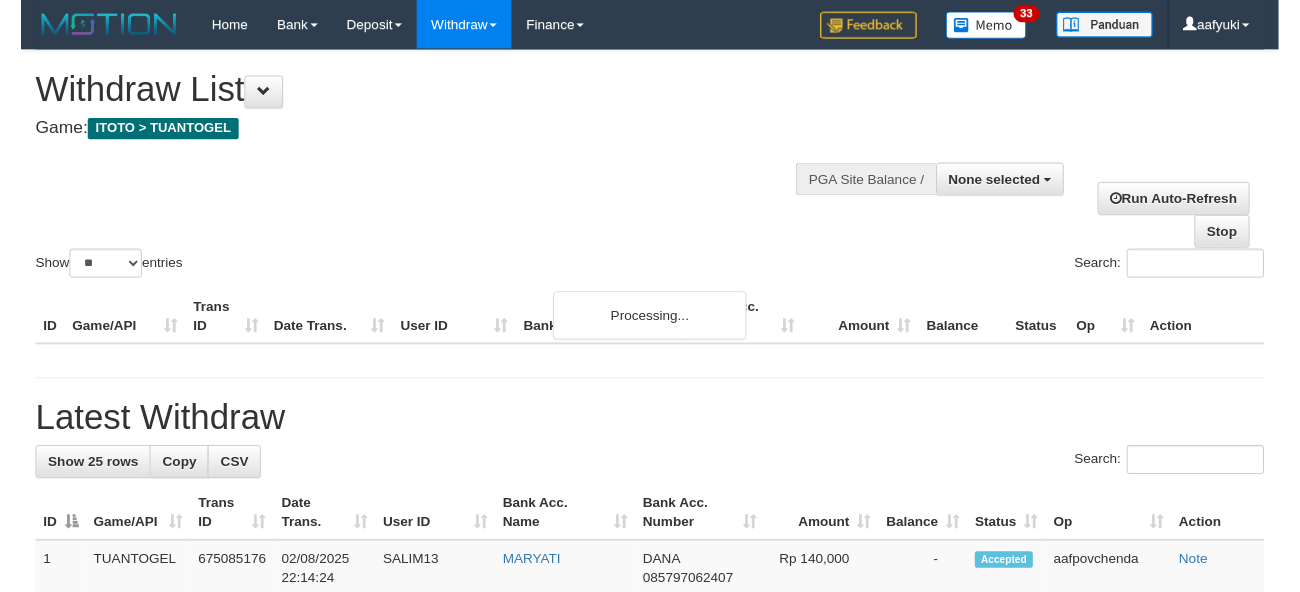 scroll, scrollTop: 266, scrollLeft: 0, axis: vertical 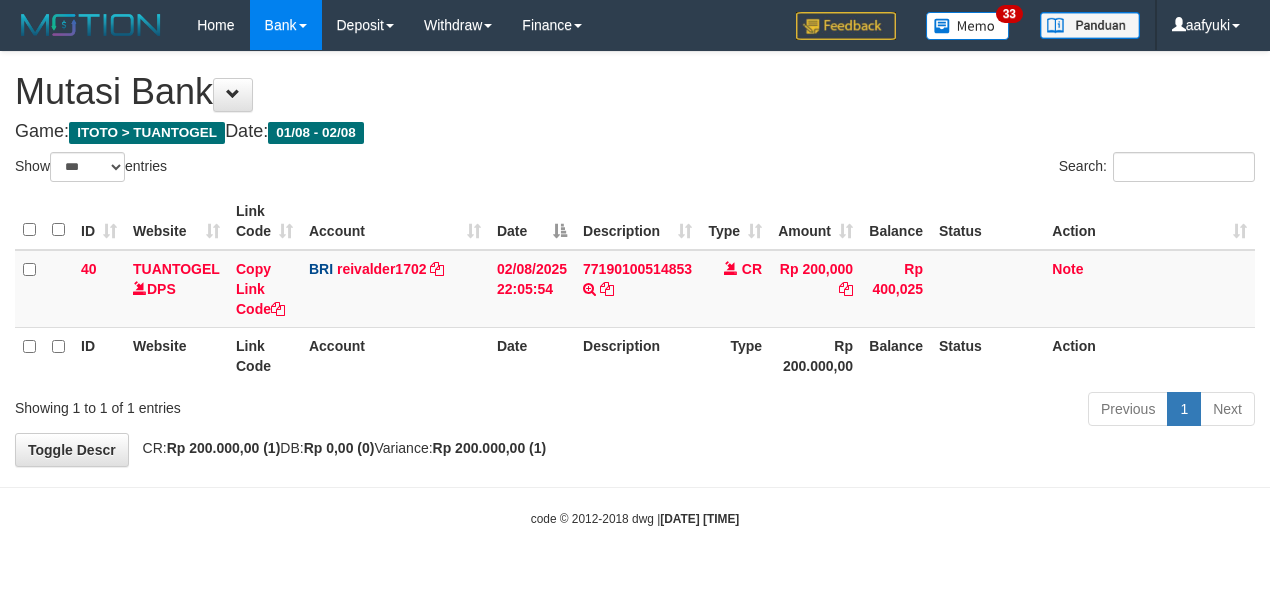 select on "***" 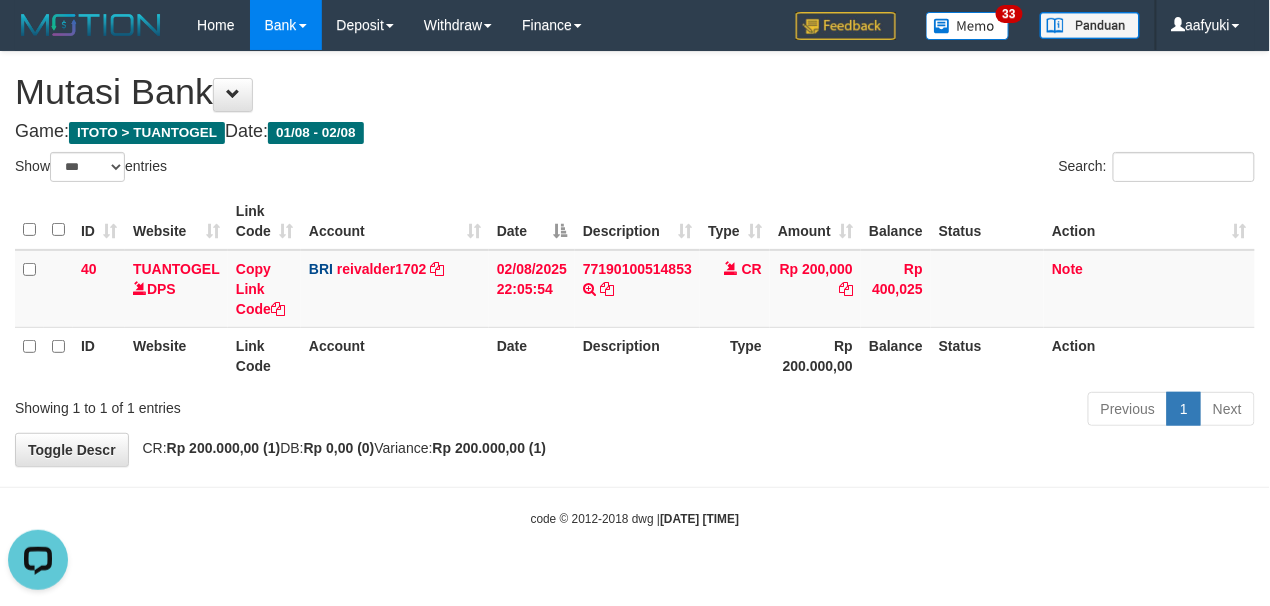 scroll, scrollTop: 0, scrollLeft: 0, axis: both 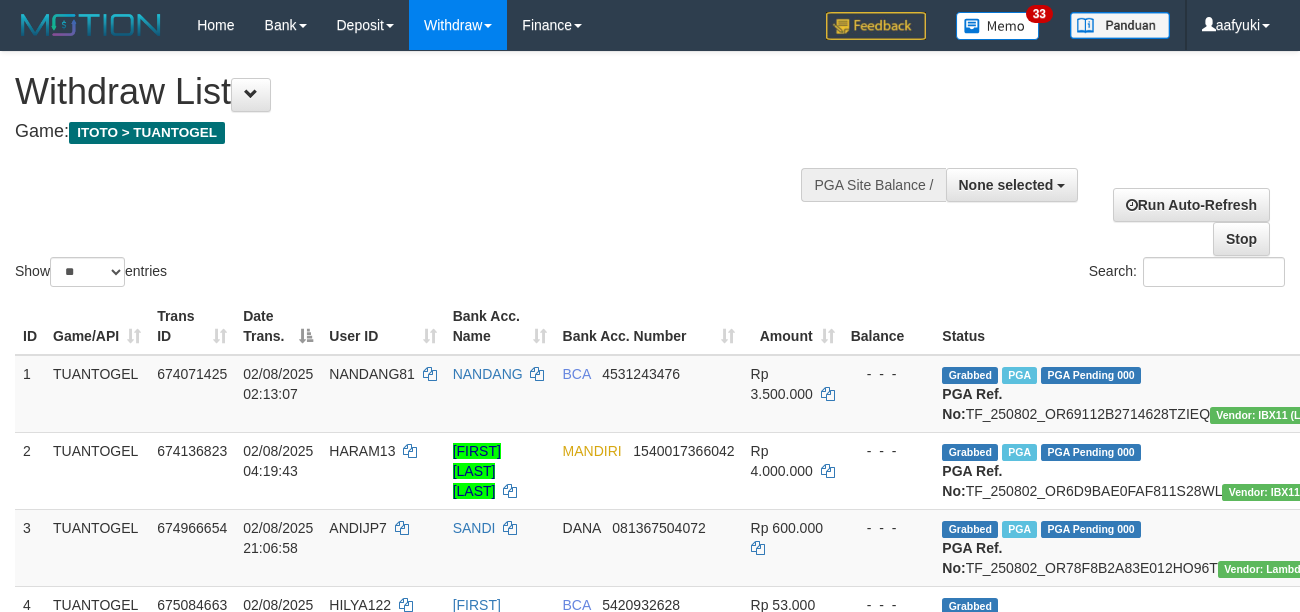 select 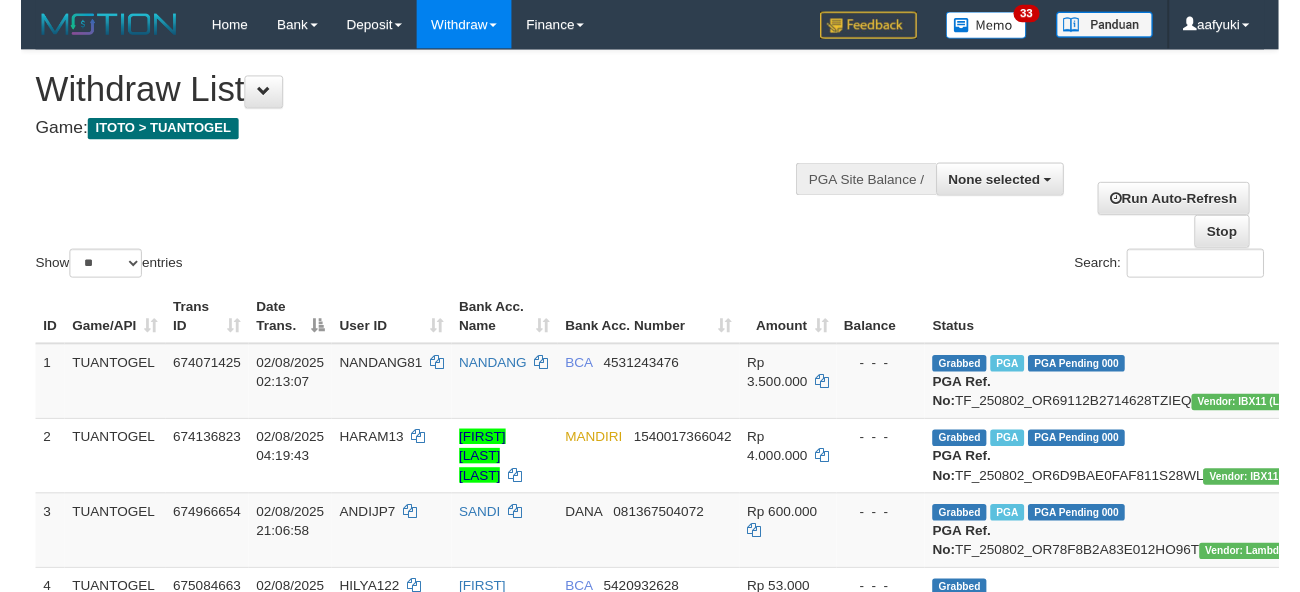 scroll, scrollTop: 266, scrollLeft: 0, axis: vertical 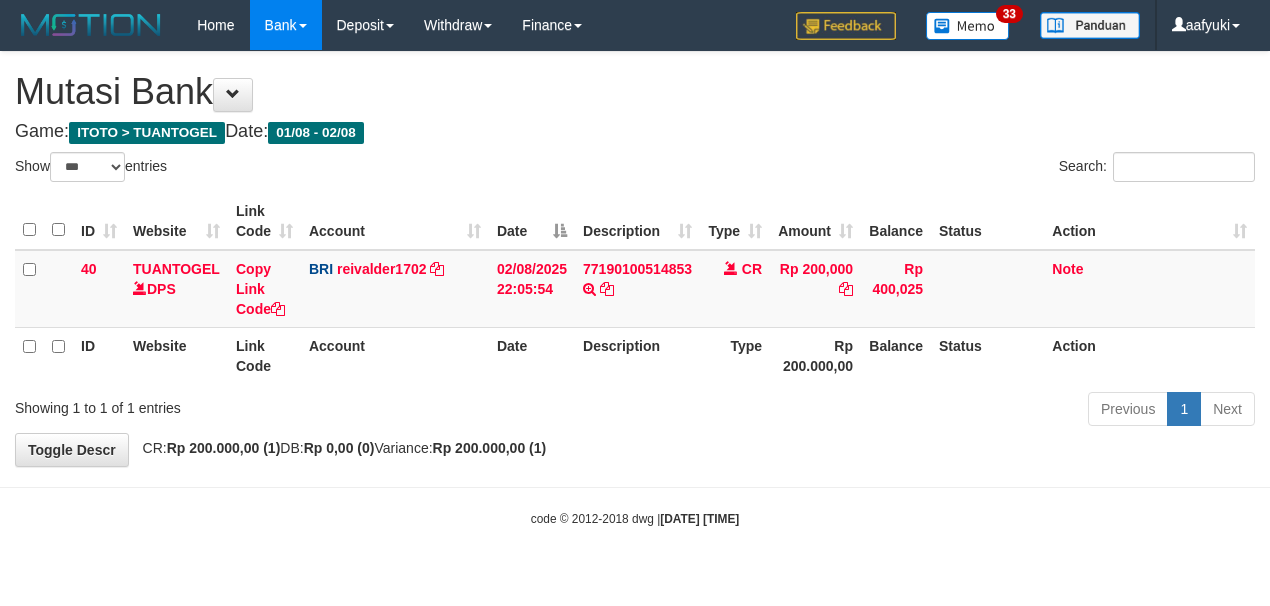 select on "***" 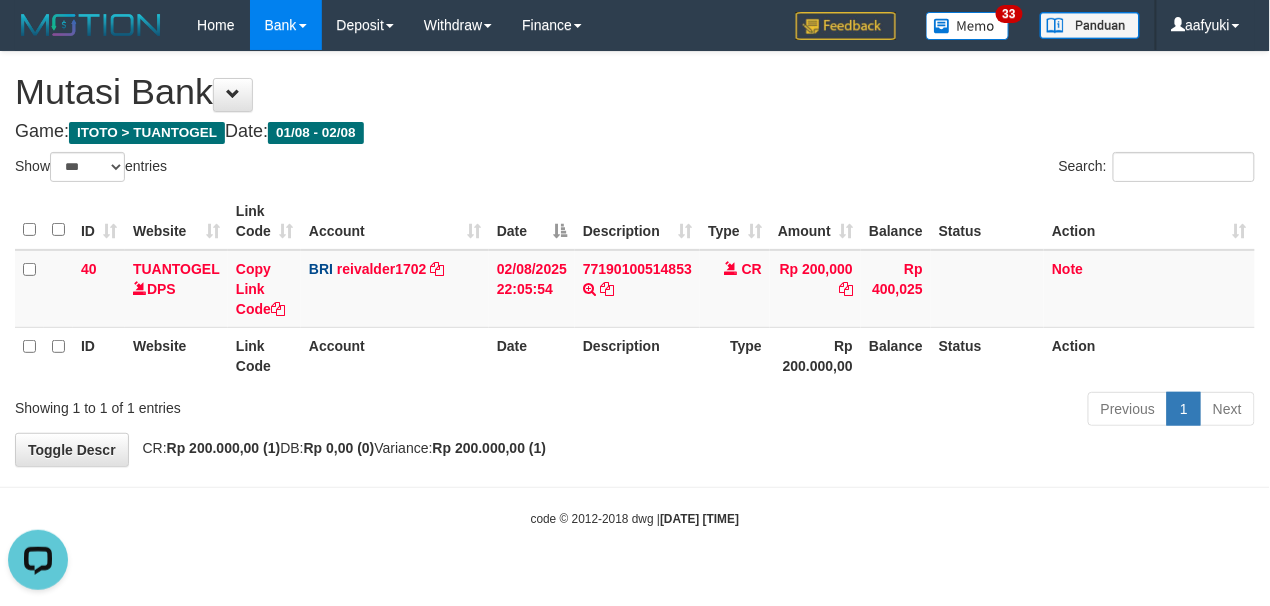 scroll, scrollTop: 0, scrollLeft: 0, axis: both 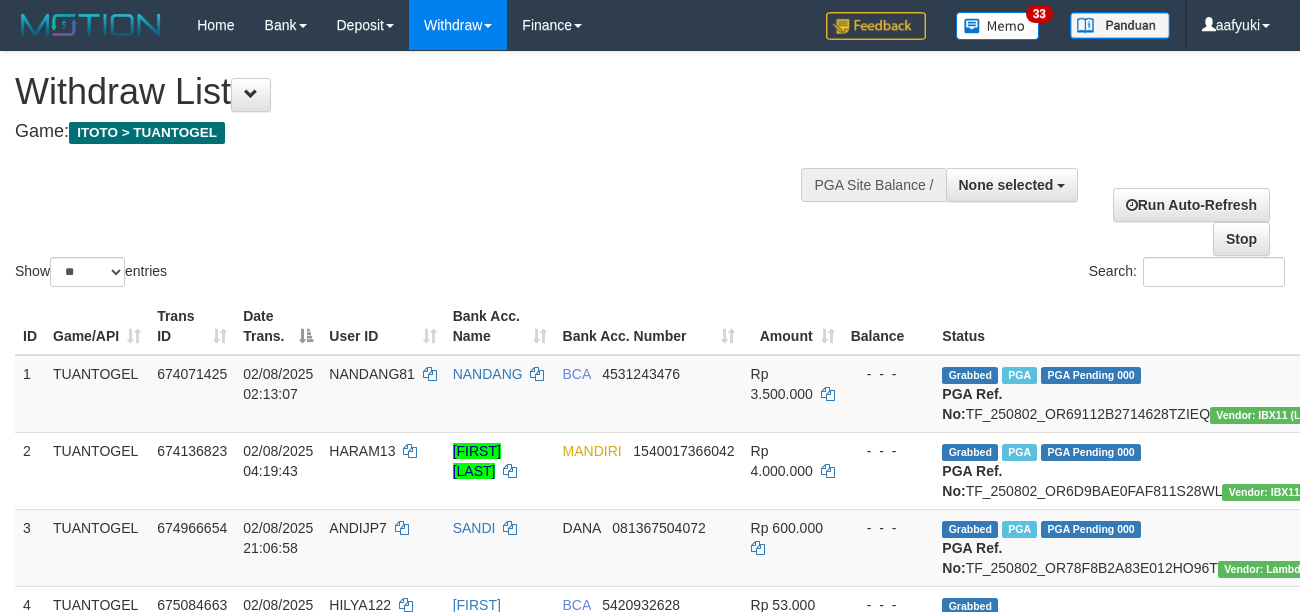 select 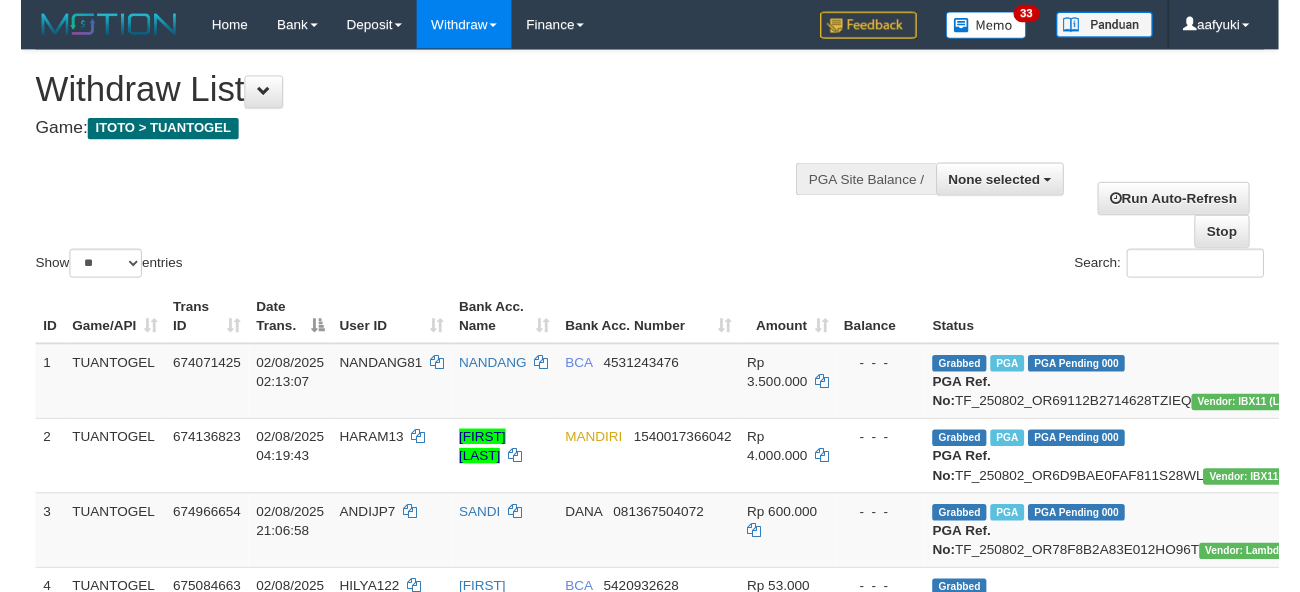 scroll, scrollTop: 266, scrollLeft: 0, axis: vertical 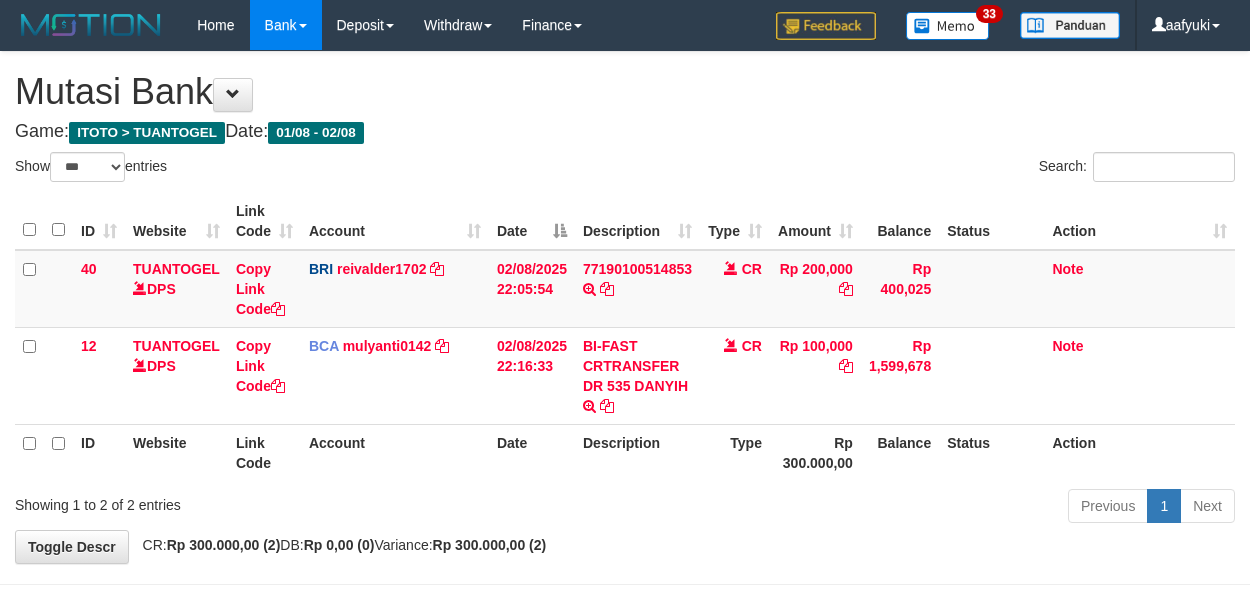 select on "***" 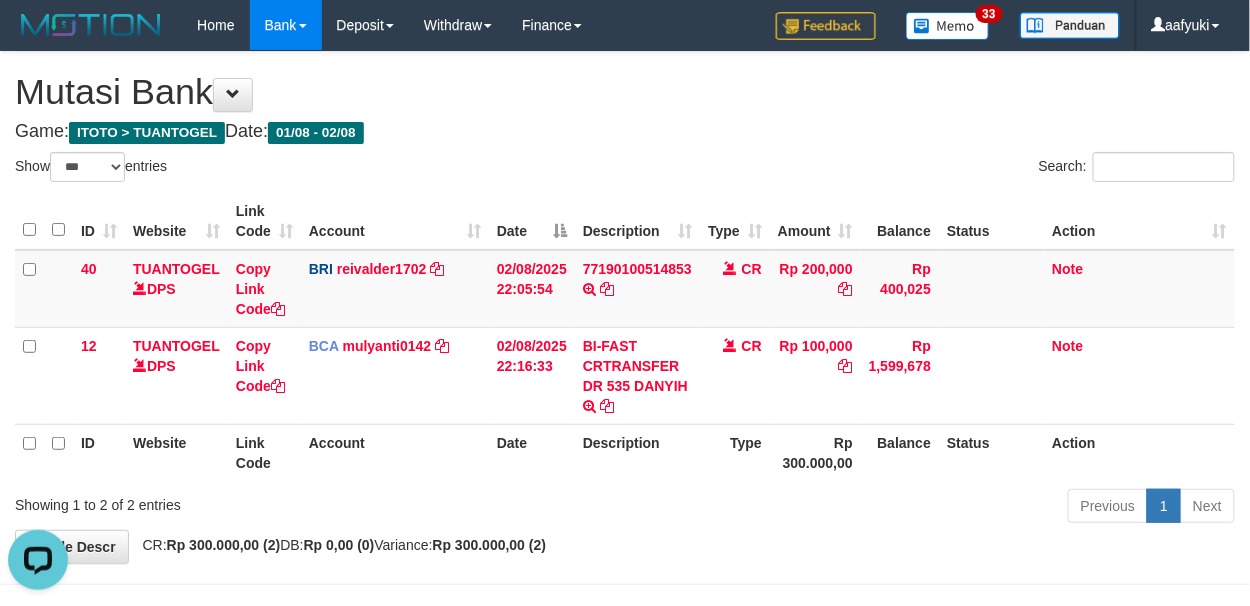 scroll, scrollTop: 0, scrollLeft: 0, axis: both 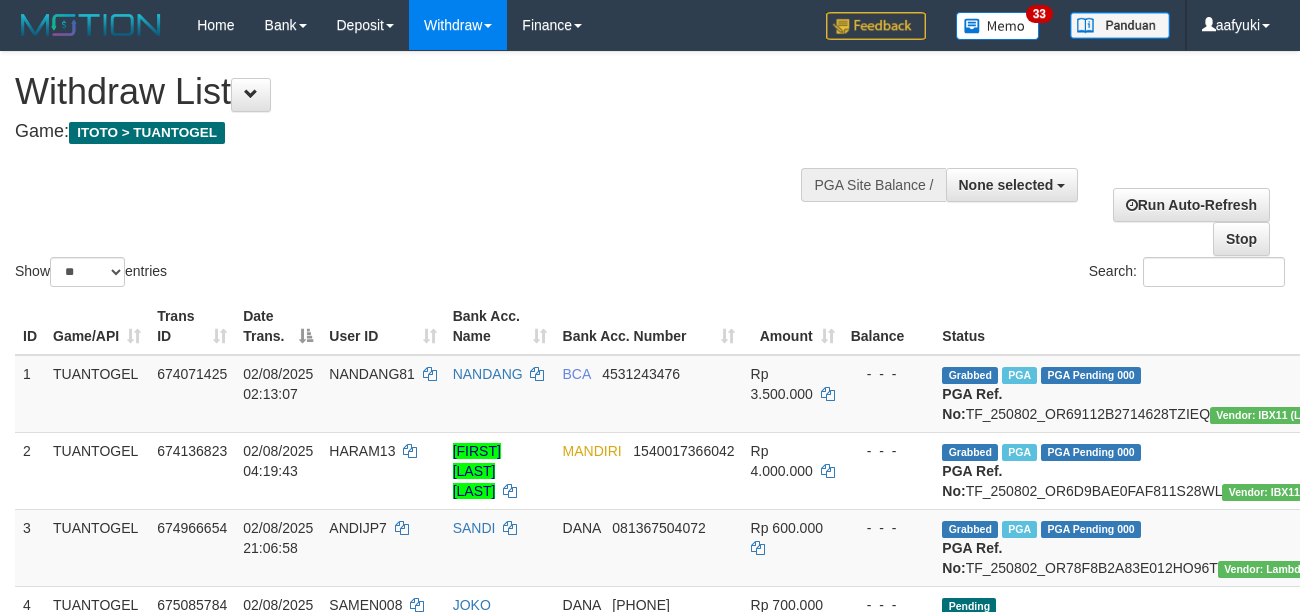 select 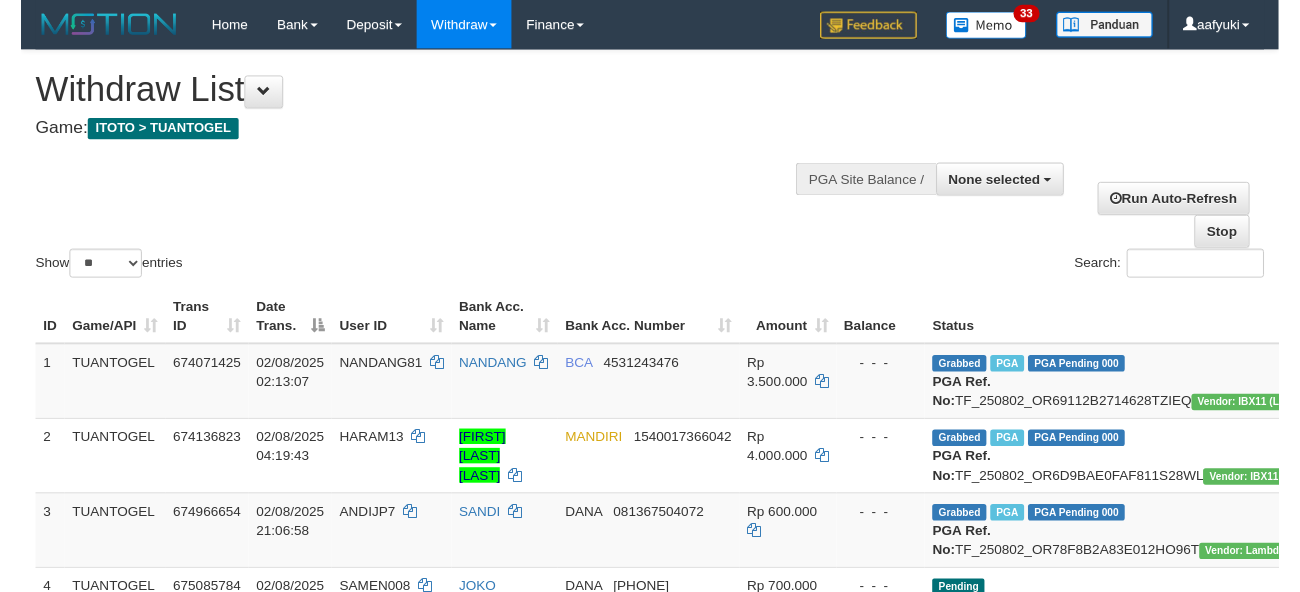 scroll, scrollTop: 266, scrollLeft: 0, axis: vertical 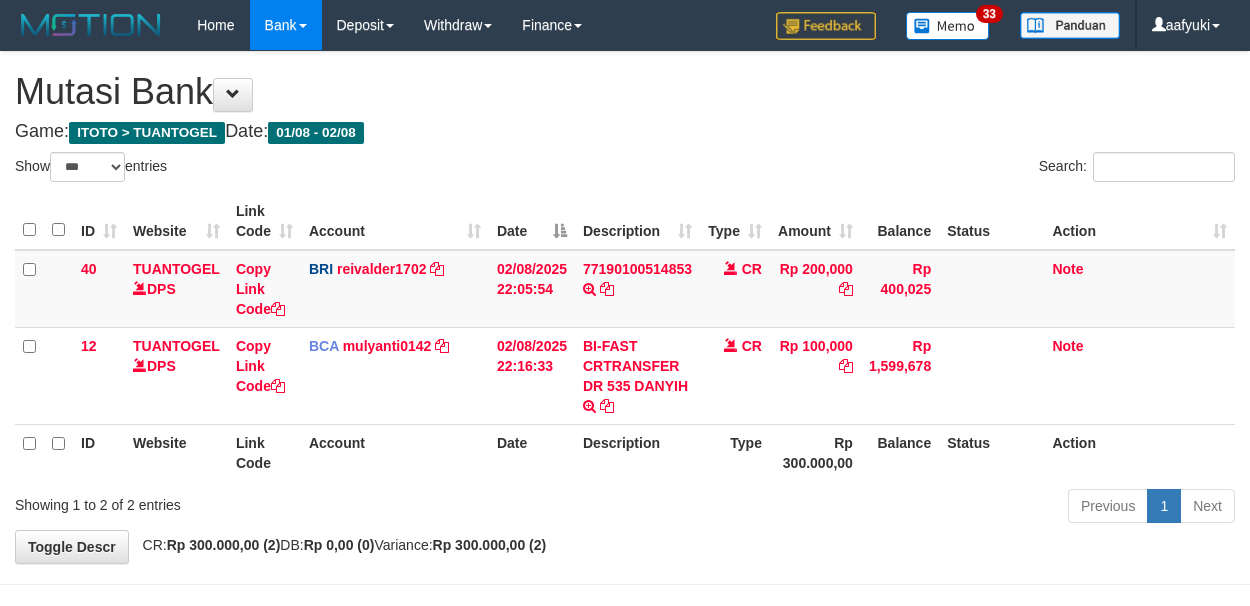 select on "***" 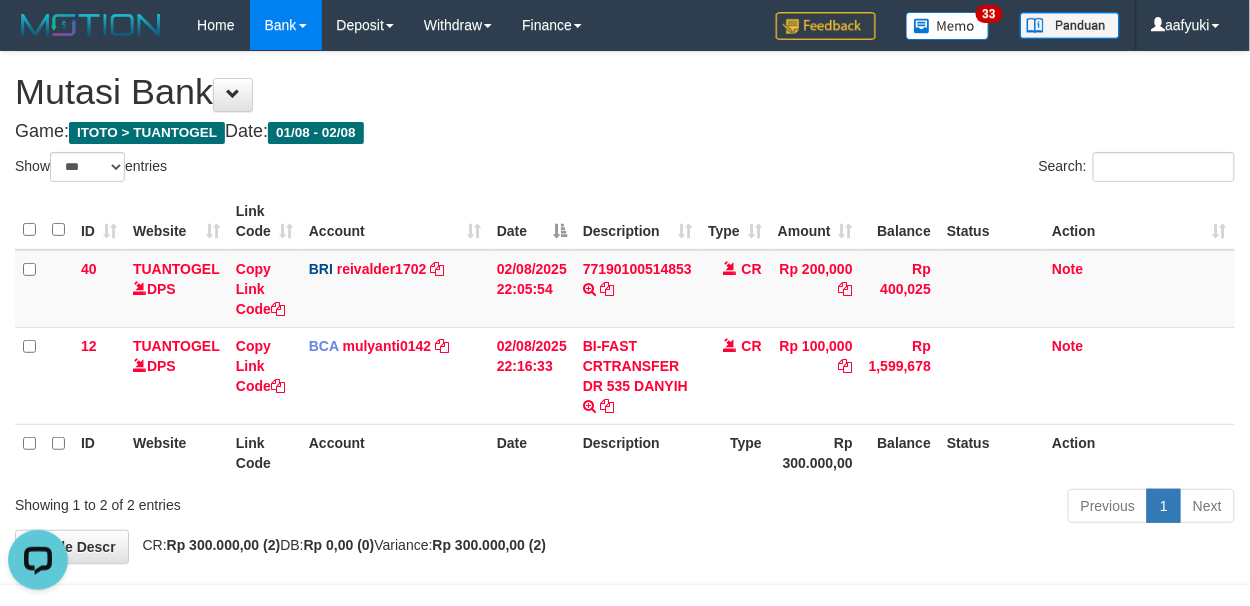 scroll, scrollTop: 0, scrollLeft: 0, axis: both 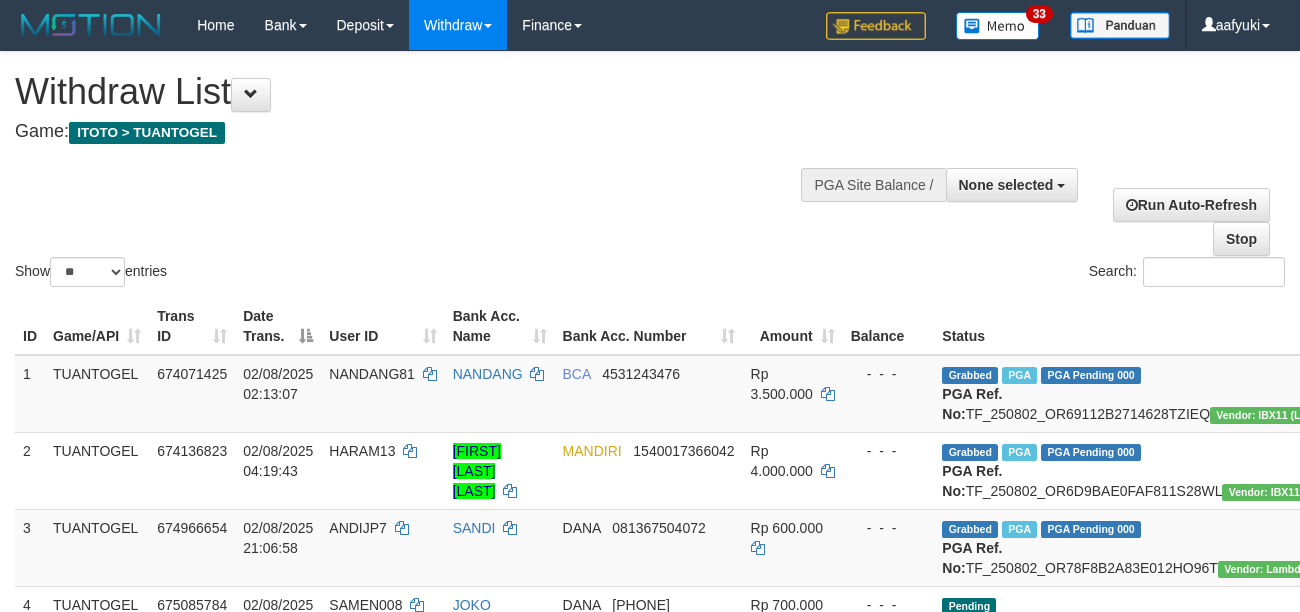 select 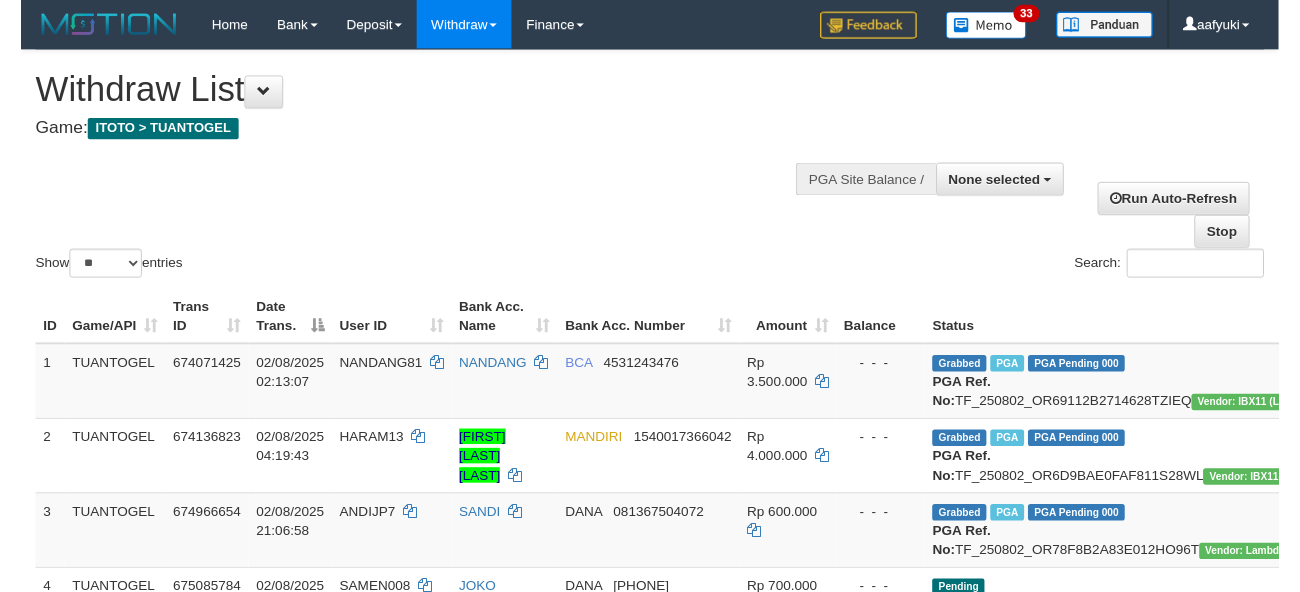 scroll, scrollTop: 266, scrollLeft: 0, axis: vertical 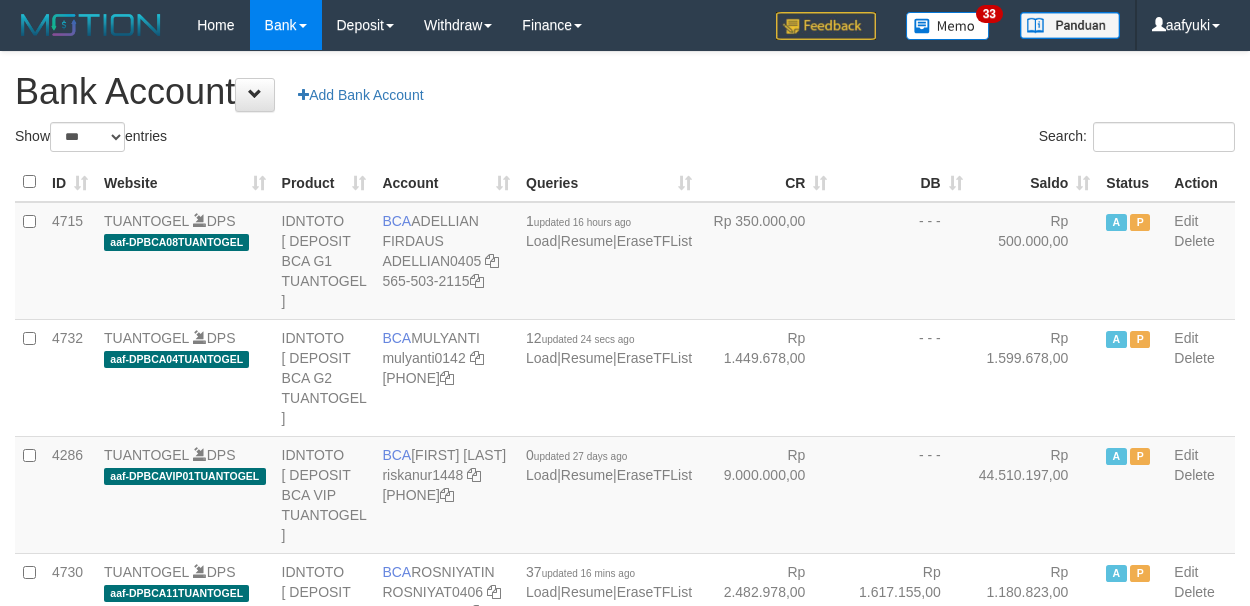select on "***" 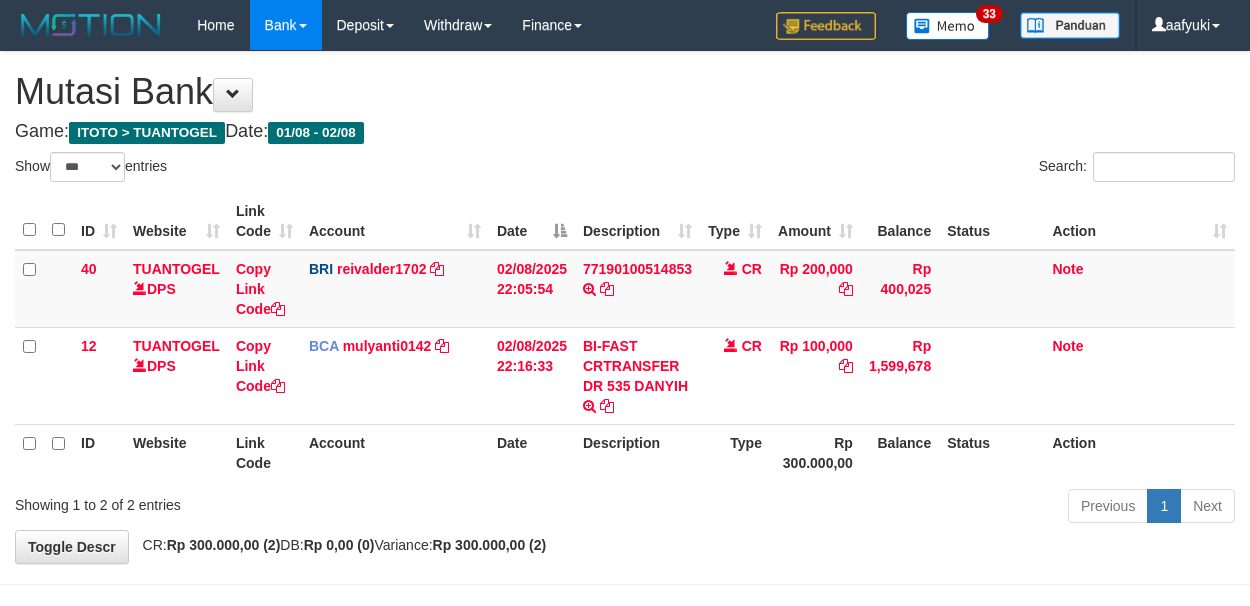 select on "***" 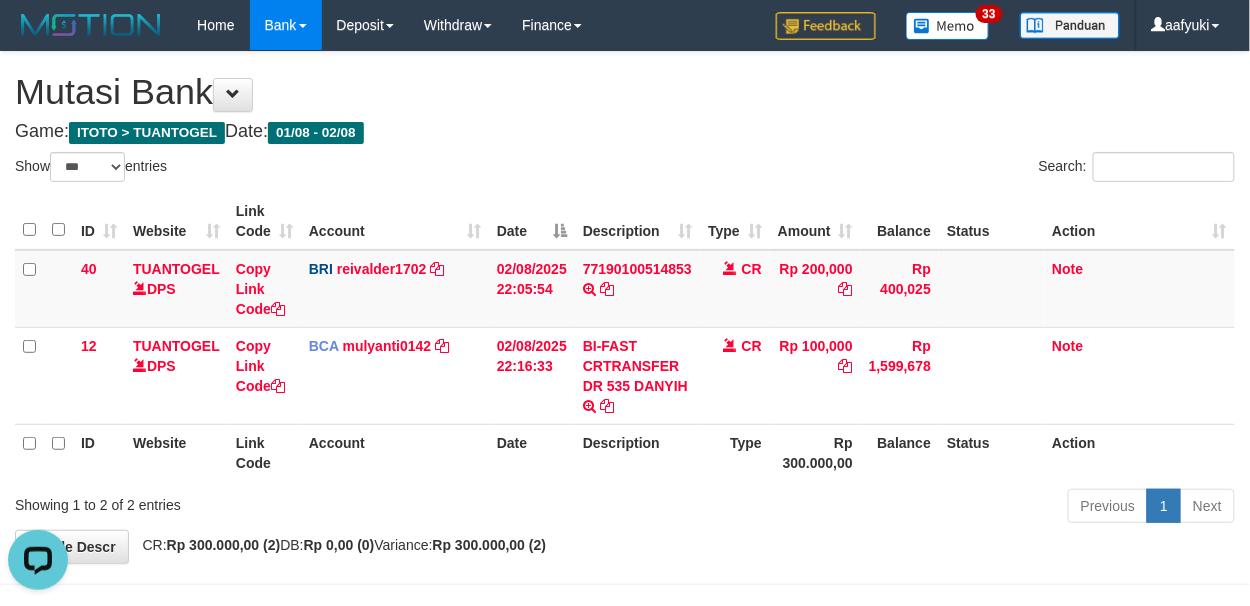 scroll, scrollTop: 0, scrollLeft: 0, axis: both 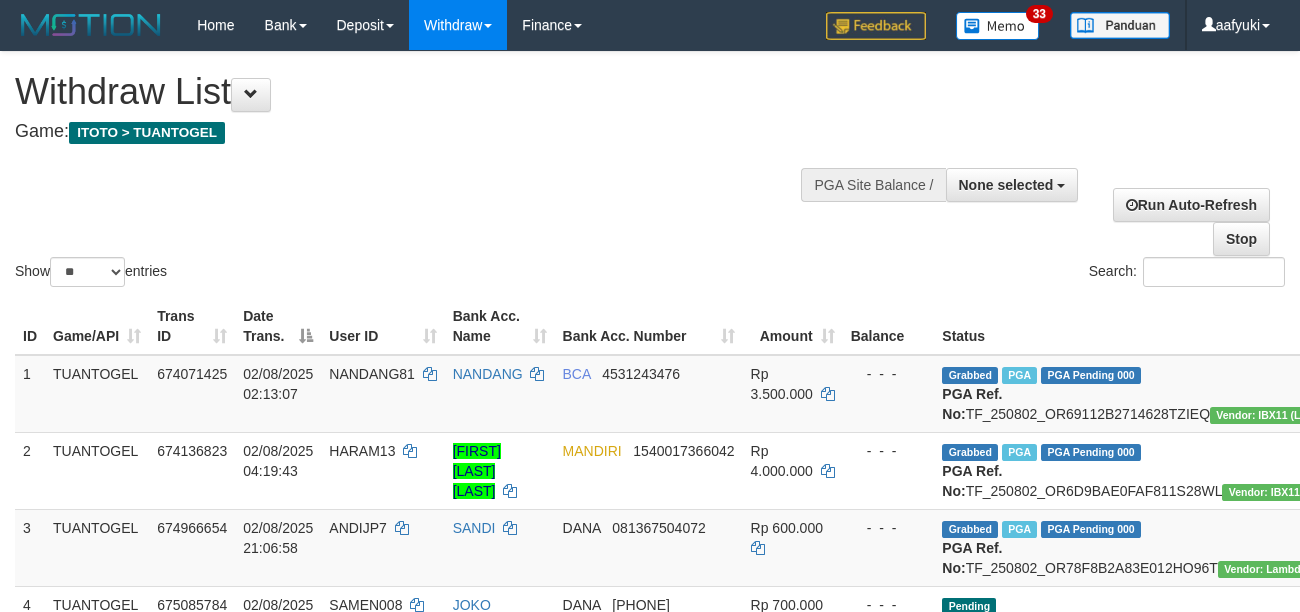 select 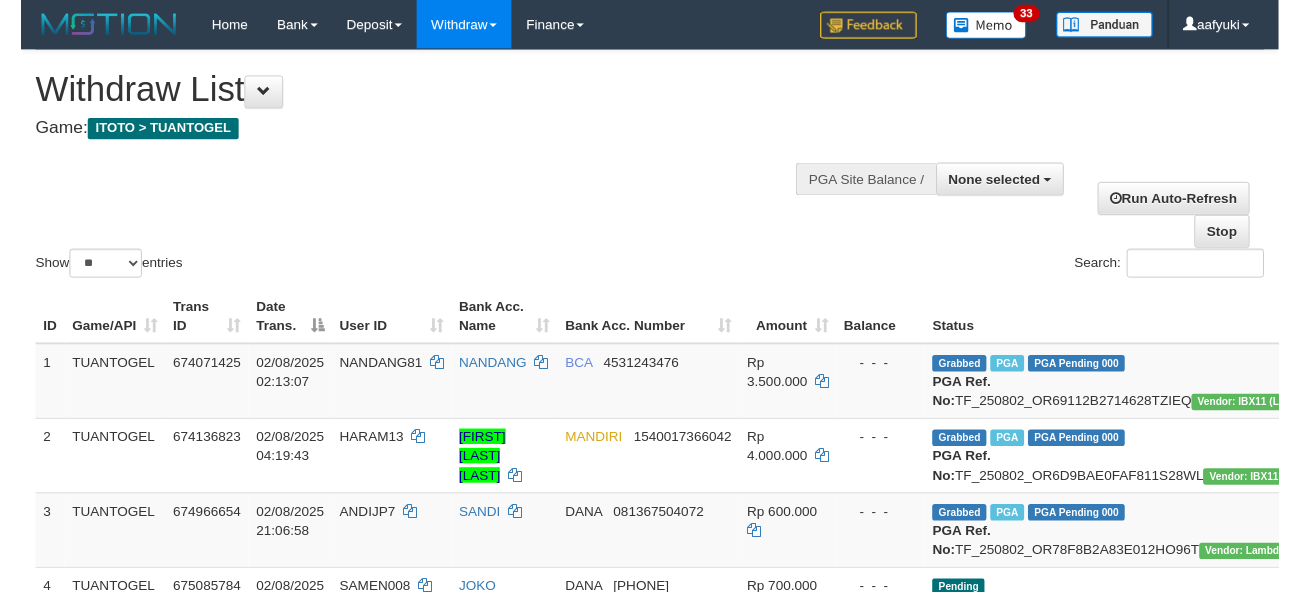 scroll, scrollTop: 266, scrollLeft: 0, axis: vertical 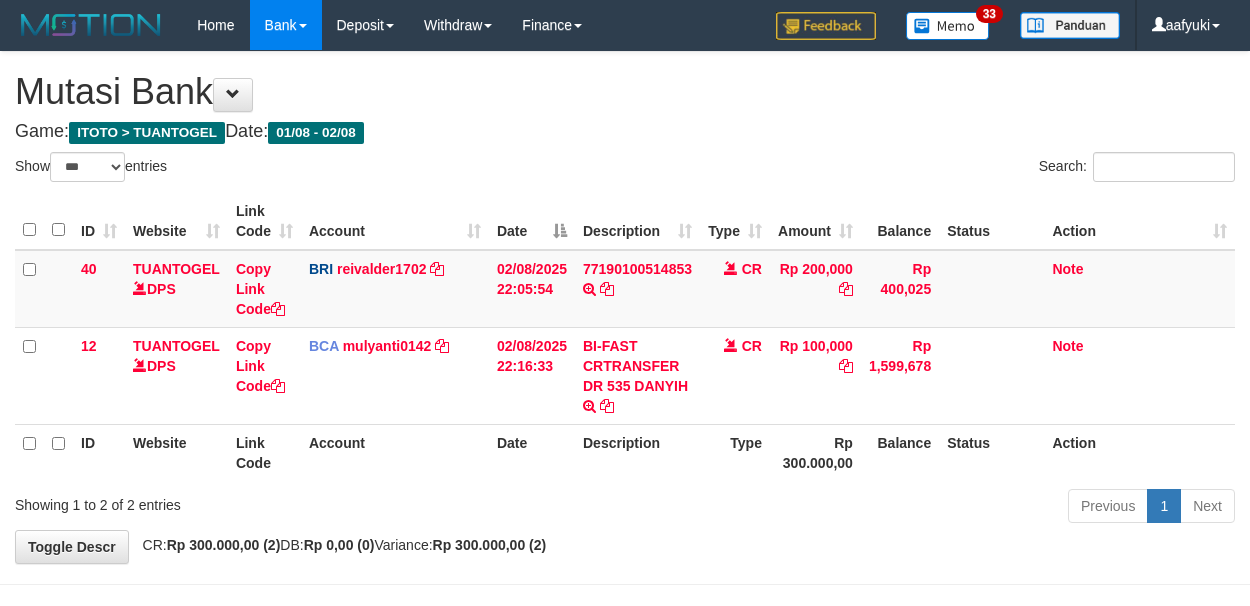 select on "***" 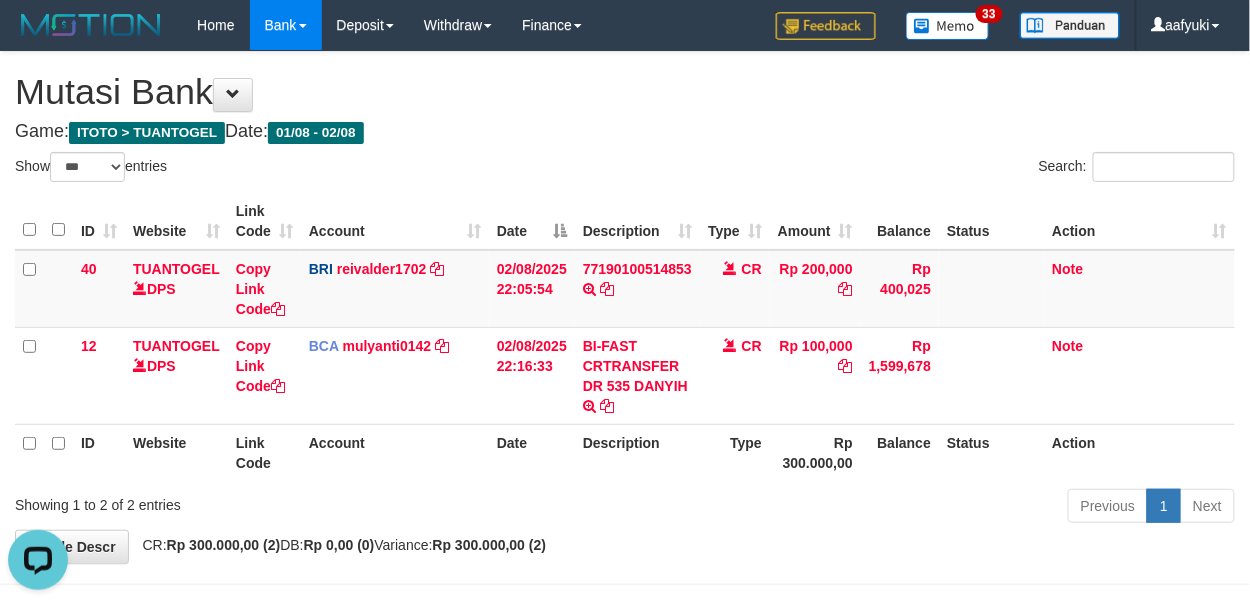 scroll, scrollTop: 0, scrollLeft: 0, axis: both 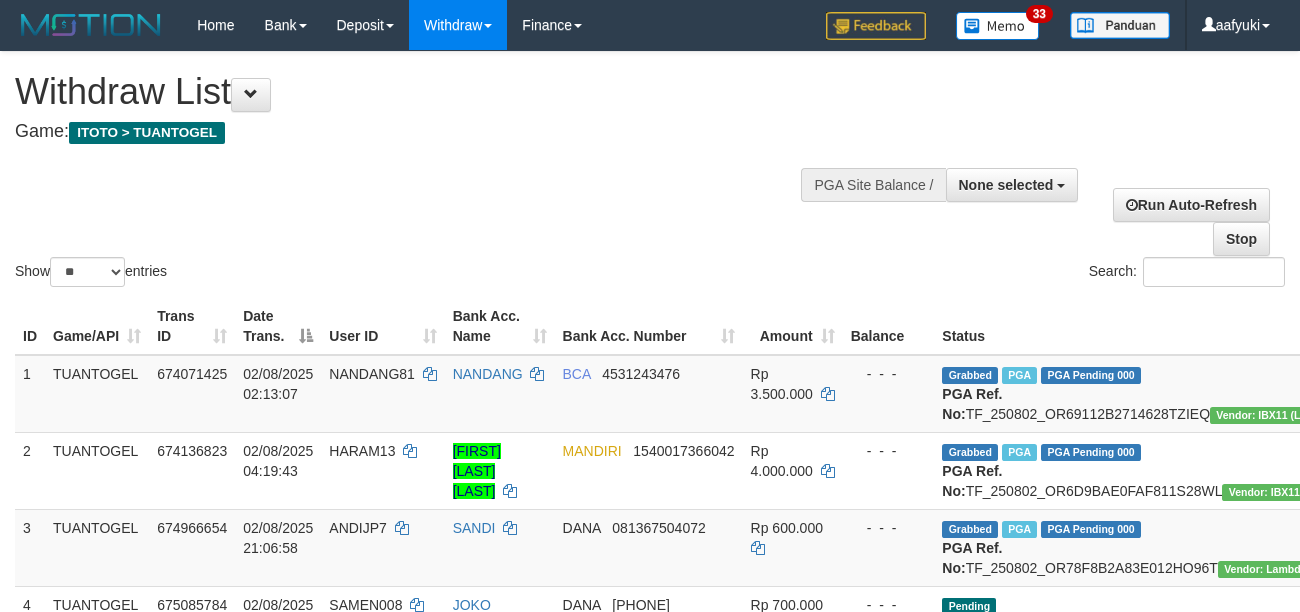 select 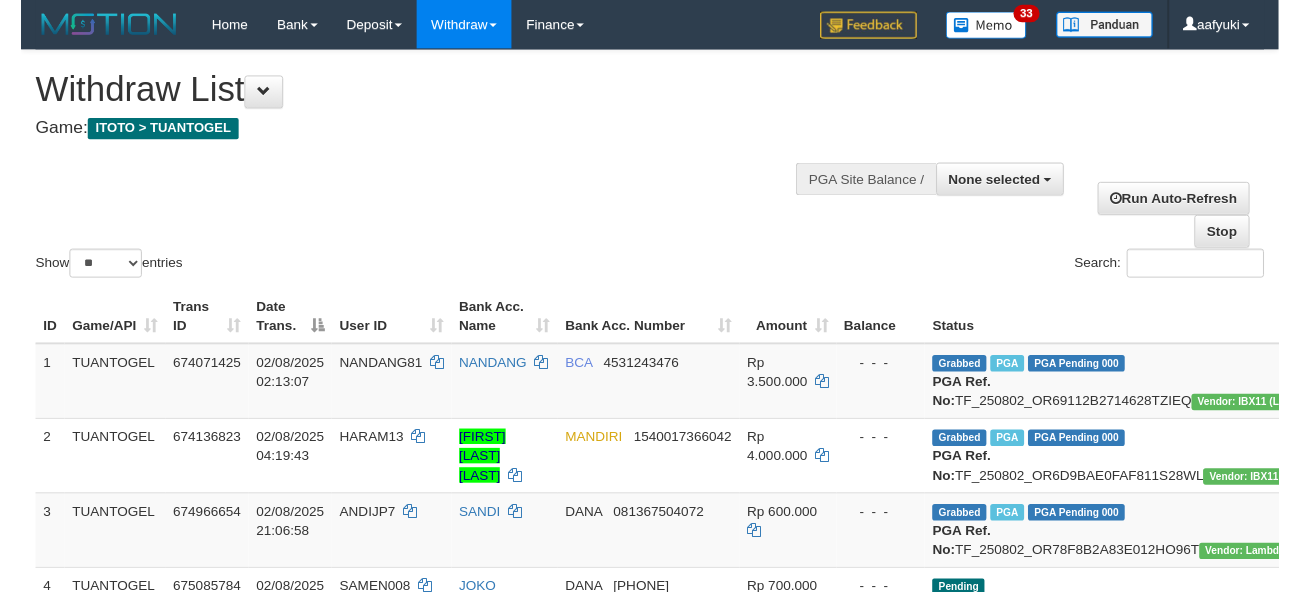 scroll, scrollTop: 266, scrollLeft: 0, axis: vertical 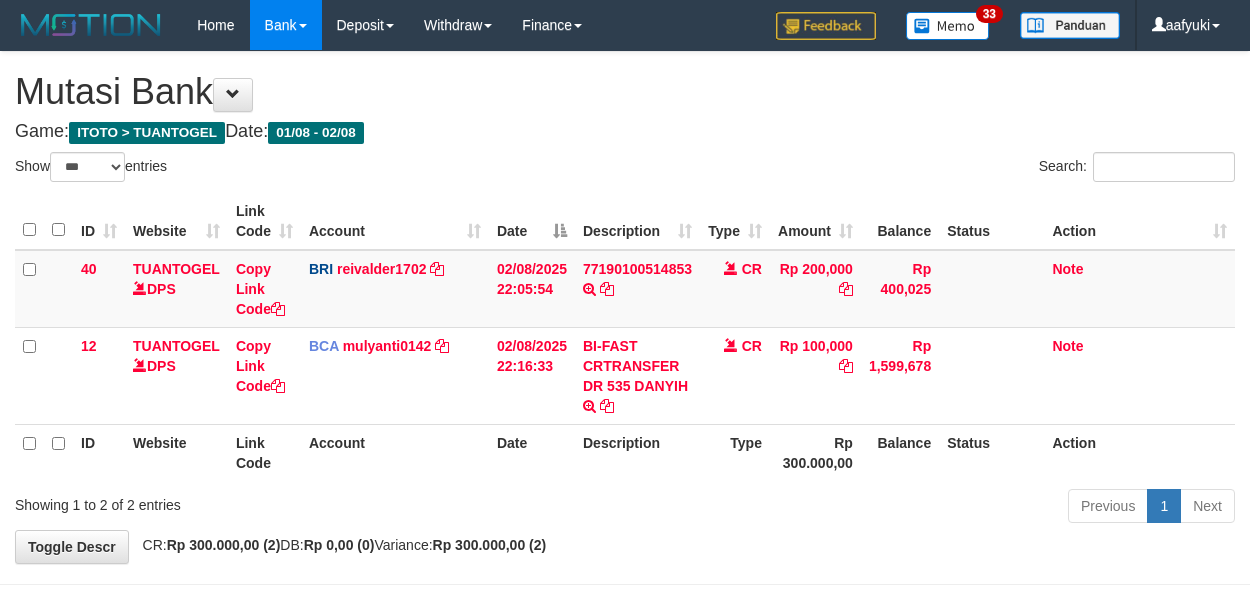 select on "***" 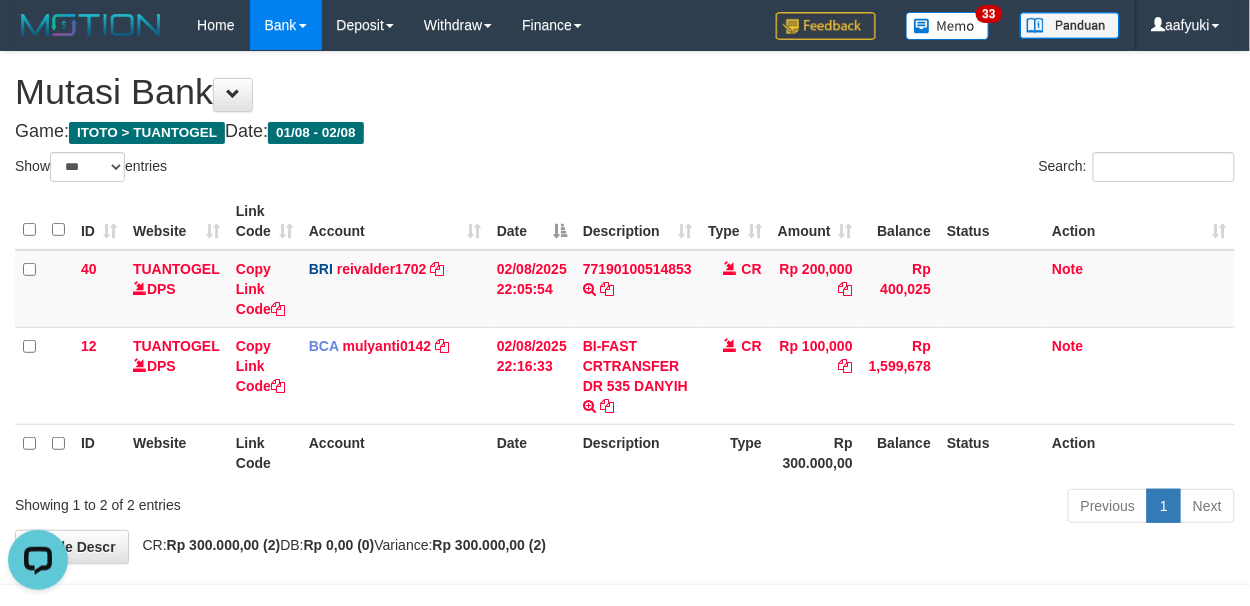 scroll, scrollTop: 0, scrollLeft: 0, axis: both 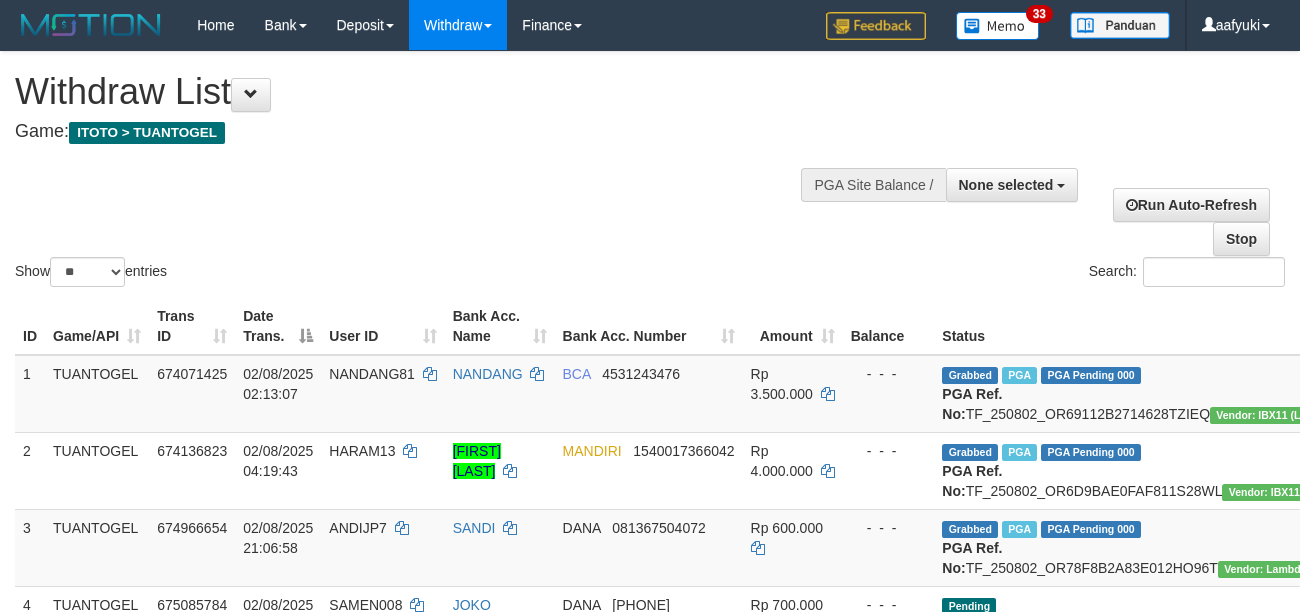 select 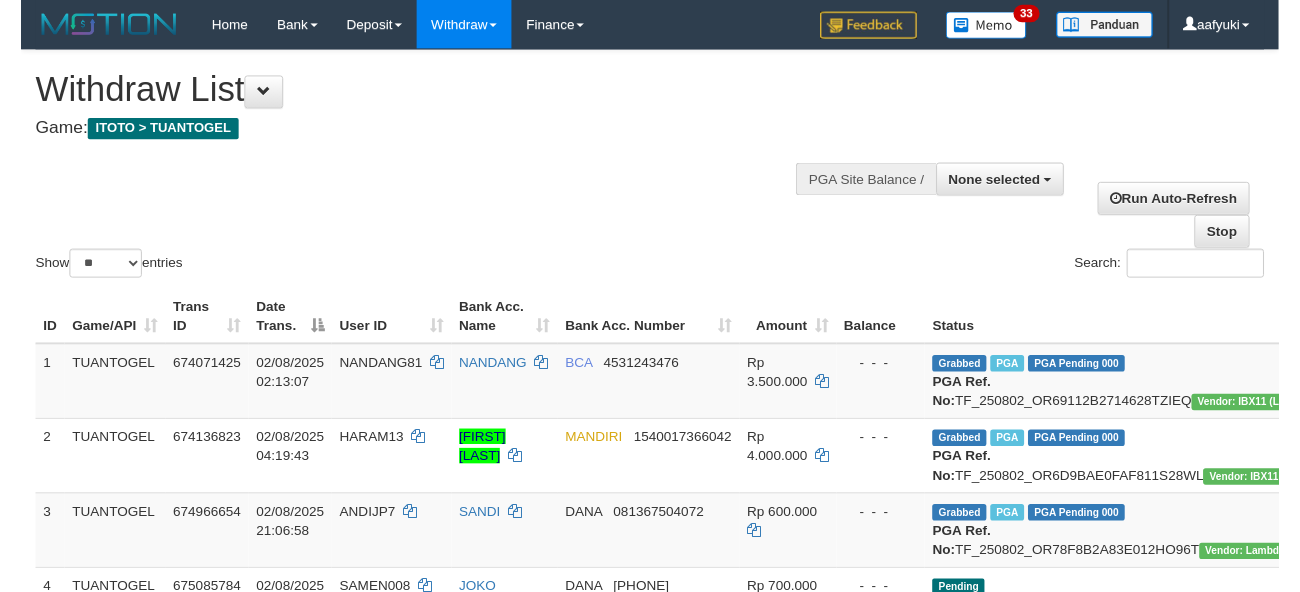scroll, scrollTop: 266, scrollLeft: 0, axis: vertical 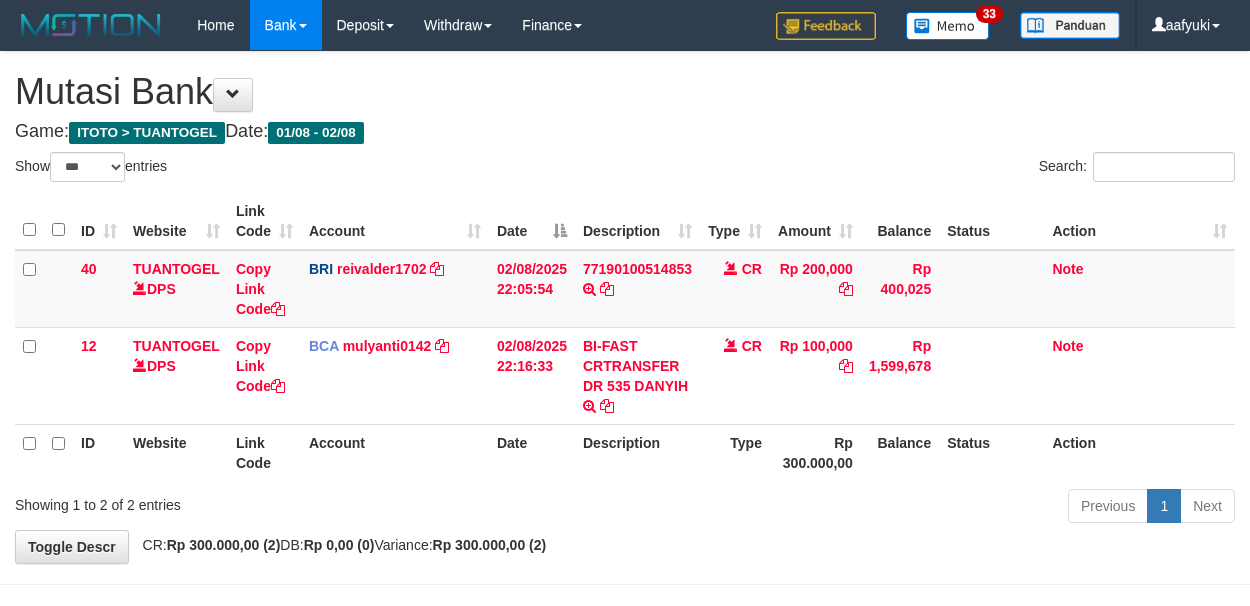 select on "***" 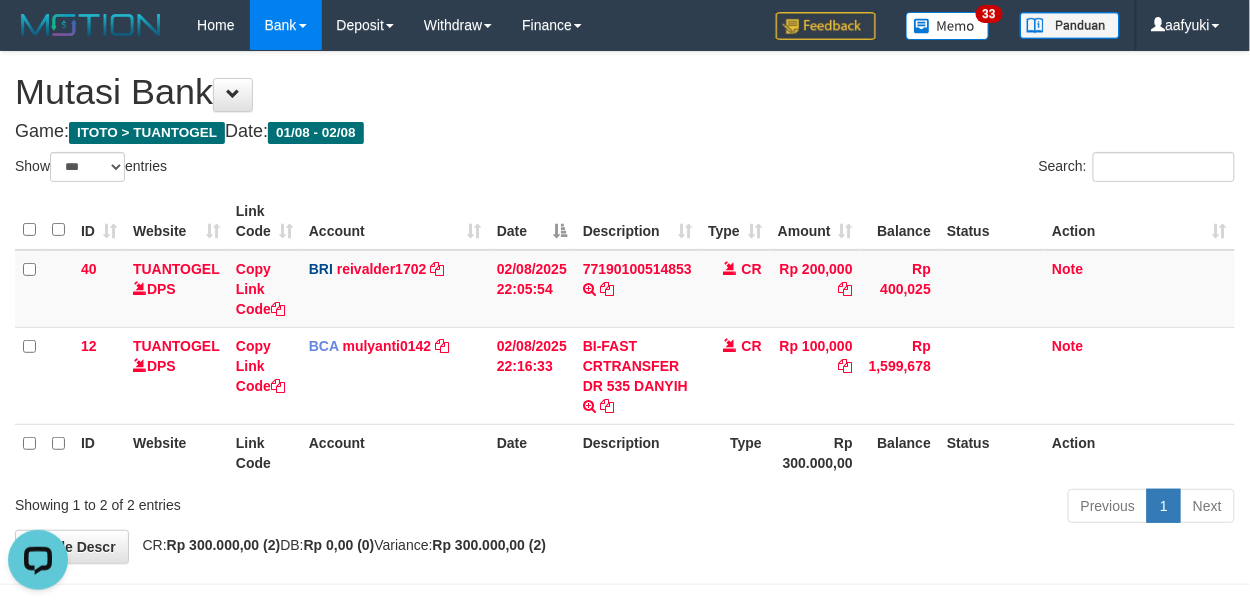 scroll, scrollTop: 0, scrollLeft: 0, axis: both 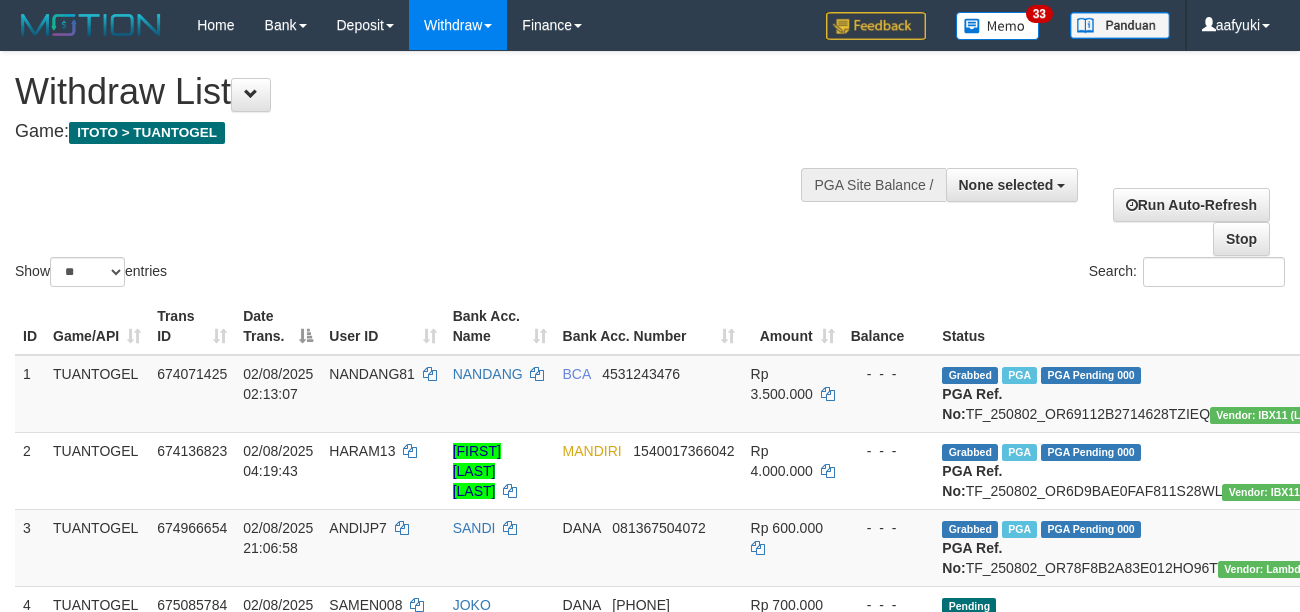 select 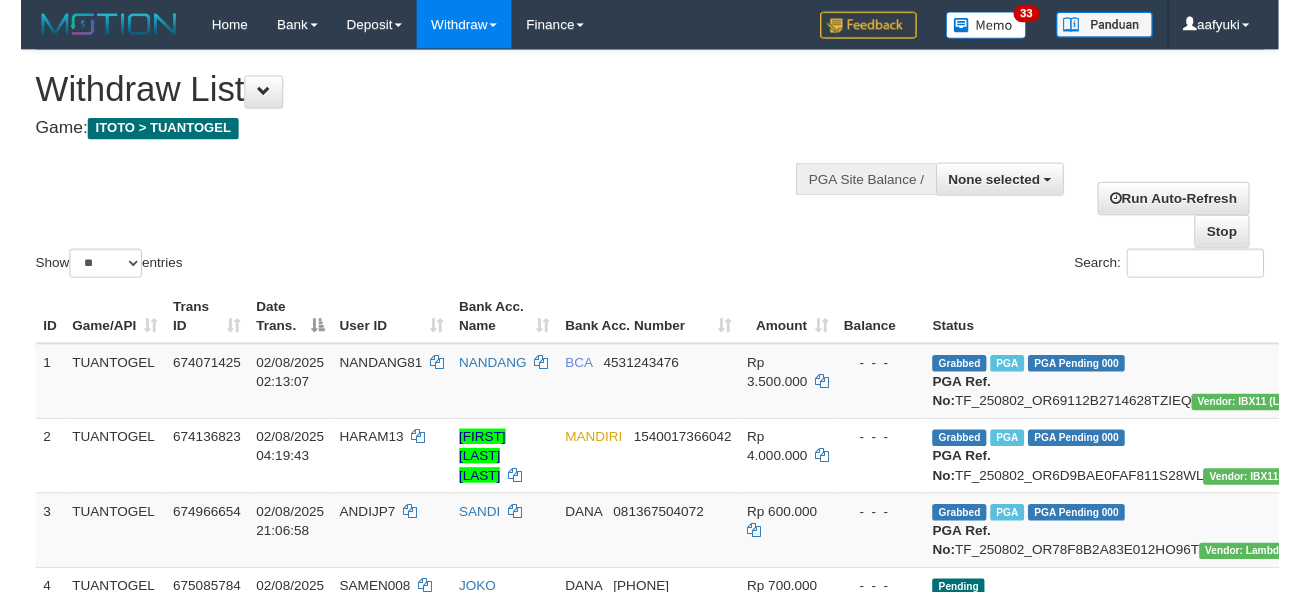 scroll, scrollTop: 266, scrollLeft: 0, axis: vertical 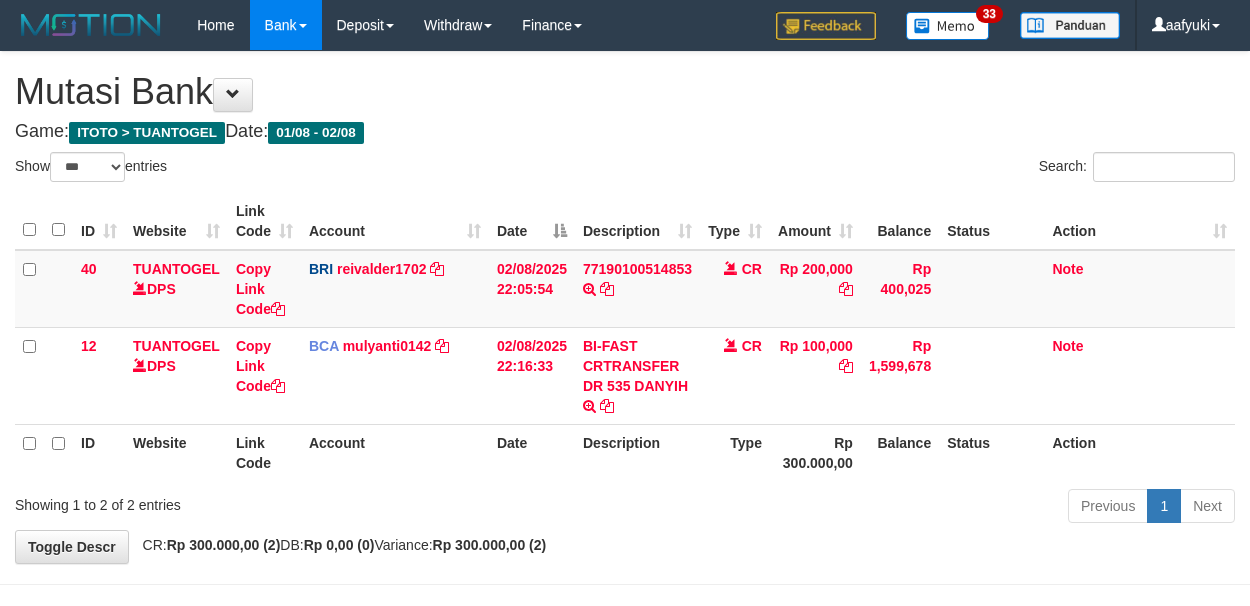 select on "***" 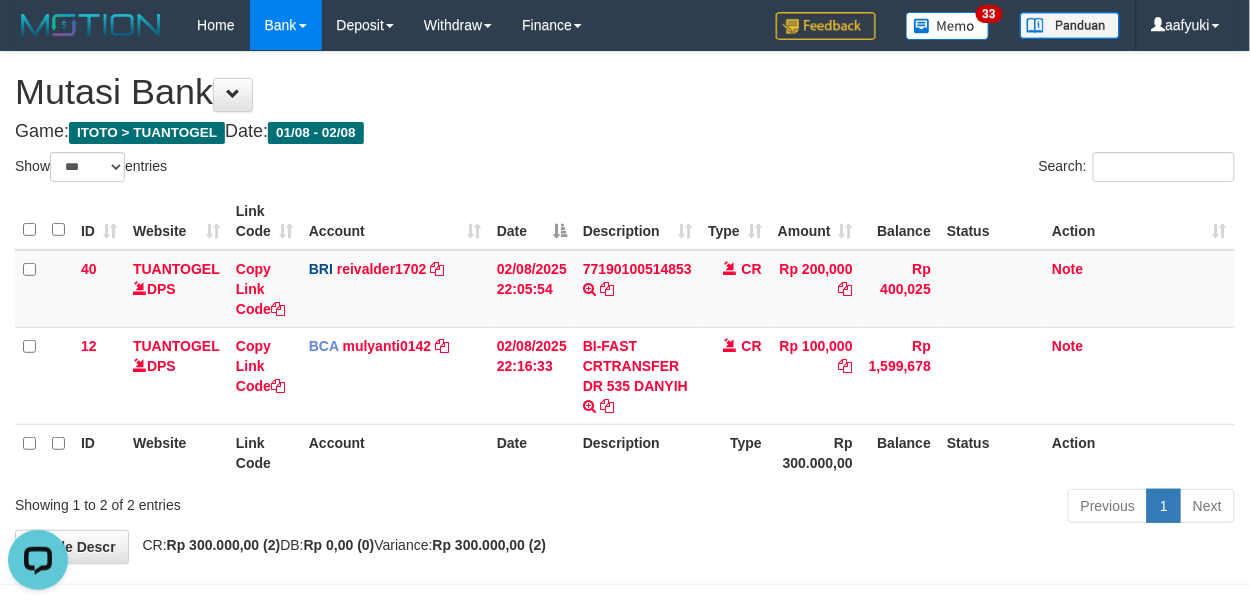 scroll, scrollTop: 0, scrollLeft: 0, axis: both 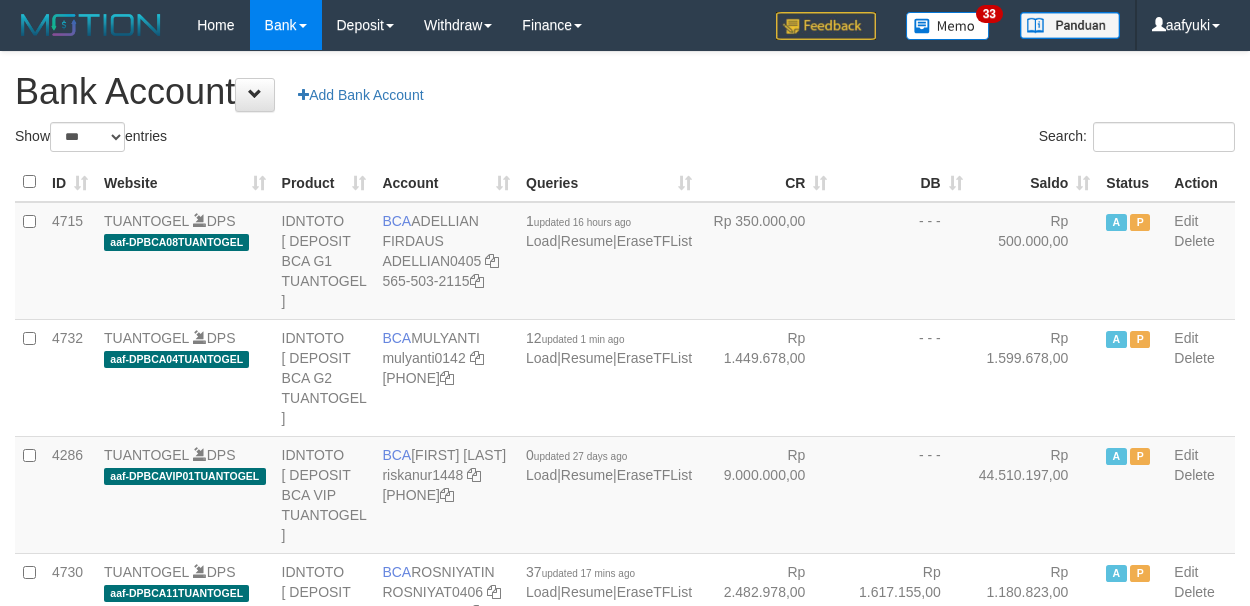 select on "***" 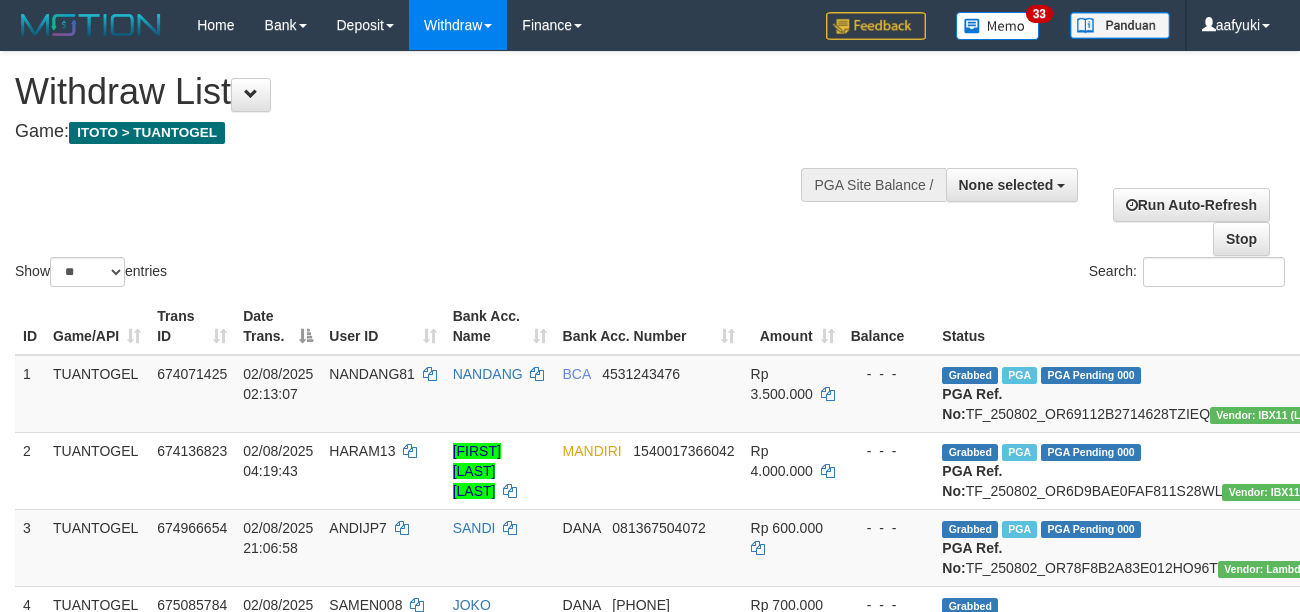 select 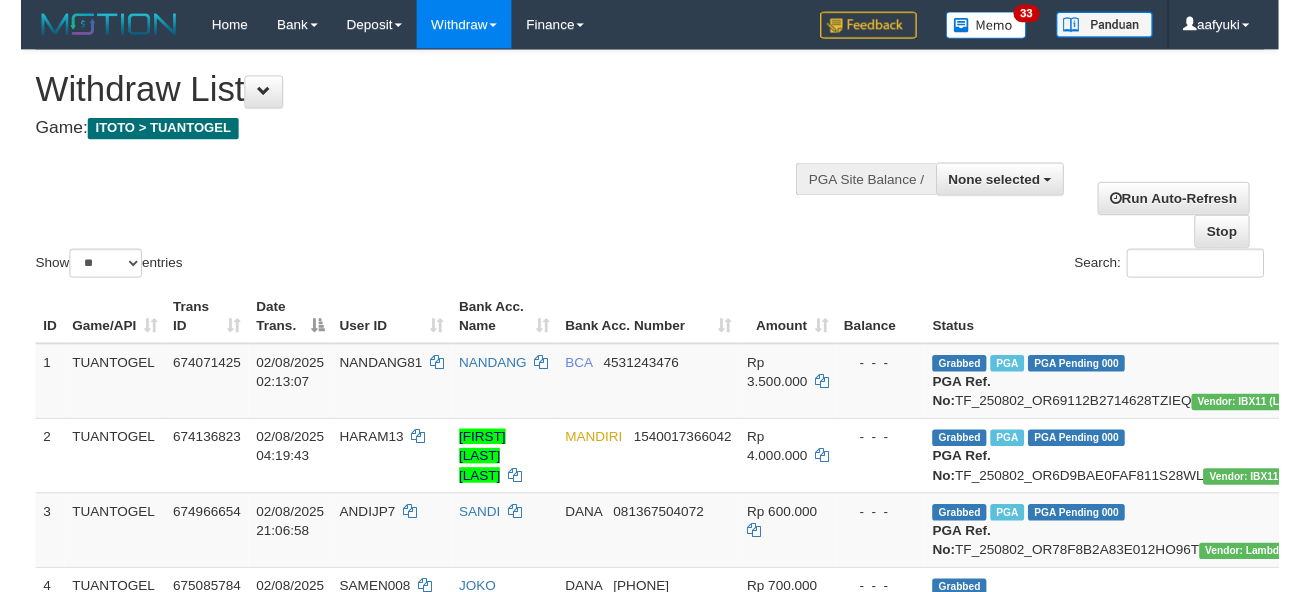 scroll, scrollTop: 266, scrollLeft: 0, axis: vertical 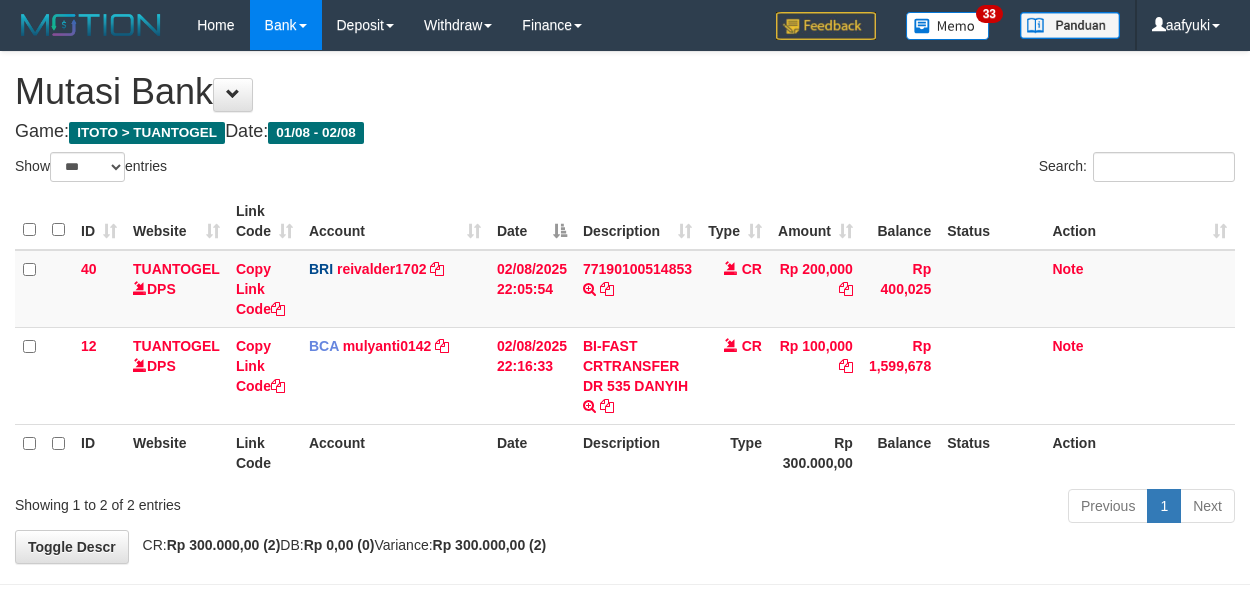select on "***" 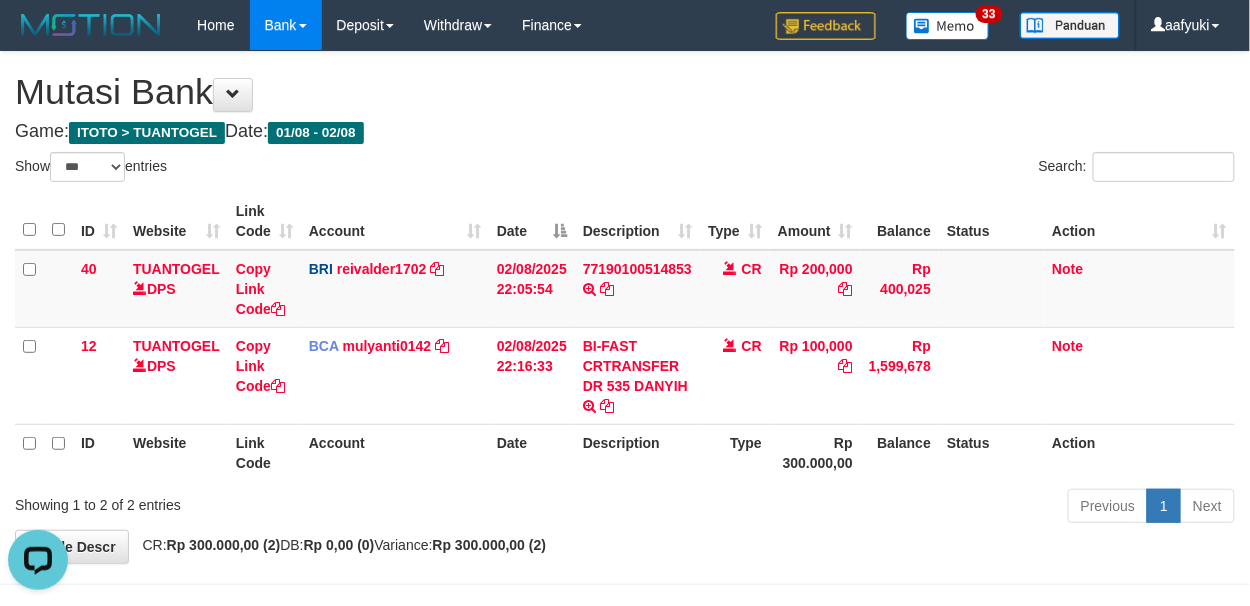 scroll, scrollTop: 0, scrollLeft: 0, axis: both 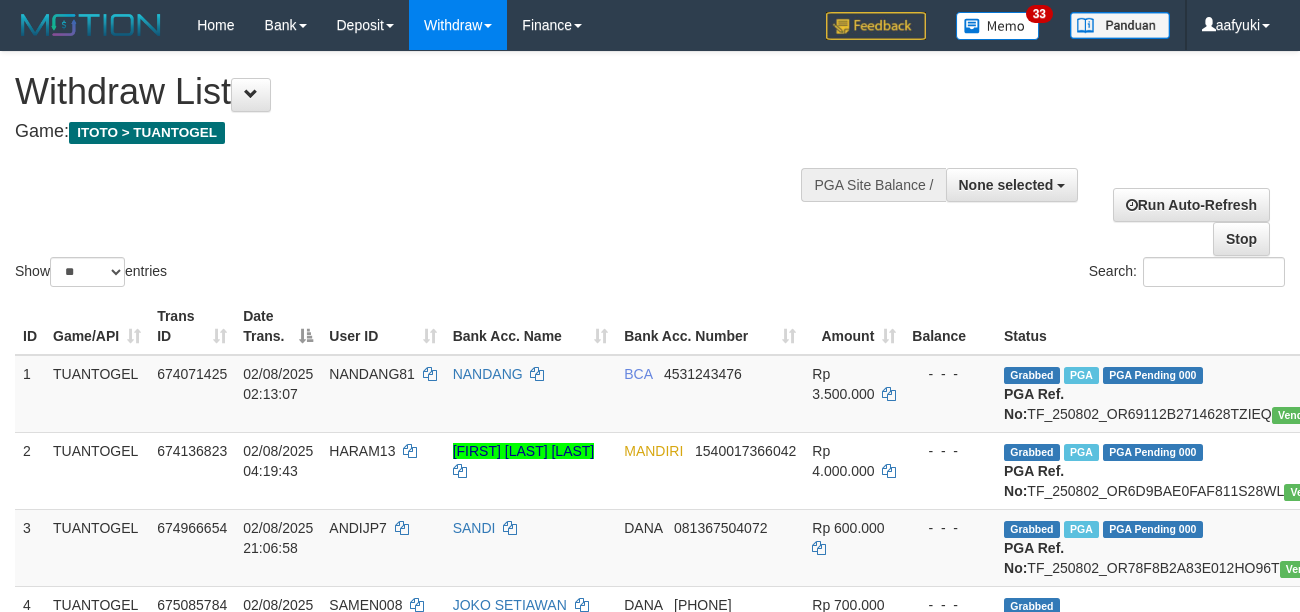 select 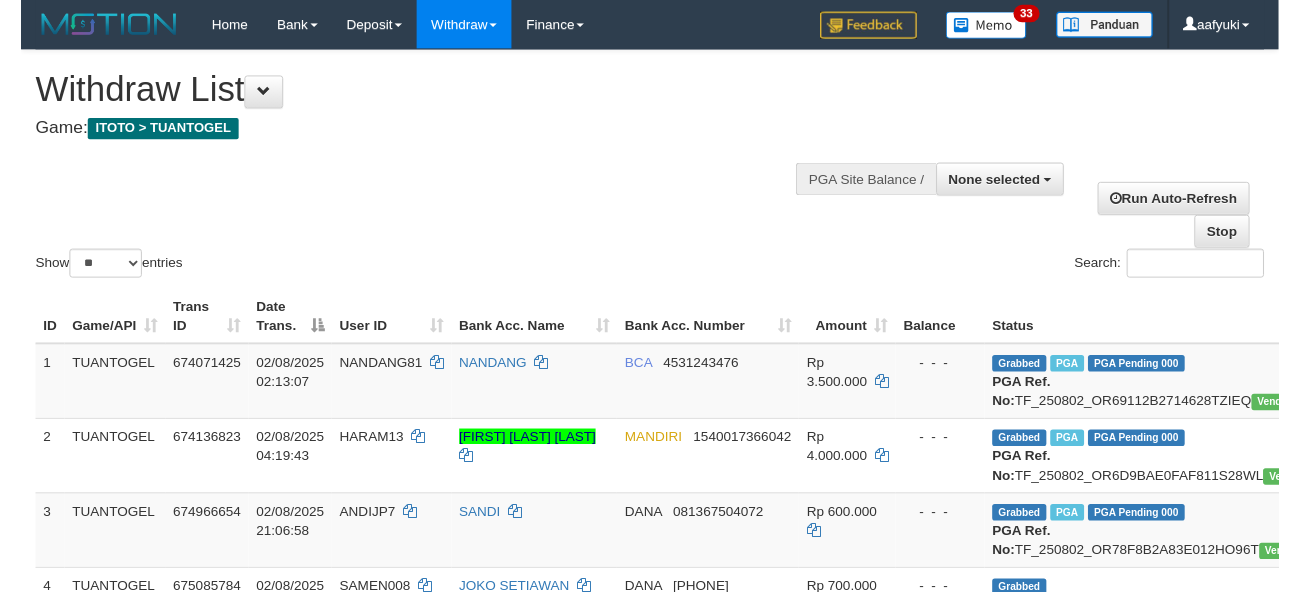 scroll, scrollTop: 266, scrollLeft: 0, axis: vertical 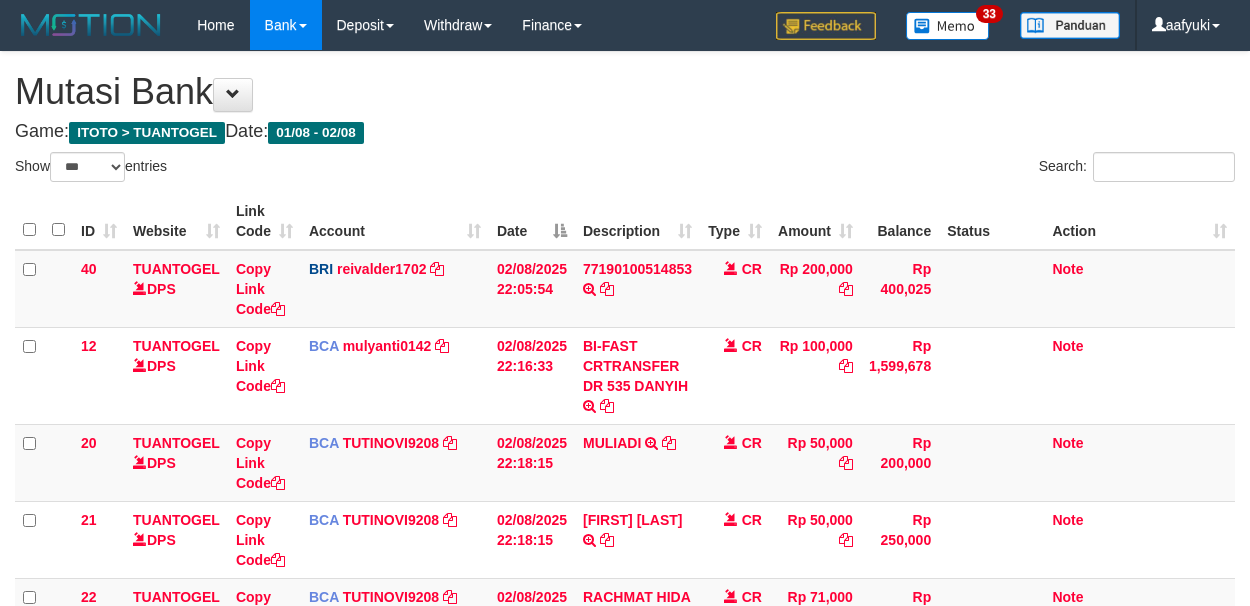 select on "***" 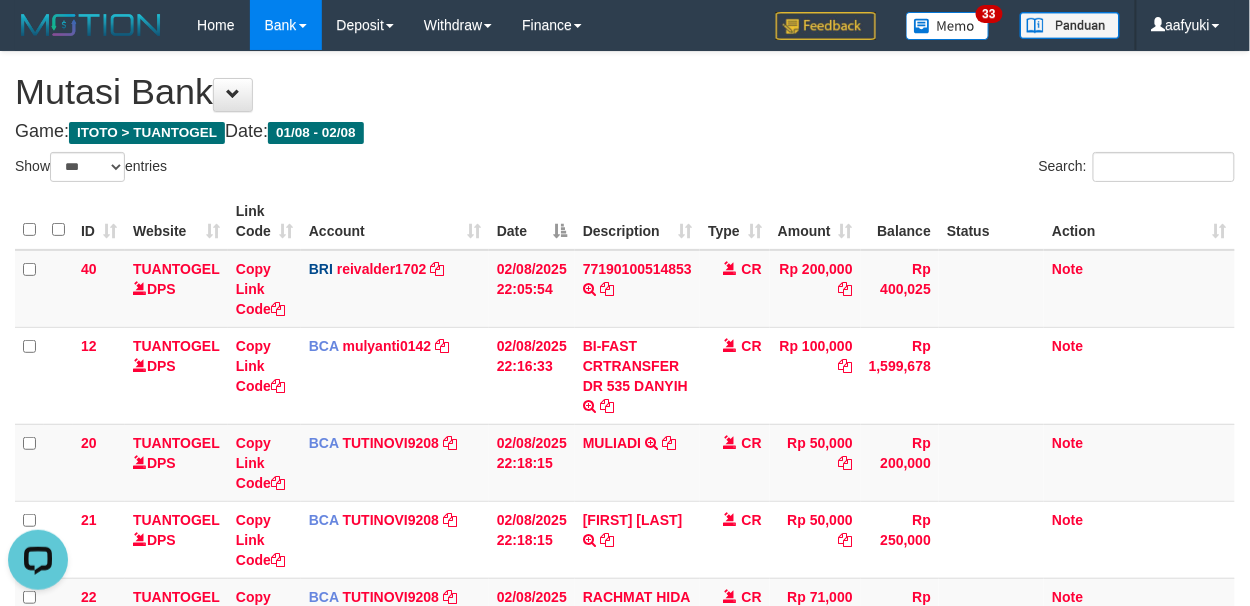 scroll, scrollTop: 0, scrollLeft: 0, axis: both 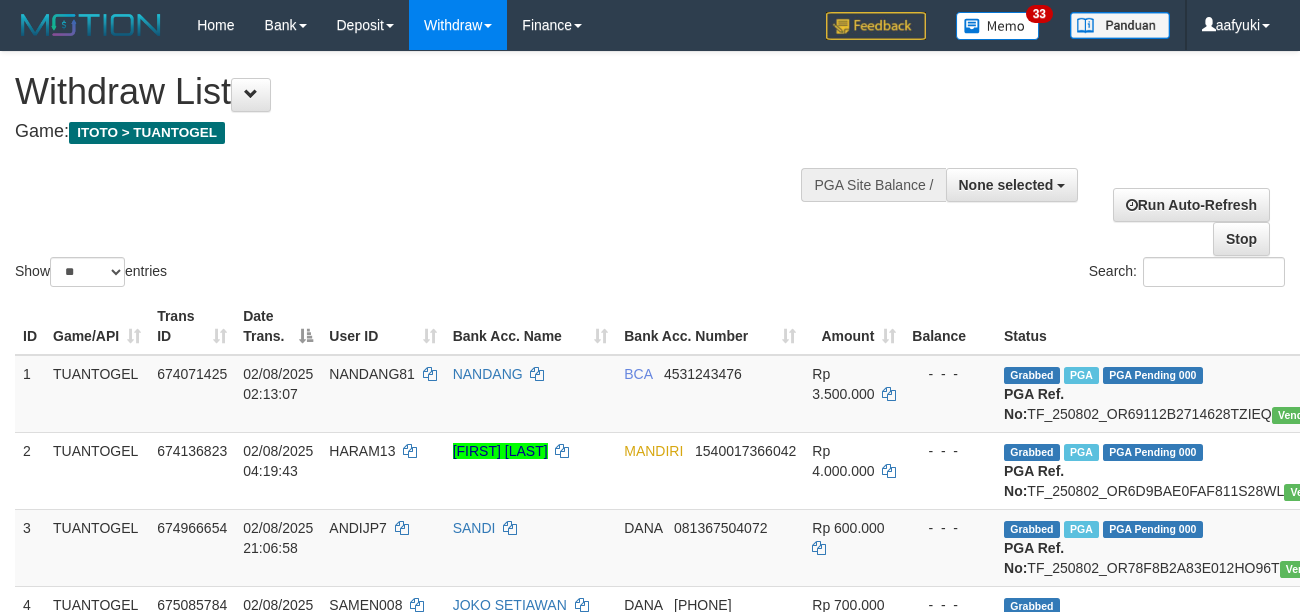 select 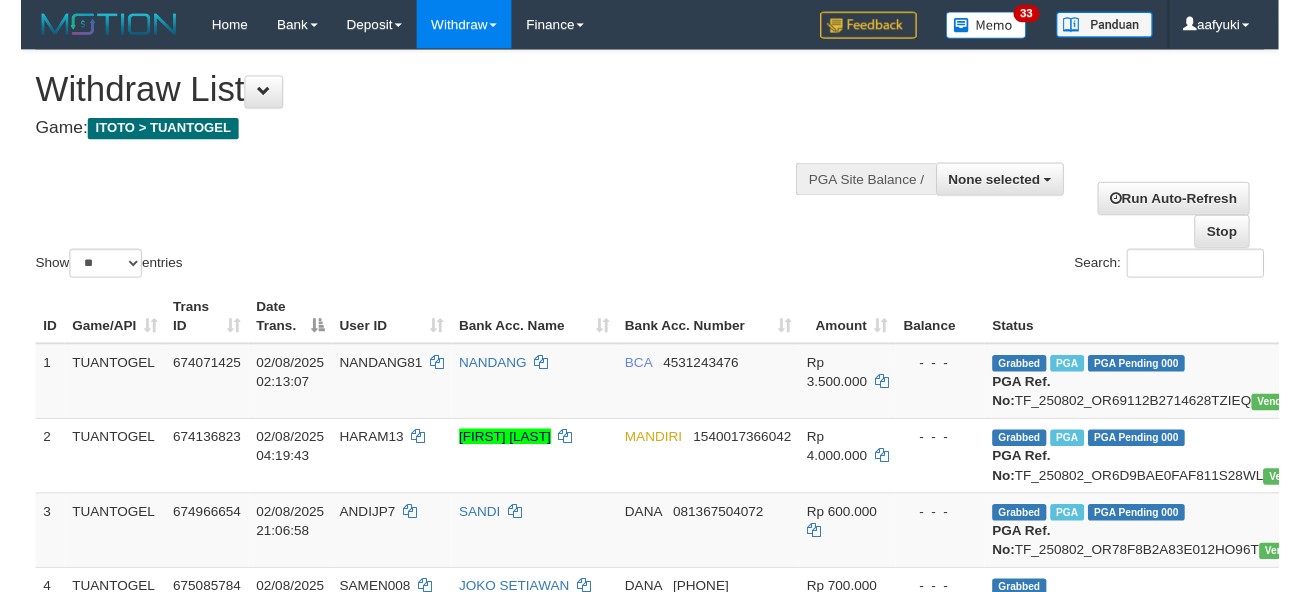 scroll, scrollTop: 266, scrollLeft: 0, axis: vertical 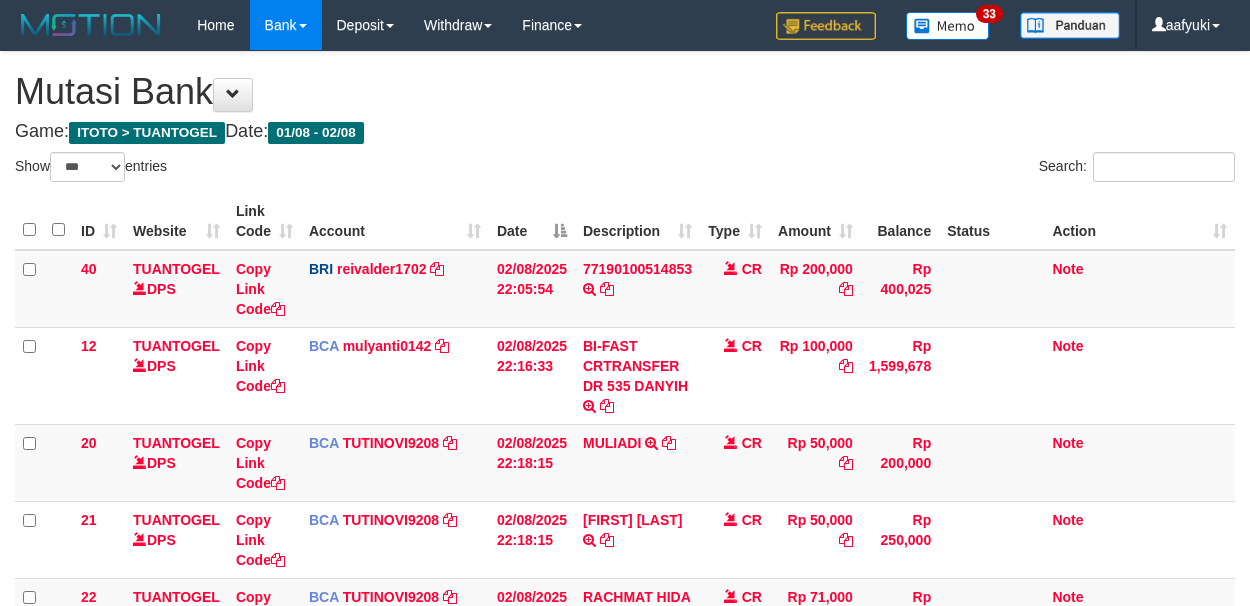 select on "***" 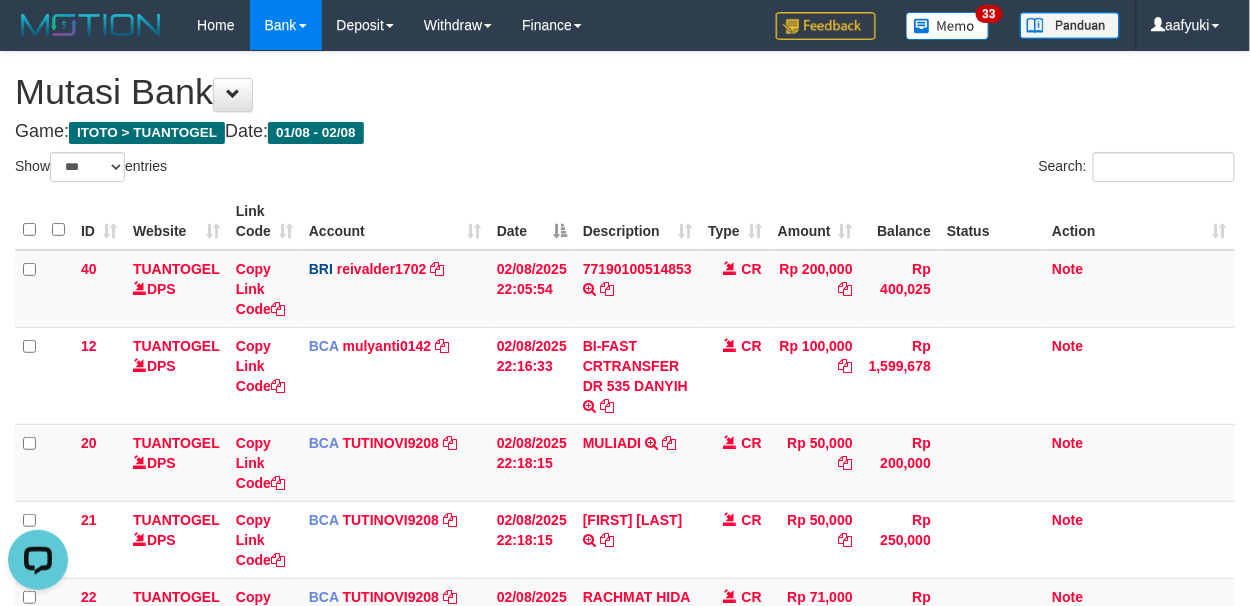 scroll, scrollTop: 0, scrollLeft: 0, axis: both 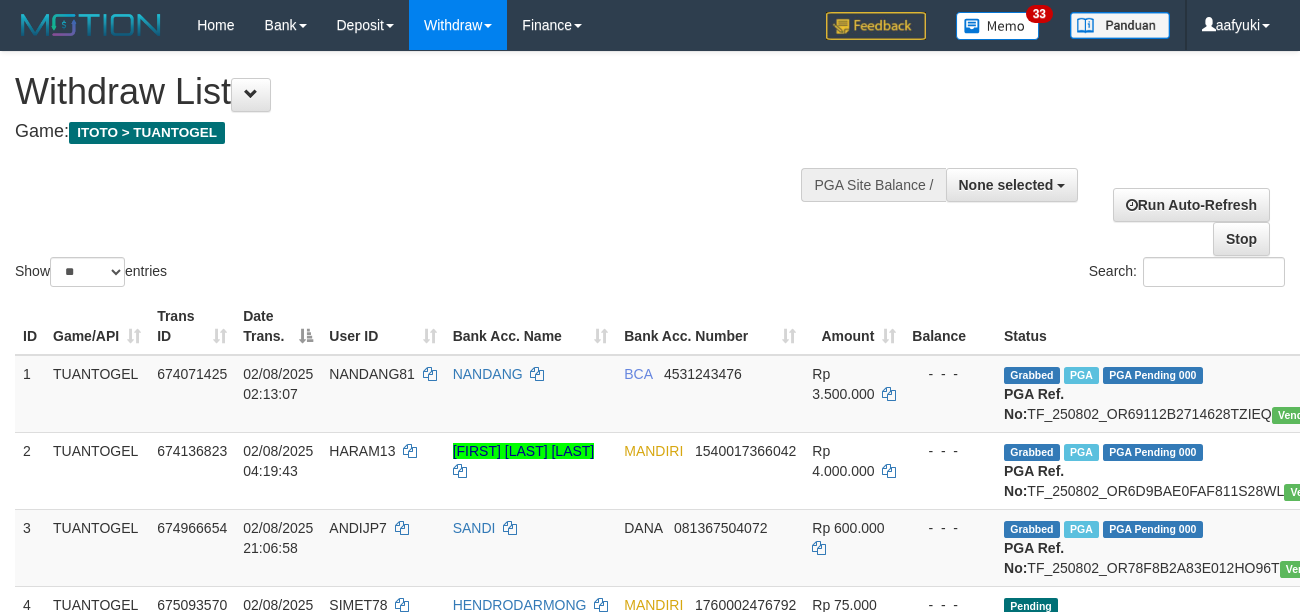 select 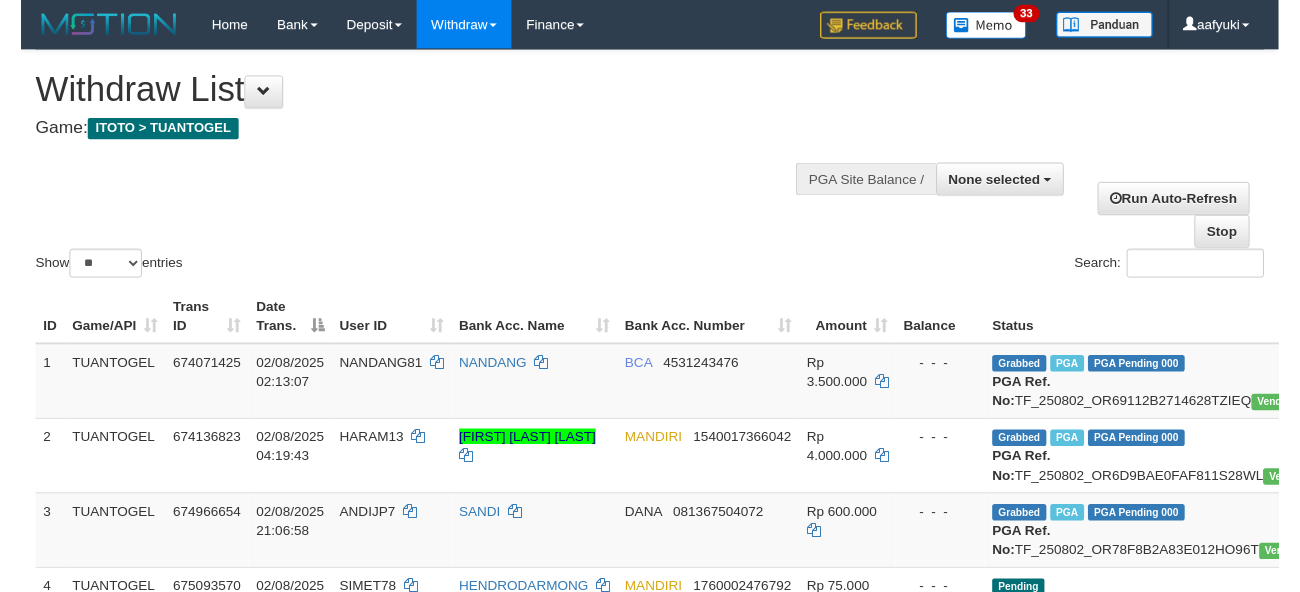 scroll, scrollTop: 266, scrollLeft: 0, axis: vertical 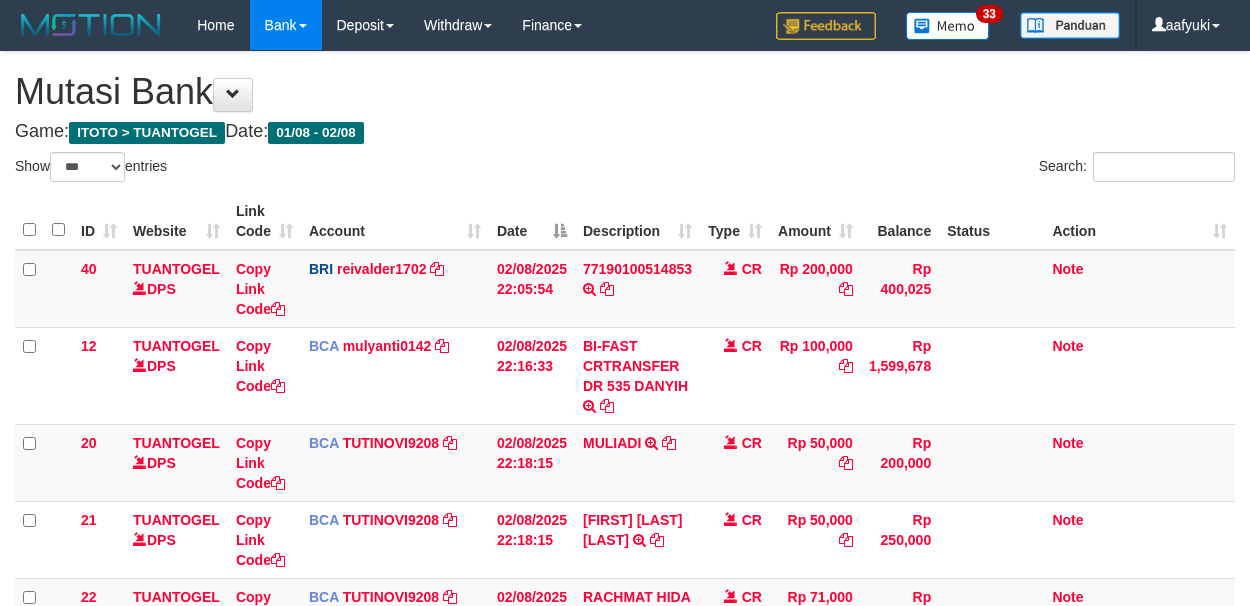 select on "***" 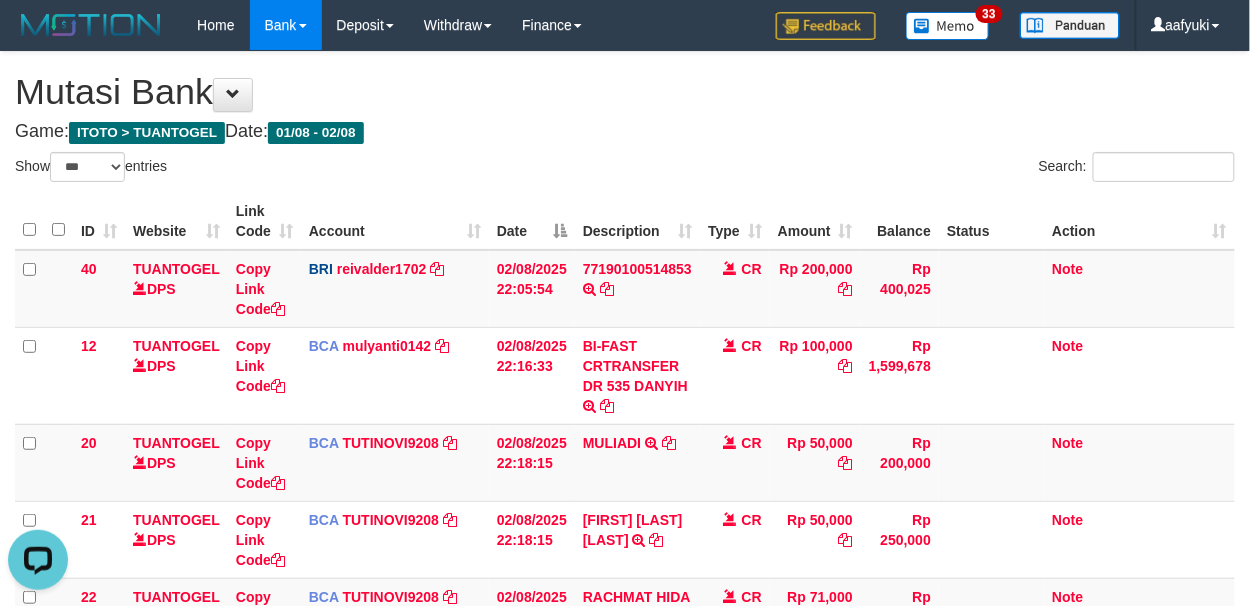 scroll, scrollTop: 0, scrollLeft: 0, axis: both 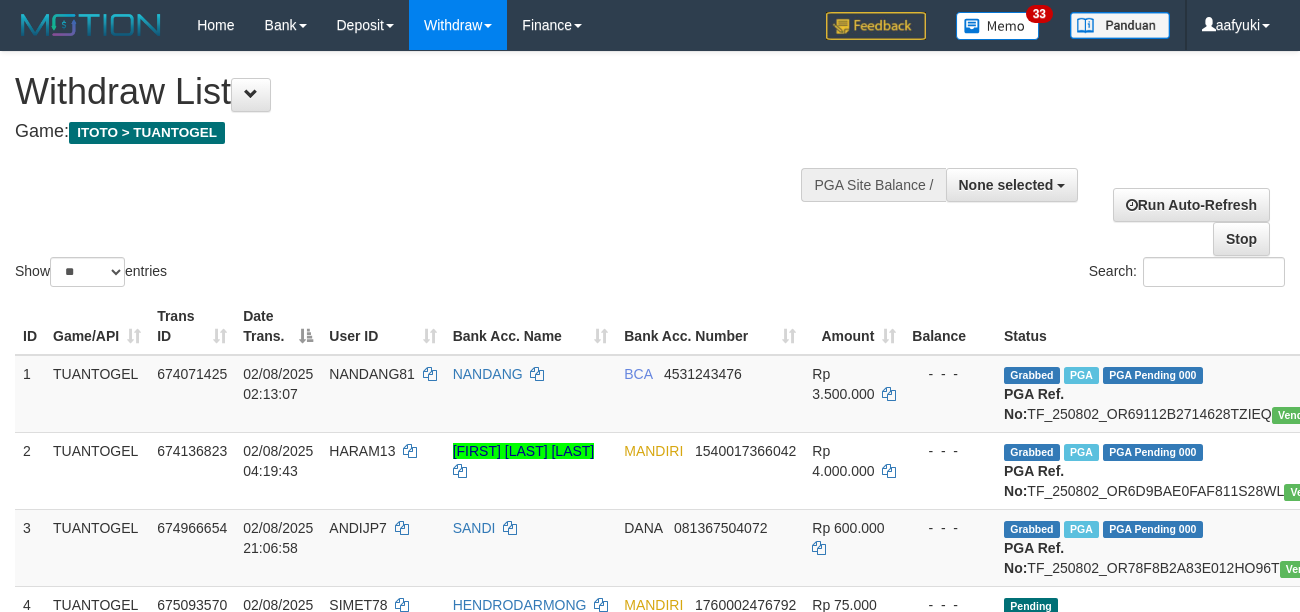 select 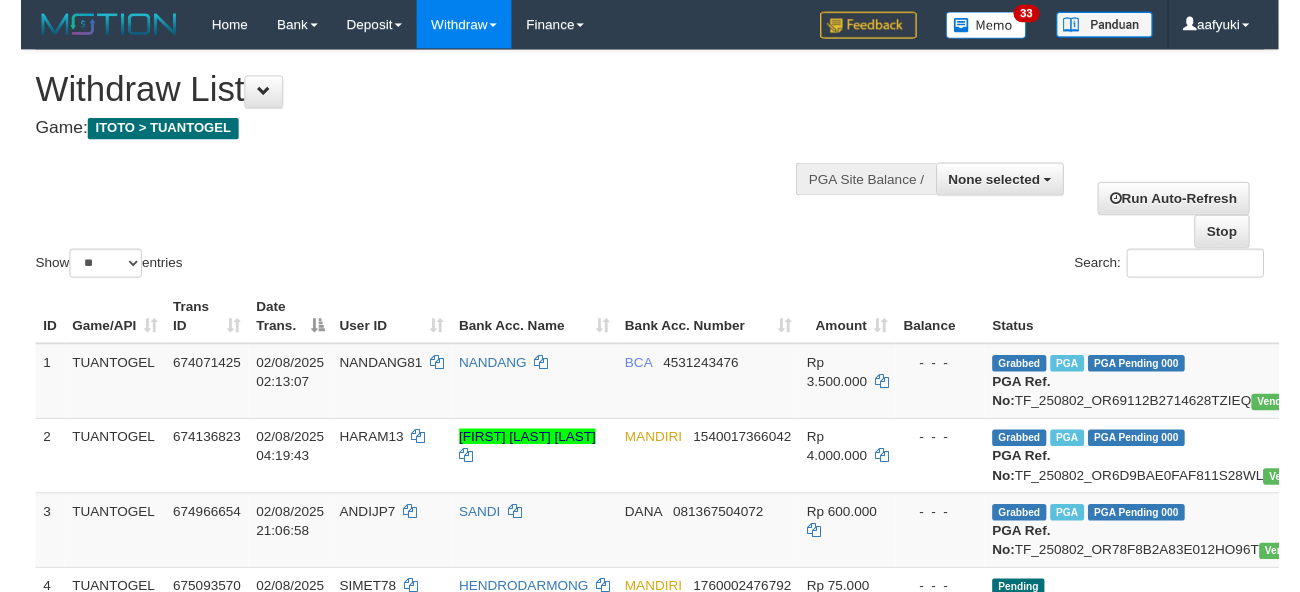 scroll, scrollTop: 266, scrollLeft: 0, axis: vertical 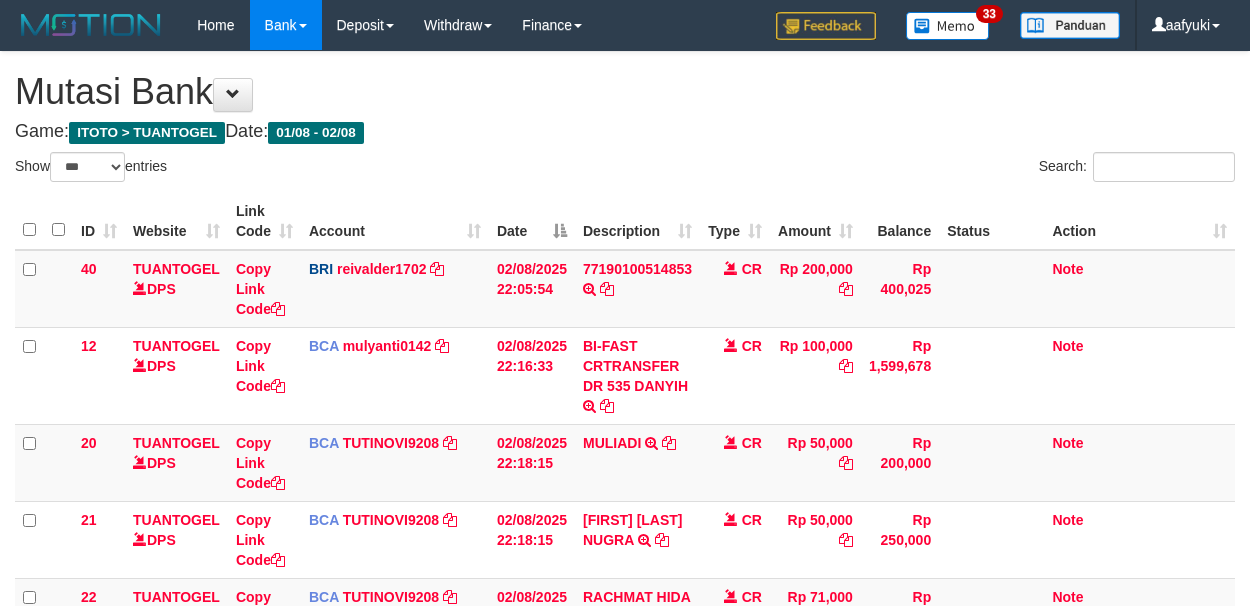 select on "***" 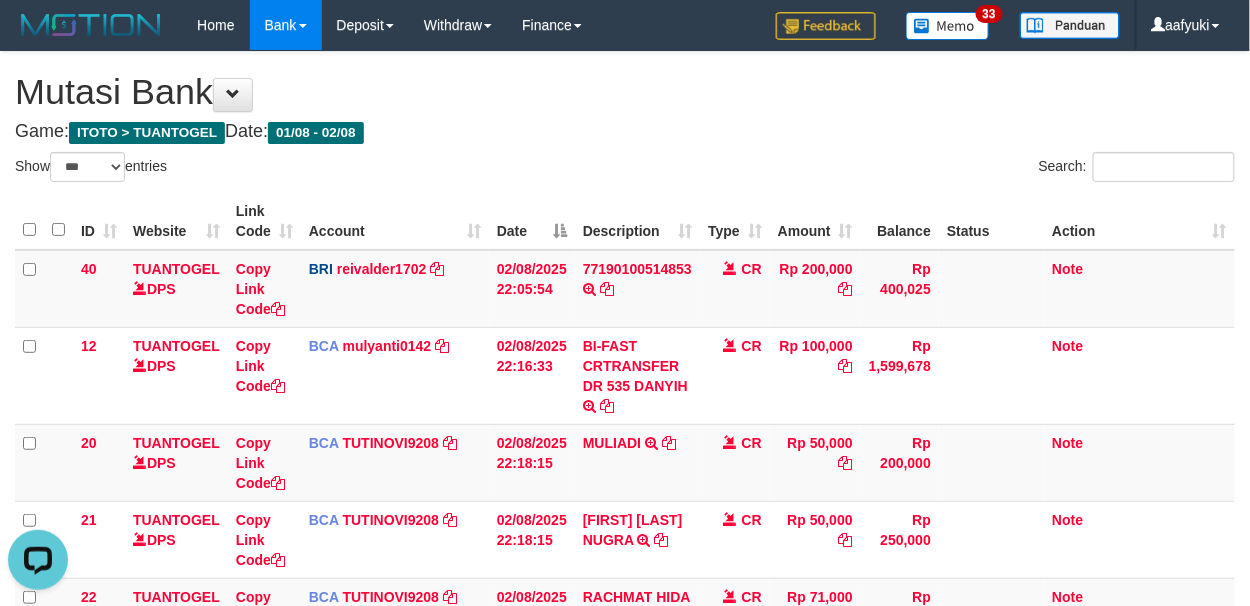 scroll, scrollTop: 0, scrollLeft: 0, axis: both 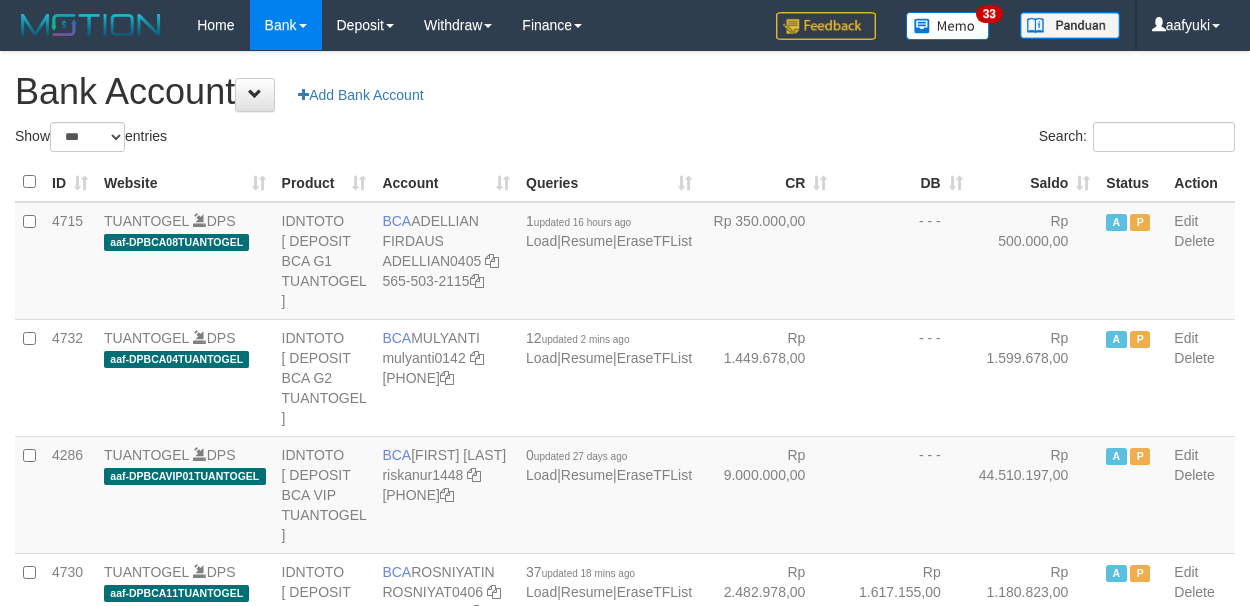 select on "***" 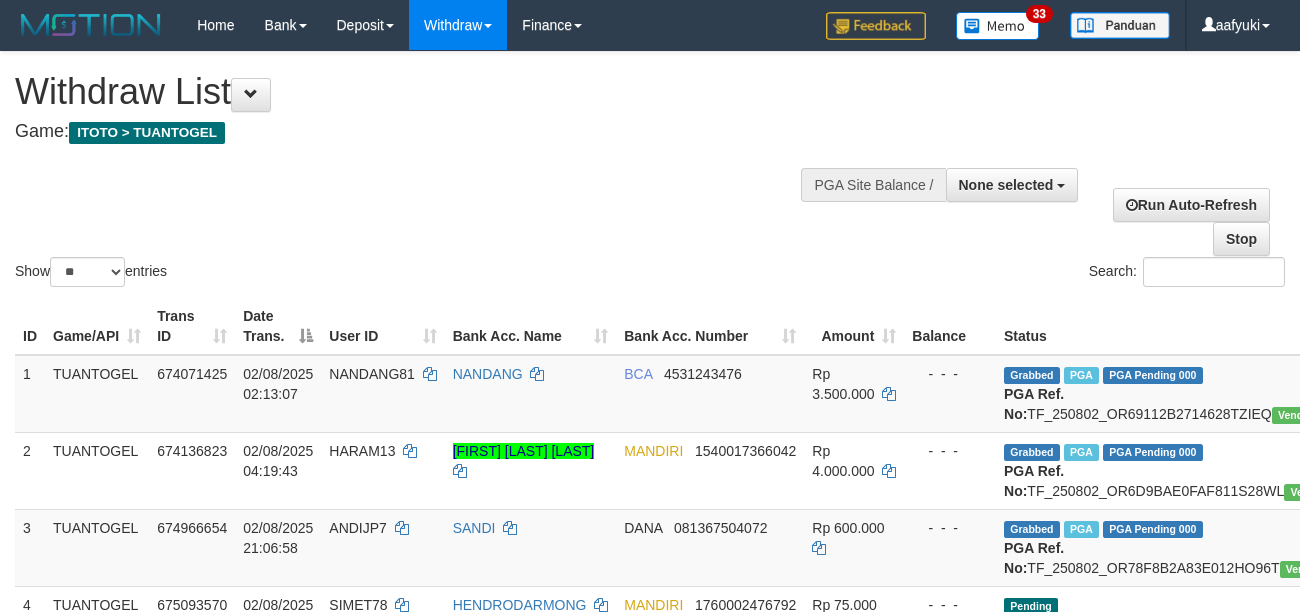 select 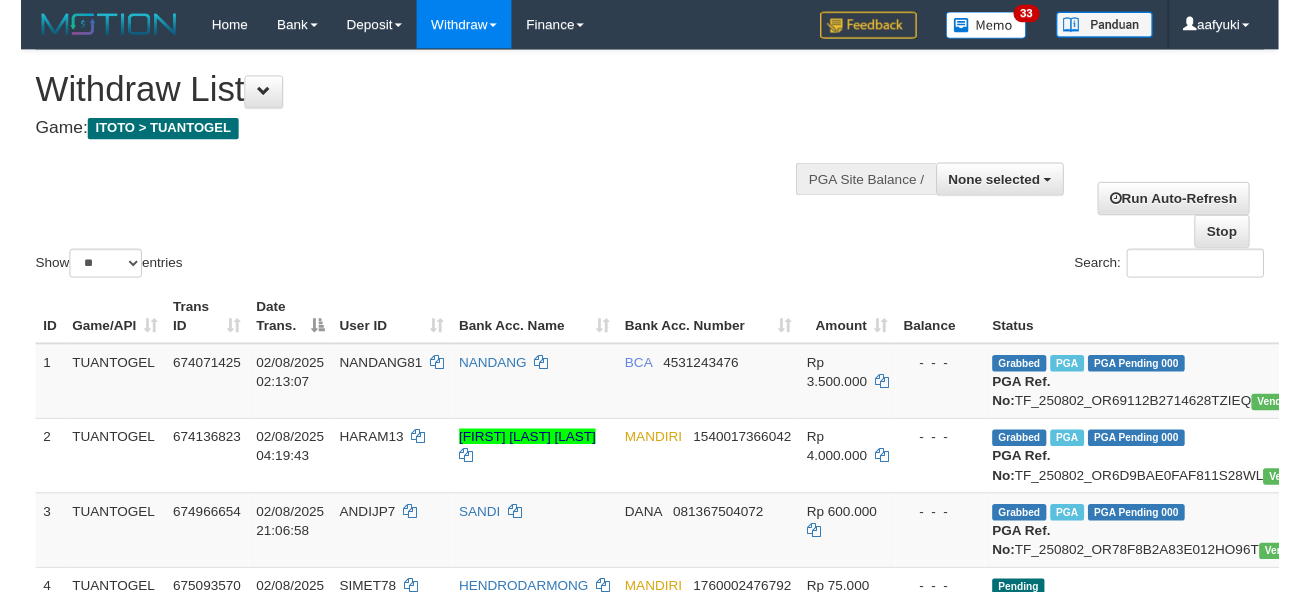 scroll, scrollTop: 266, scrollLeft: 0, axis: vertical 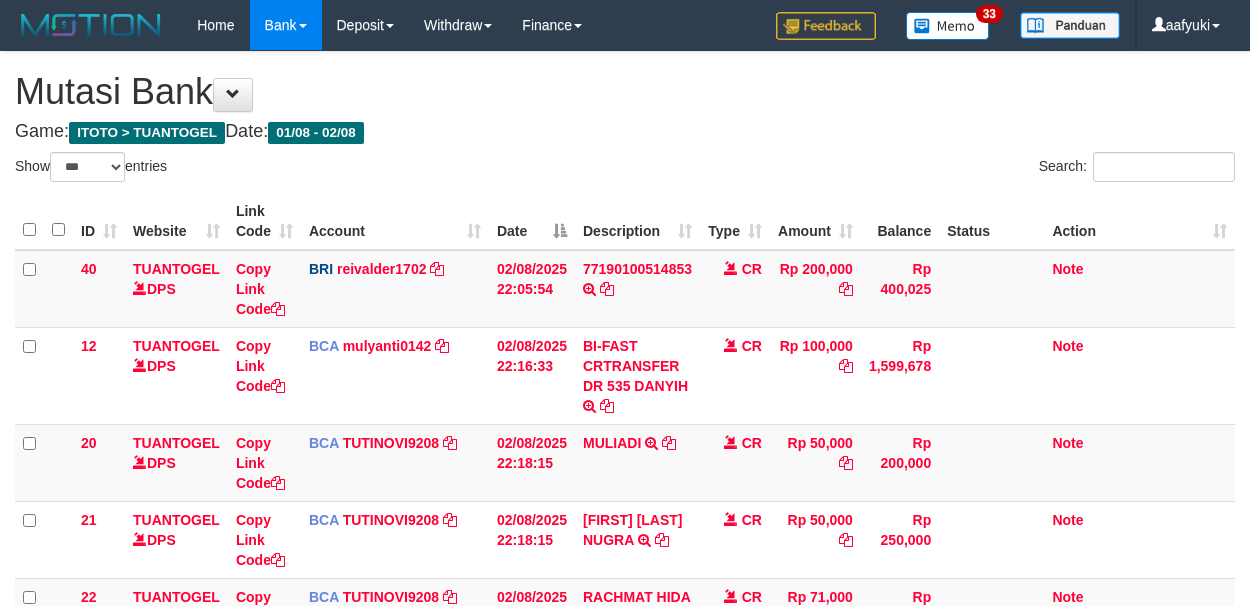 select on "***" 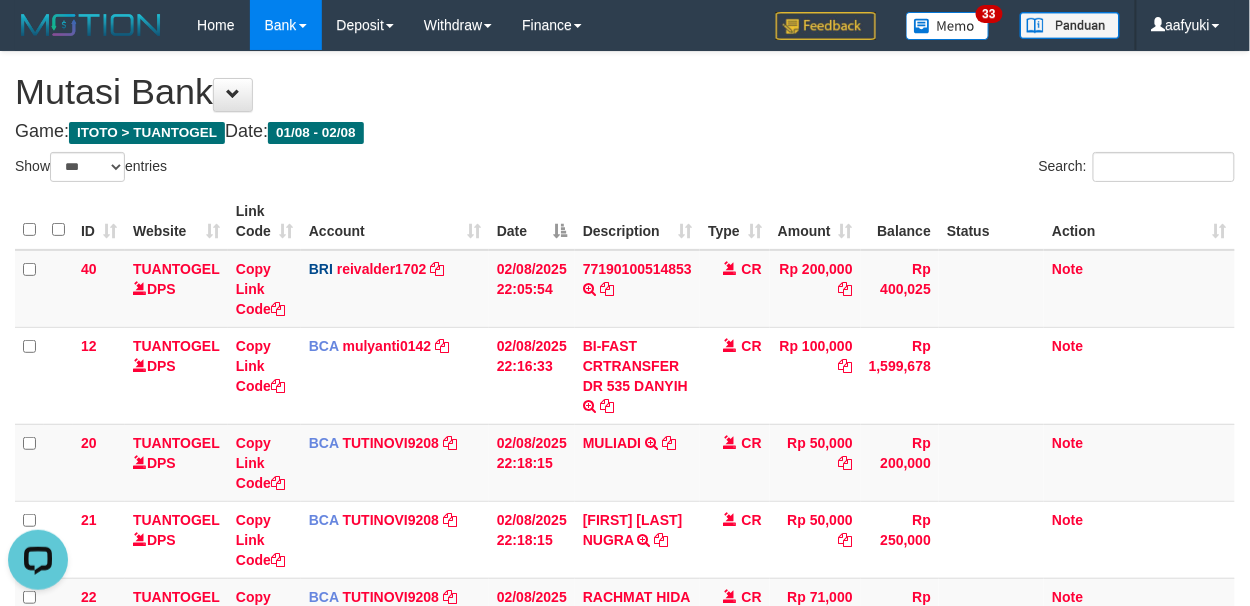 scroll, scrollTop: 0, scrollLeft: 0, axis: both 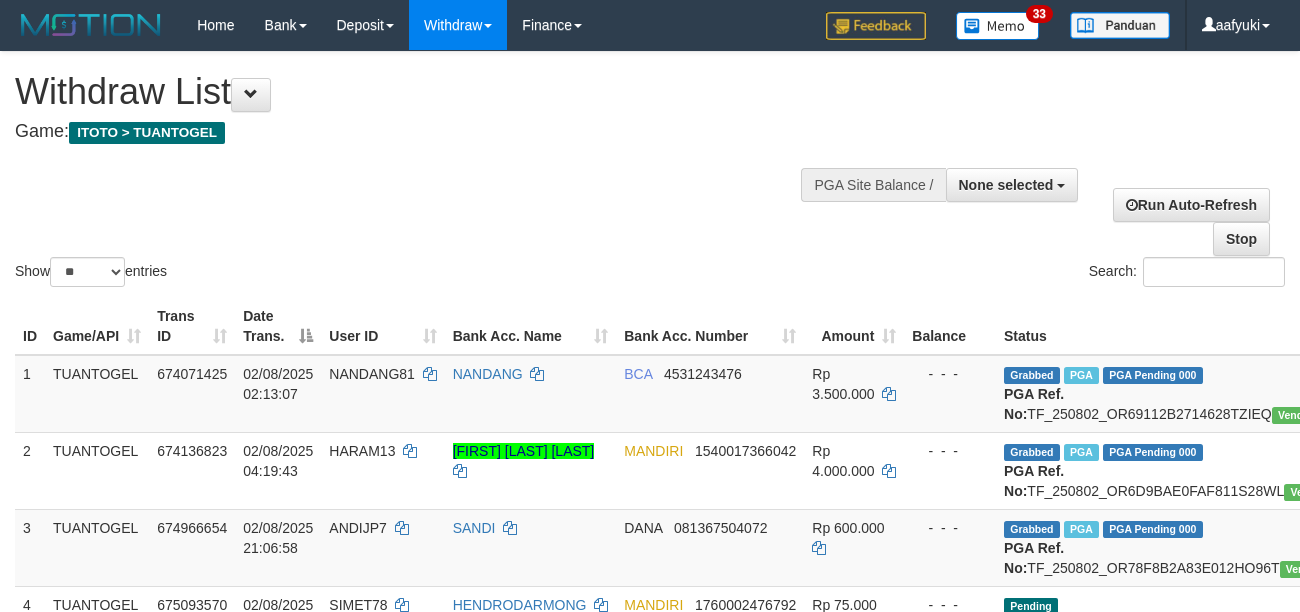 select 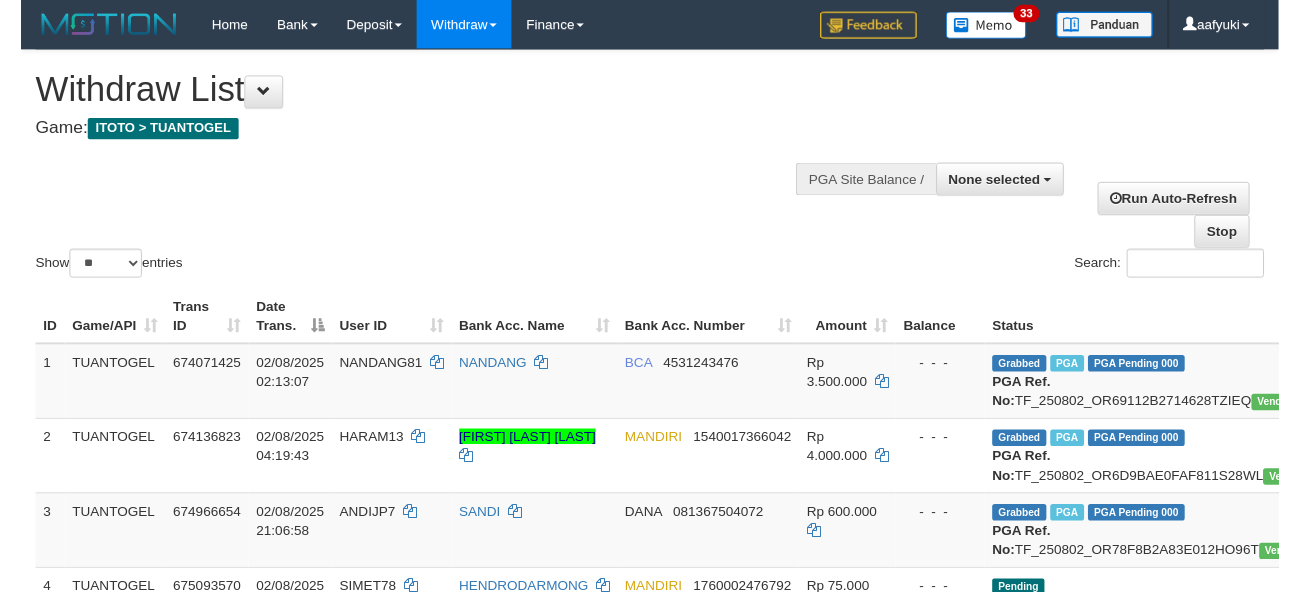 scroll, scrollTop: 266, scrollLeft: 0, axis: vertical 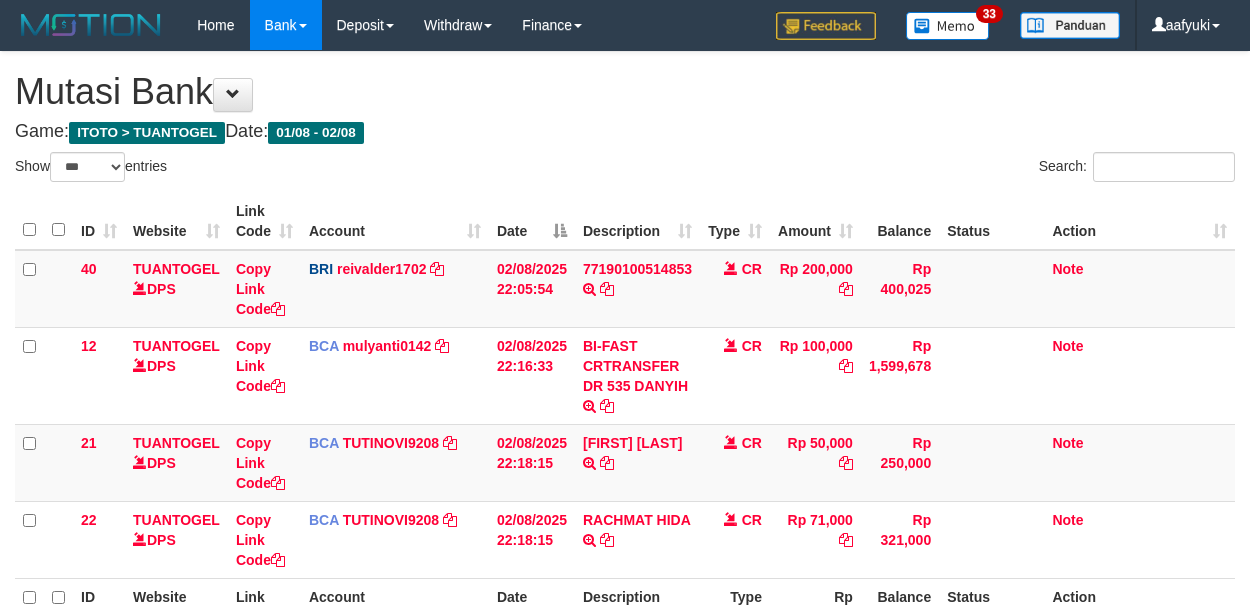 select on "***" 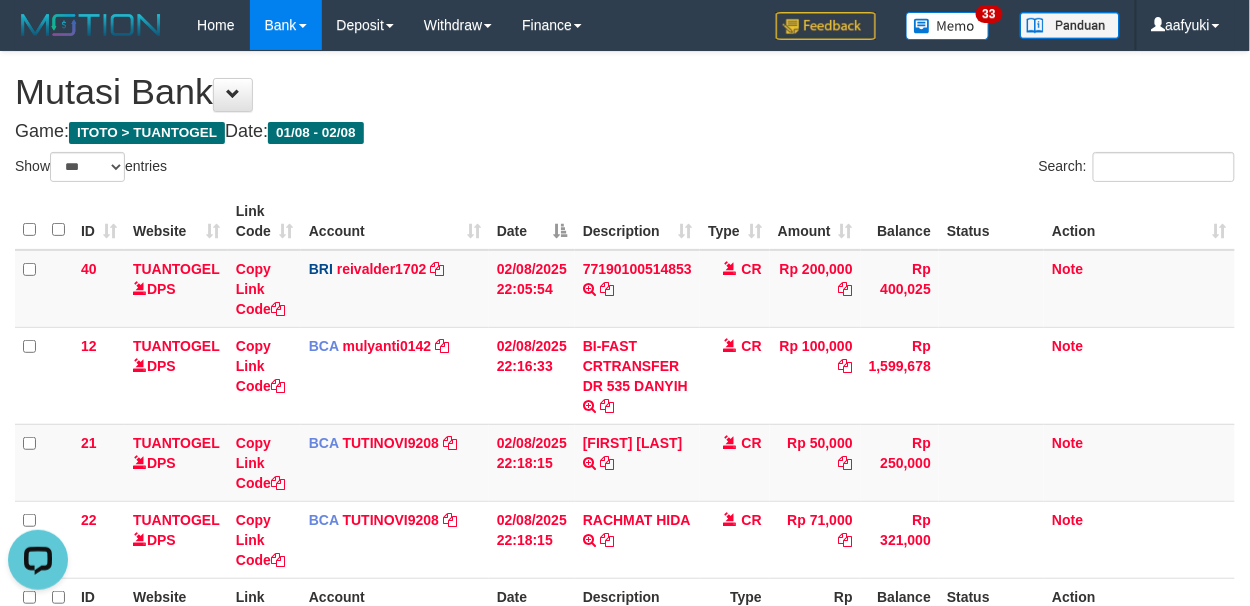 scroll, scrollTop: 0, scrollLeft: 0, axis: both 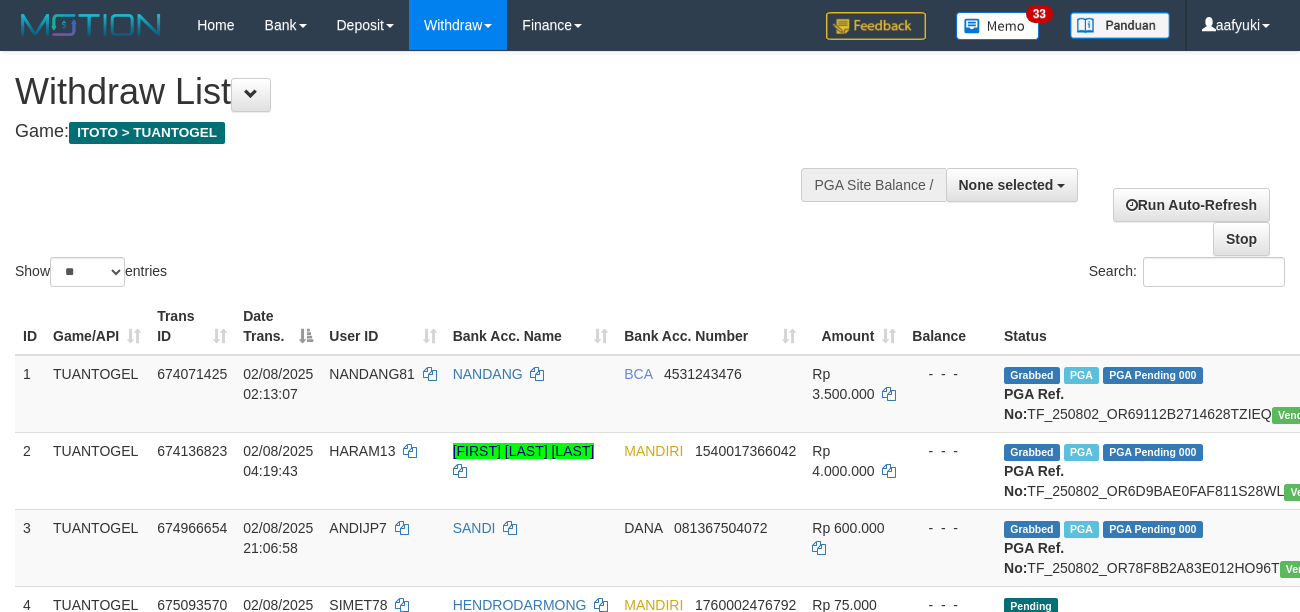 select 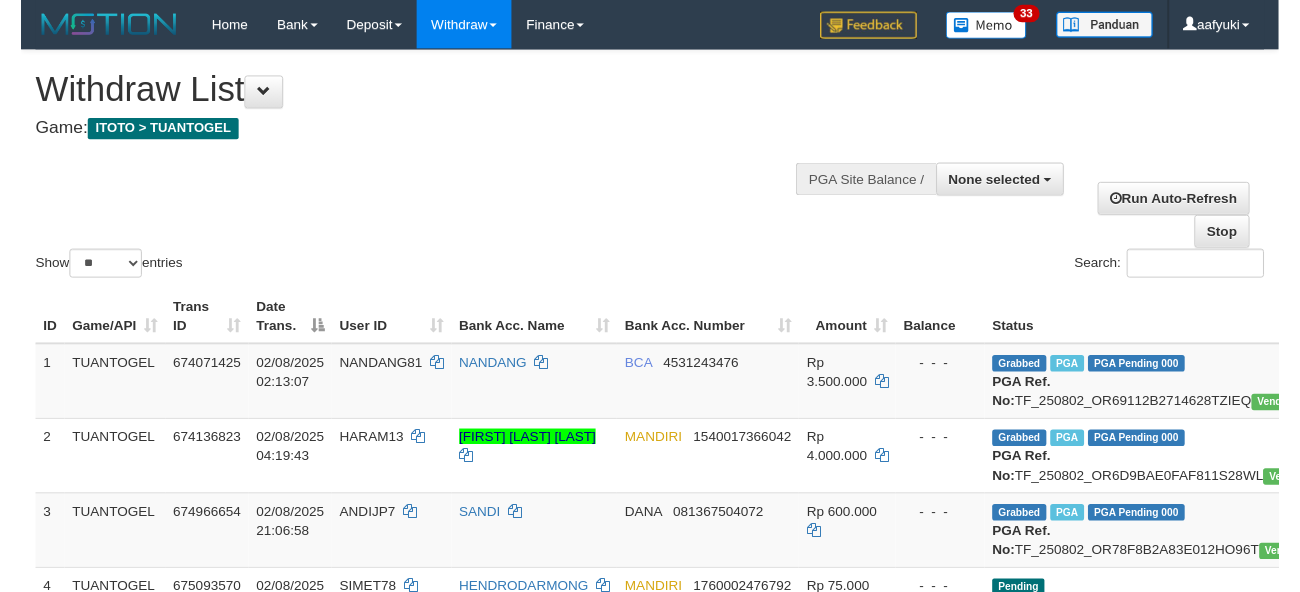 scroll, scrollTop: 266, scrollLeft: 0, axis: vertical 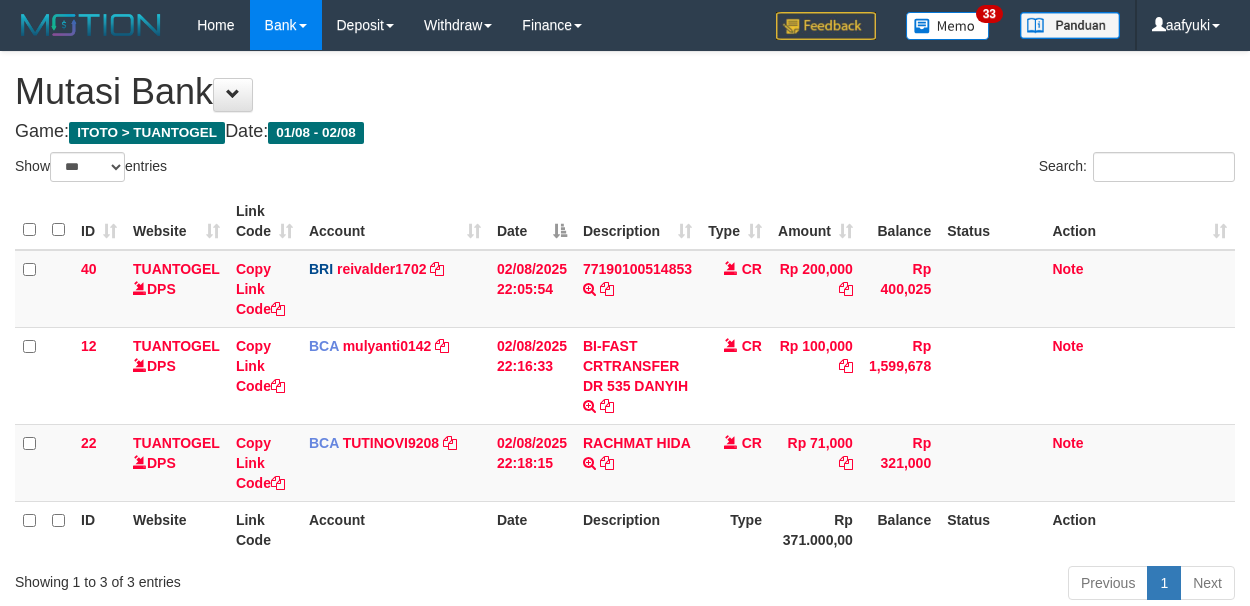 select on "***" 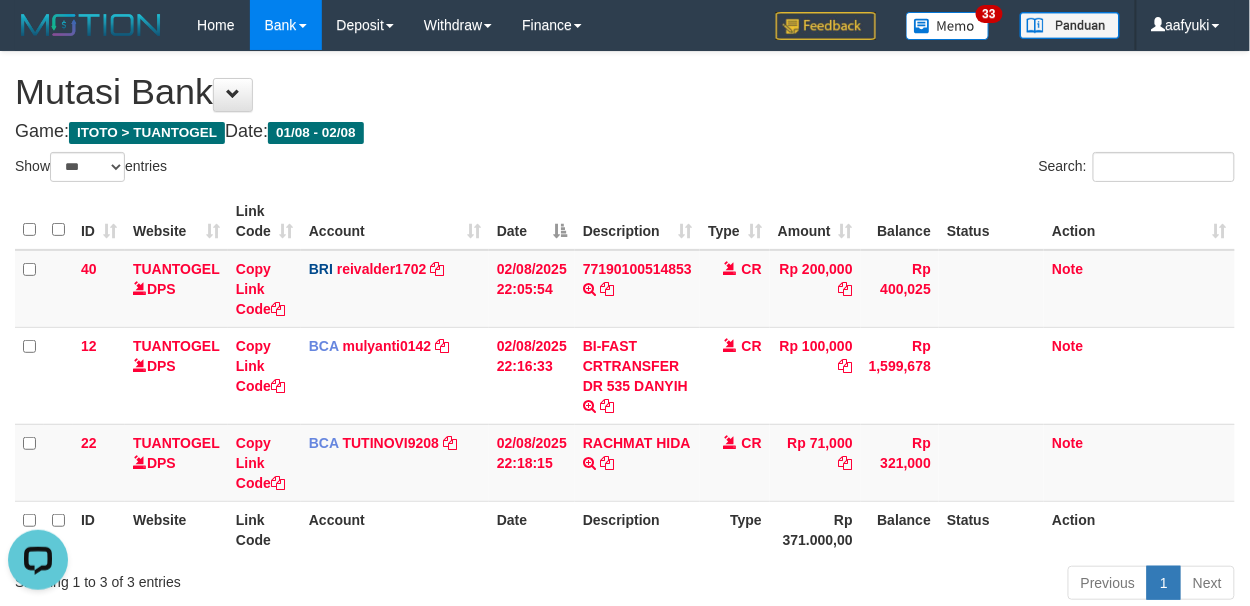 scroll, scrollTop: 0, scrollLeft: 0, axis: both 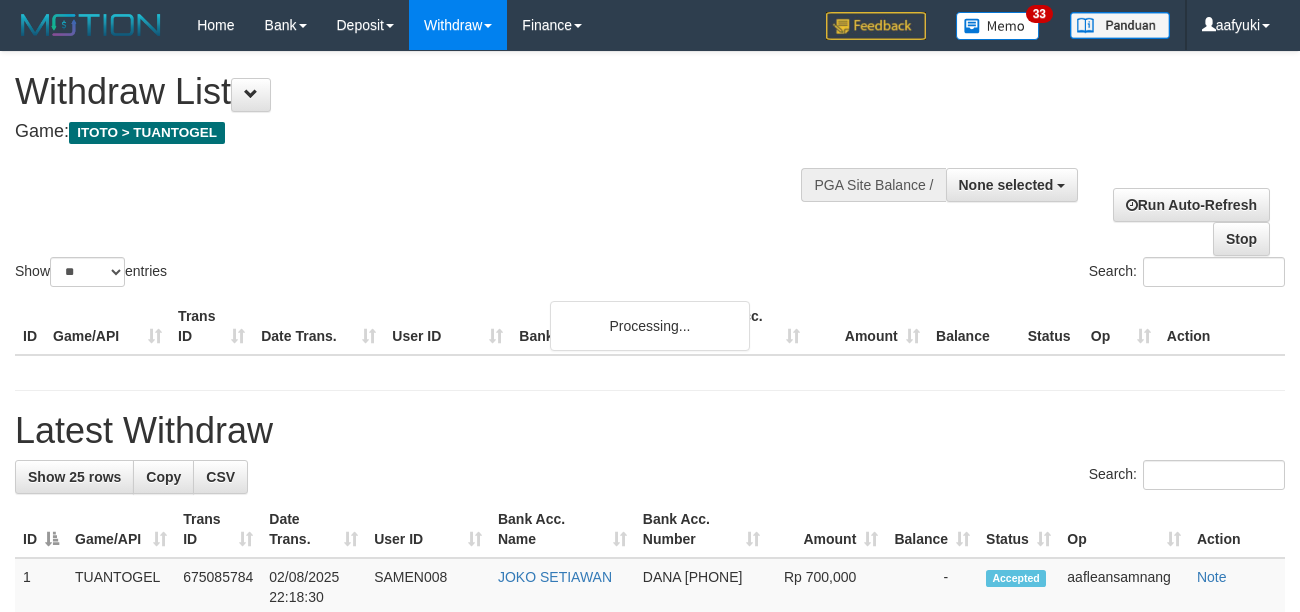 select 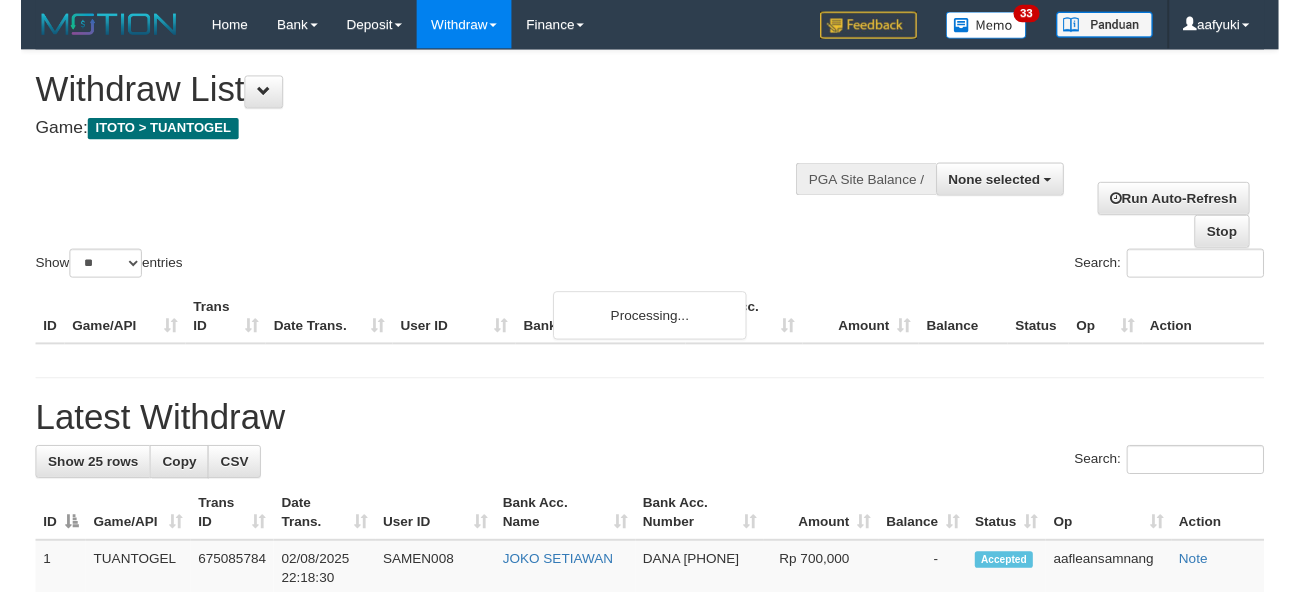 scroll, scrollTop: 266, scrollLeft: 0, axis: vertical 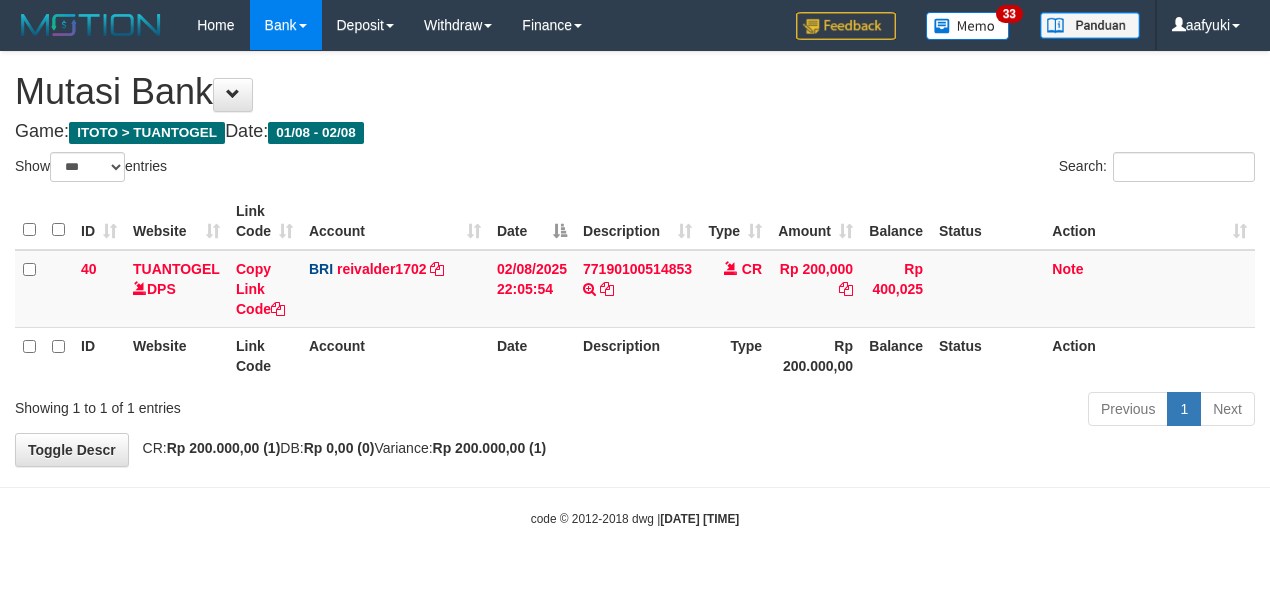 select on "***" 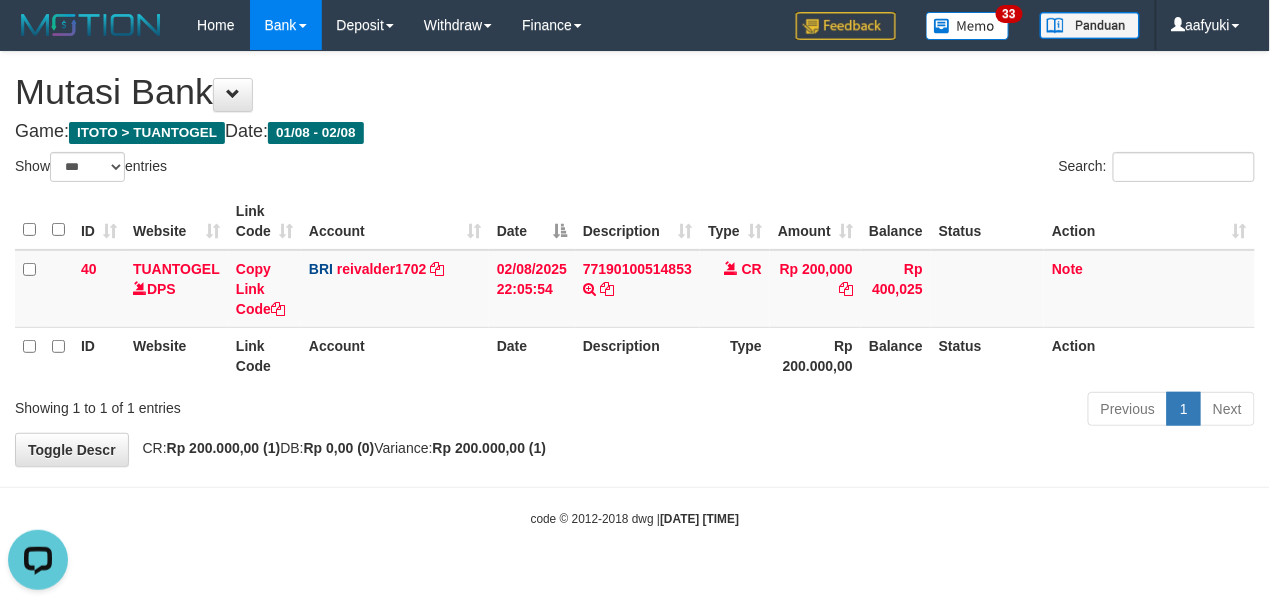 scroll, scrollTop: 0, scrollLeft: 0, axis: both 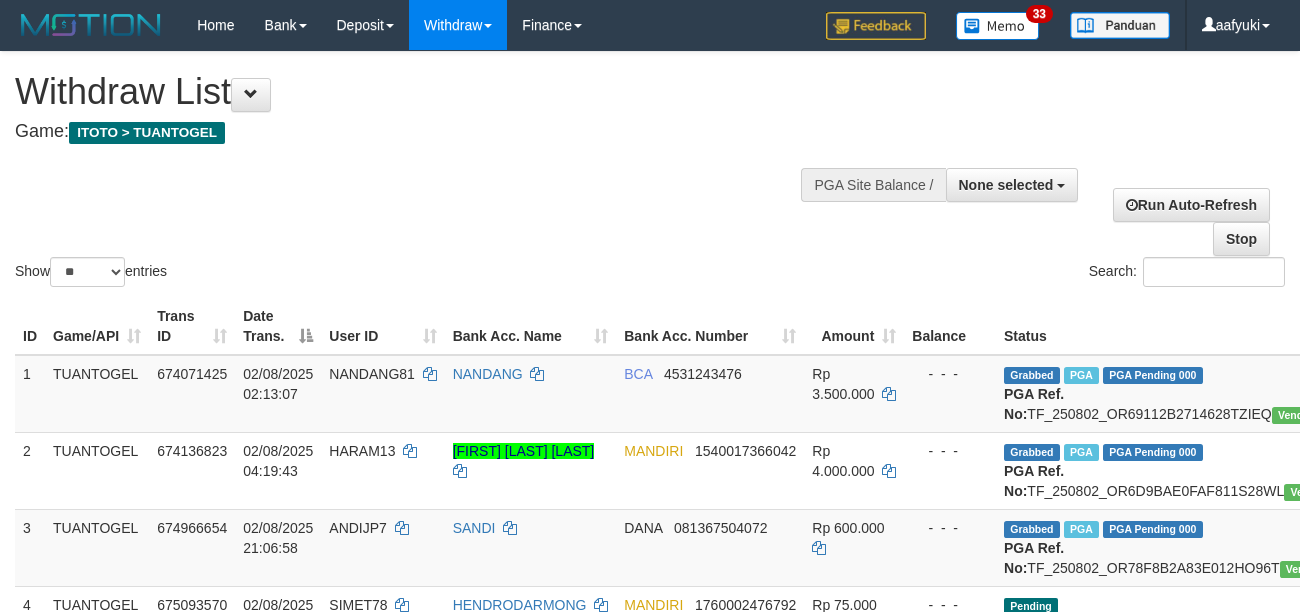 select 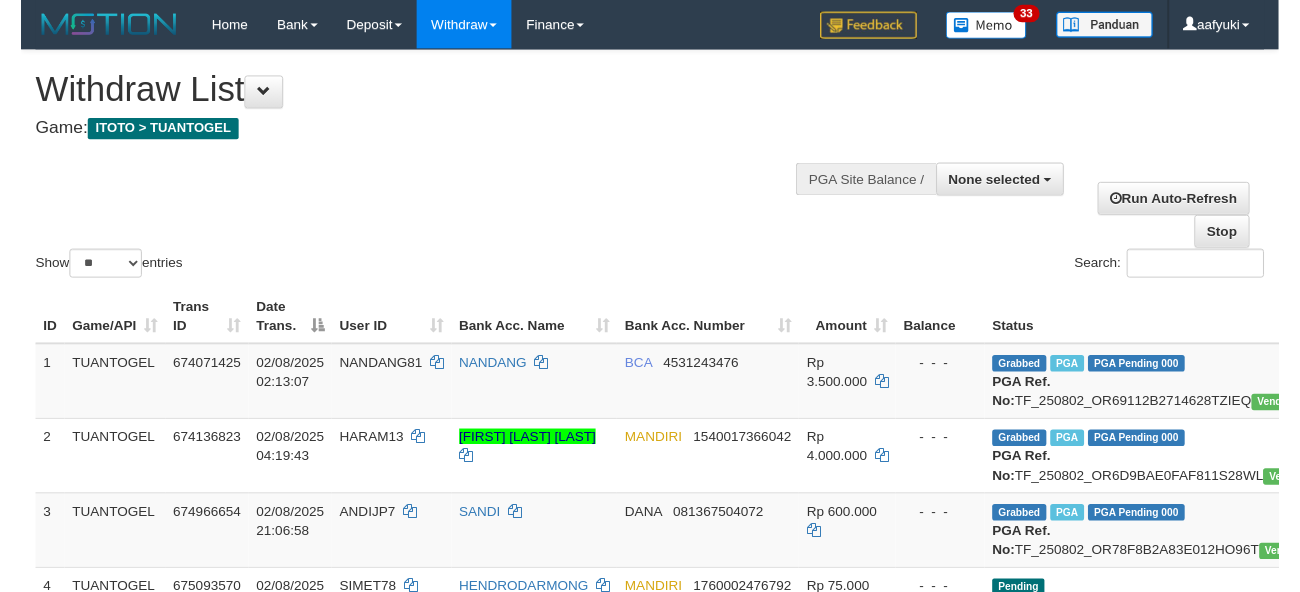 scroll, scrollTop: 266, scrollLeft: 0, axis: vertical 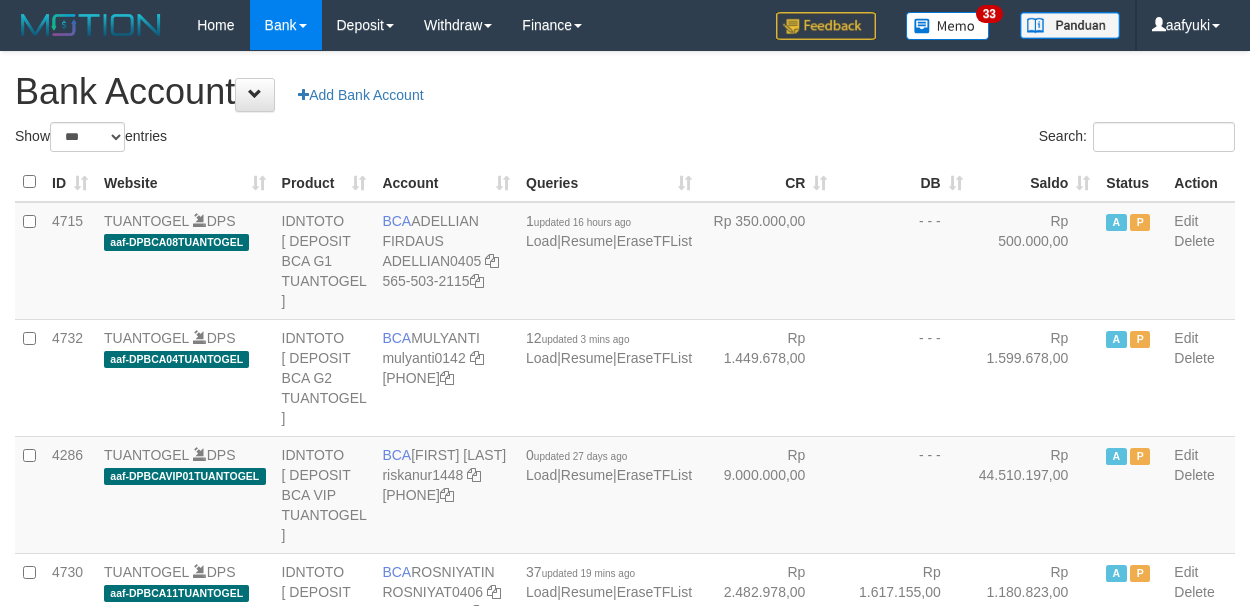 select on "***" 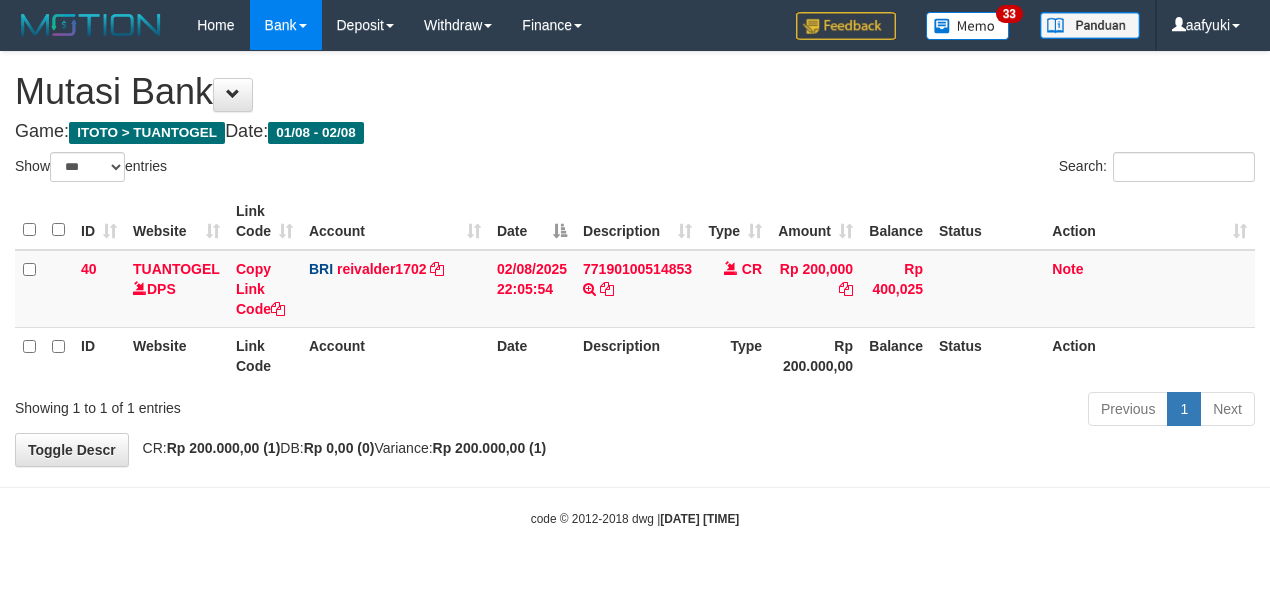 select on "***" 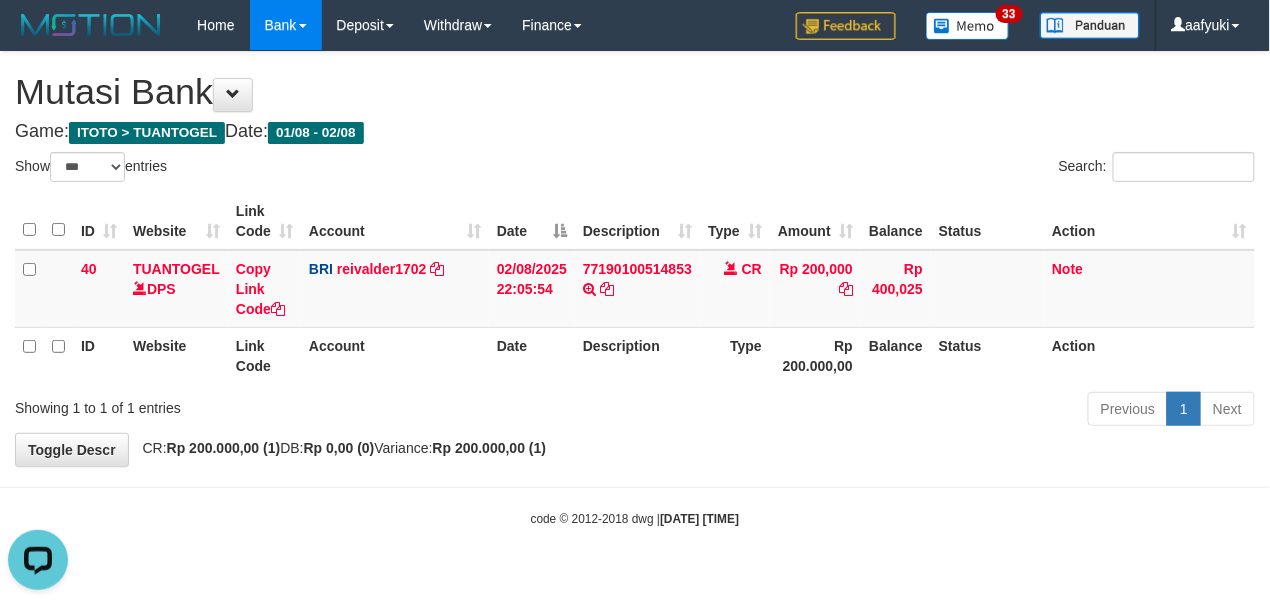 scroll, scrollTop: 0, scrollLeft: 0, axis: both 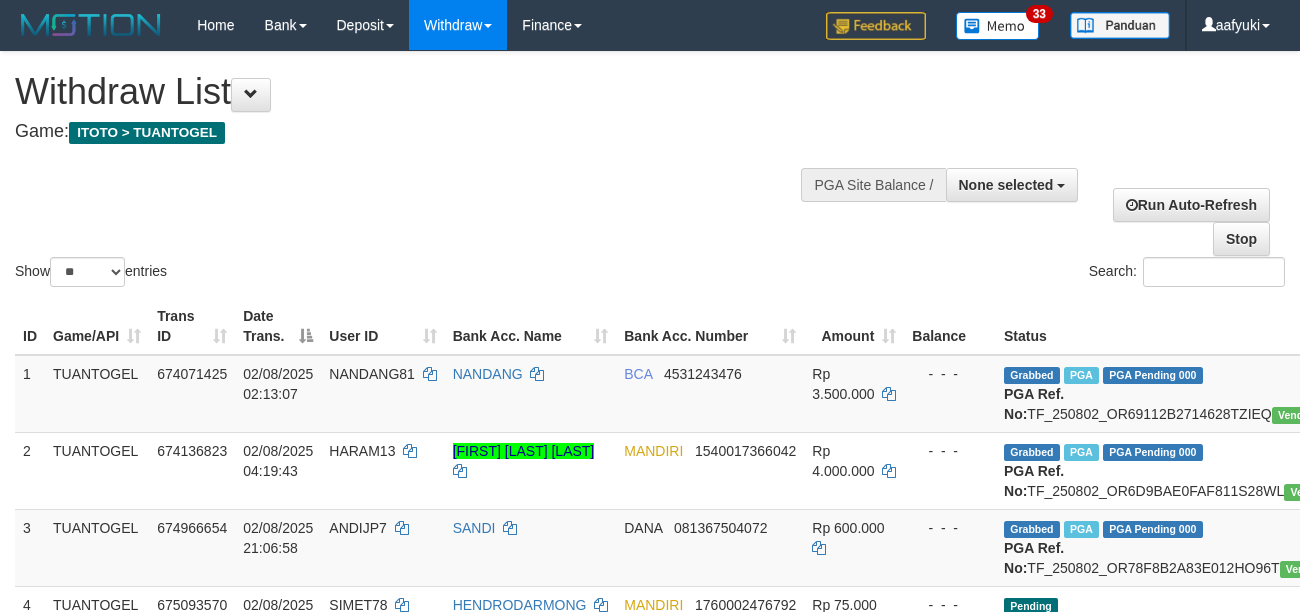 select 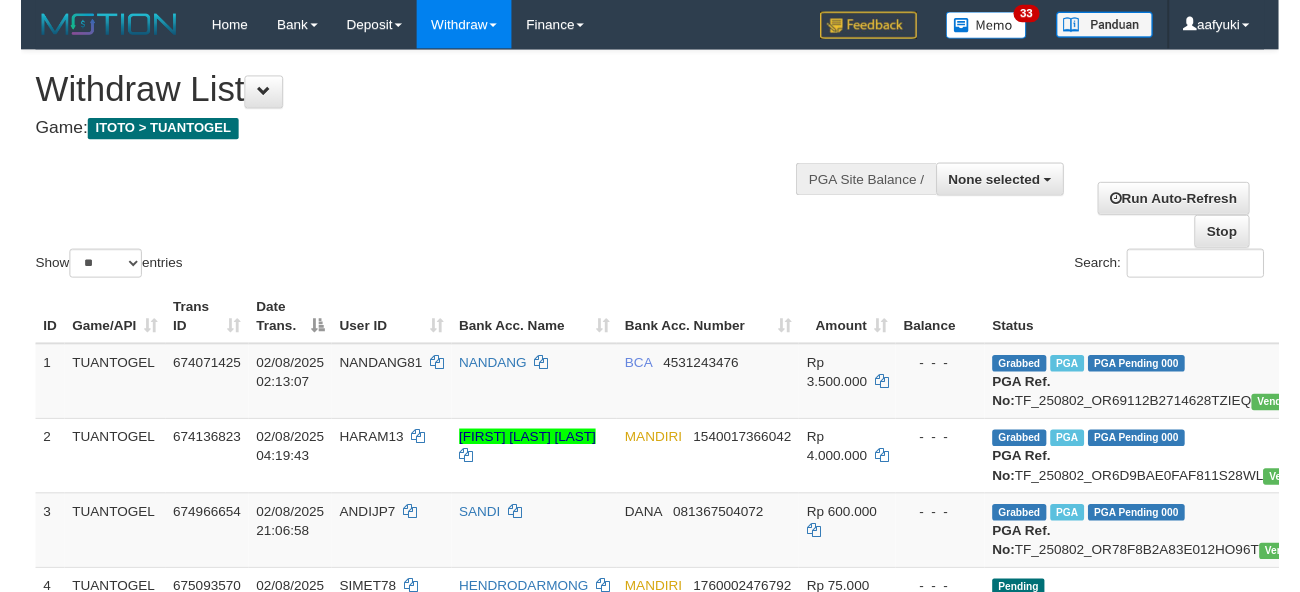 scroll, scrollTop: 266, scrollLeft: 0, axis: vertical 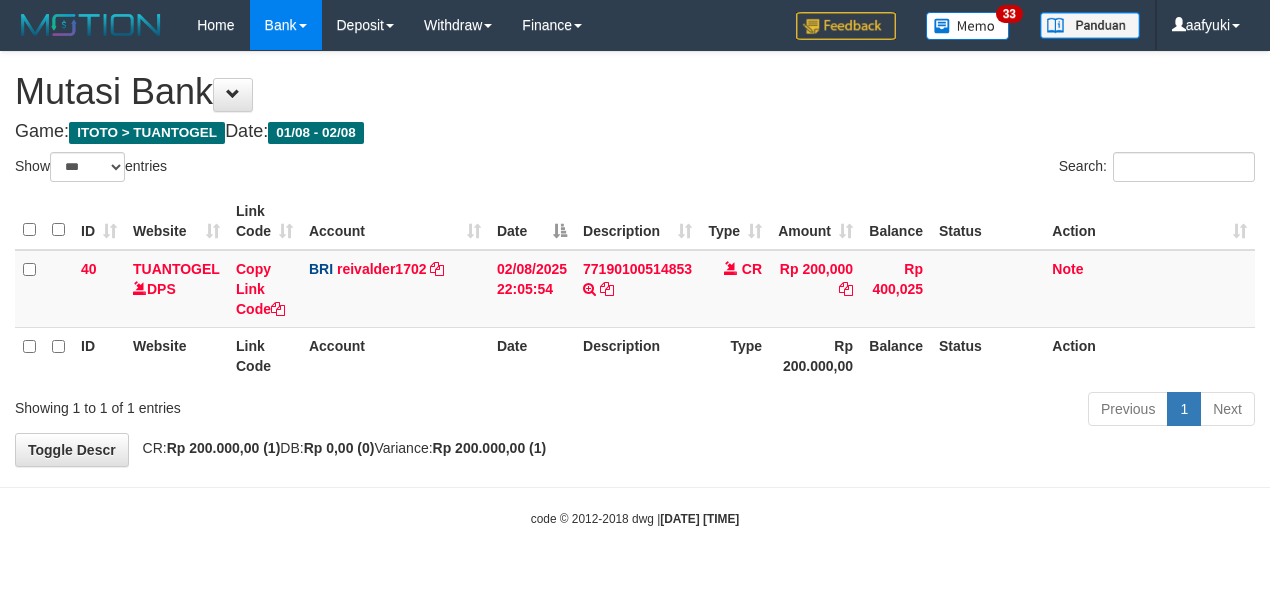 select on "***" 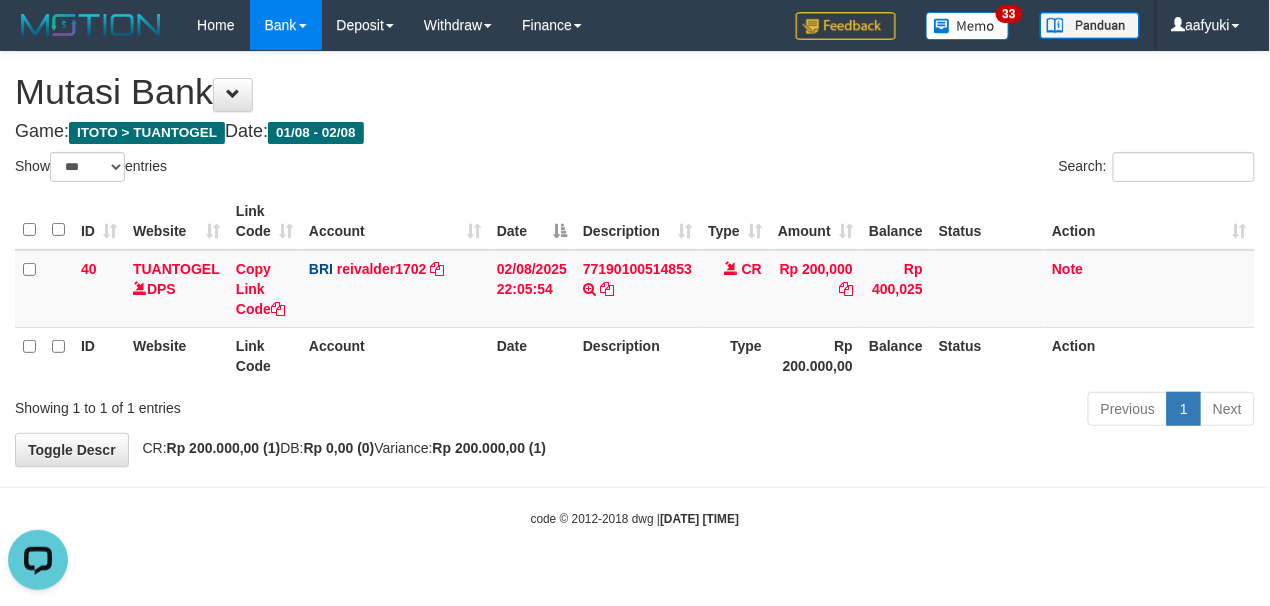 scroll, scrollTop: 0, scrollLeft: 0, axis: both 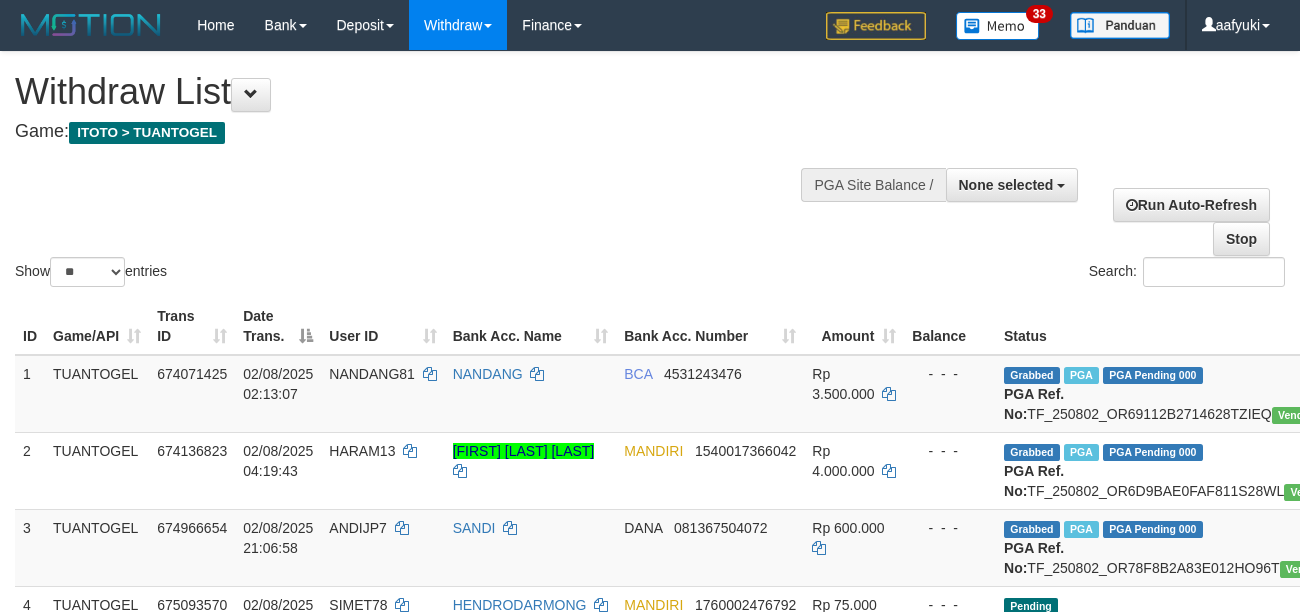 select 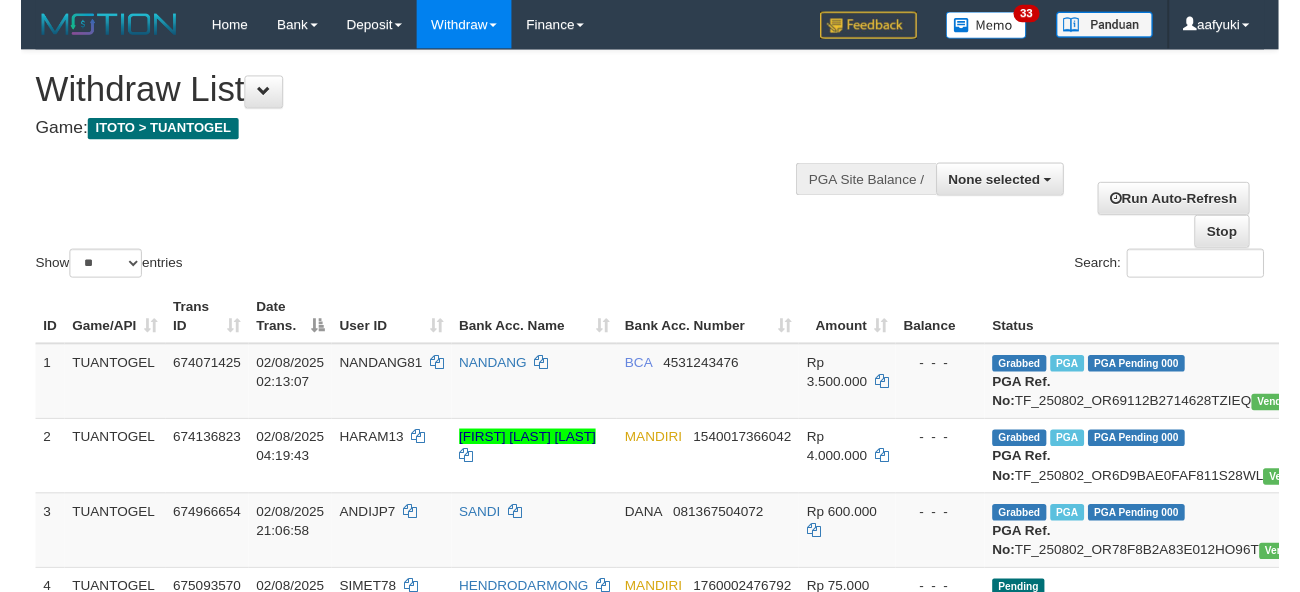 scroll, scrollTop: 266, scrollLeft: 0, axis: vertical 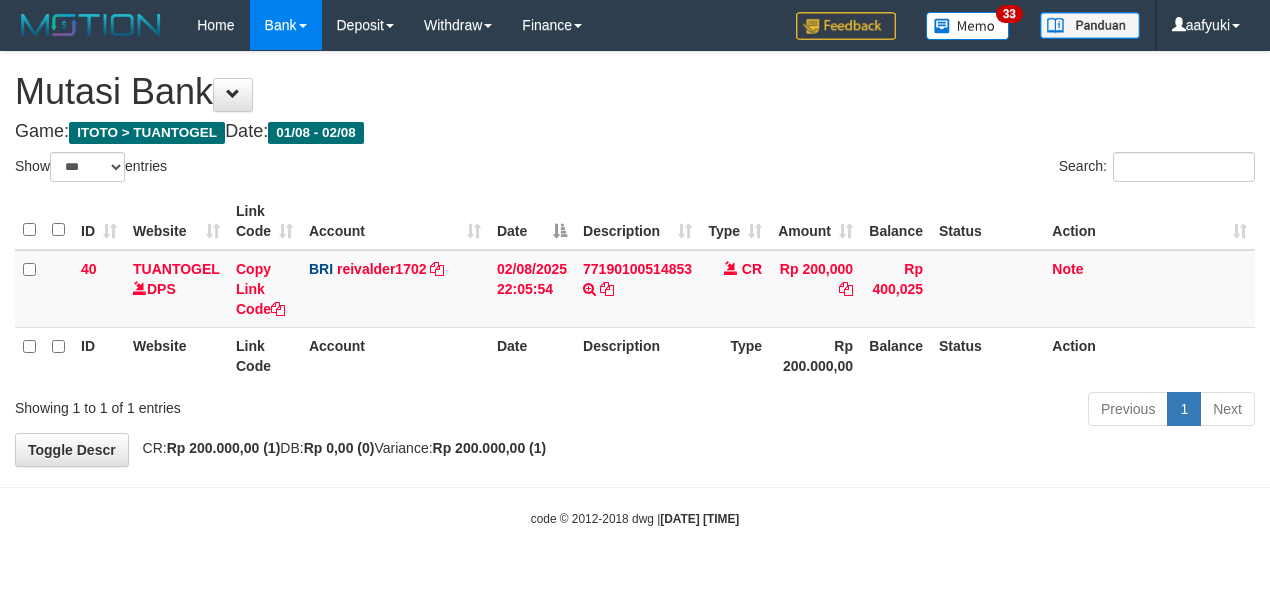 select on "***" 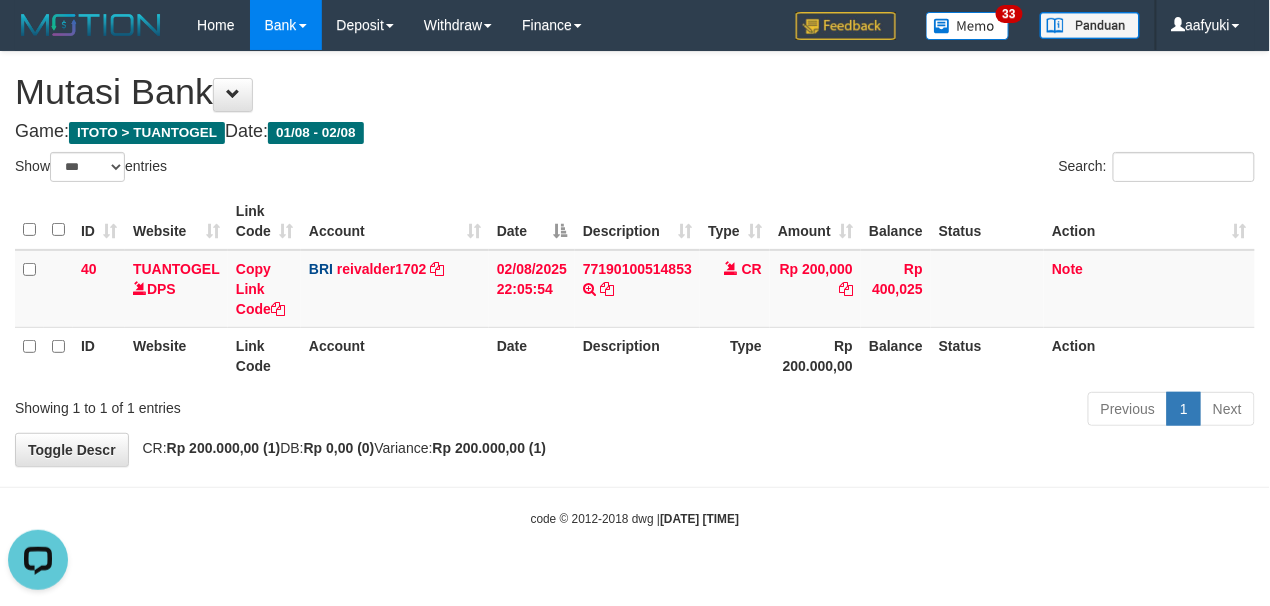 scroll, scrollTop: 0, scrollLeft: 0, axis: both 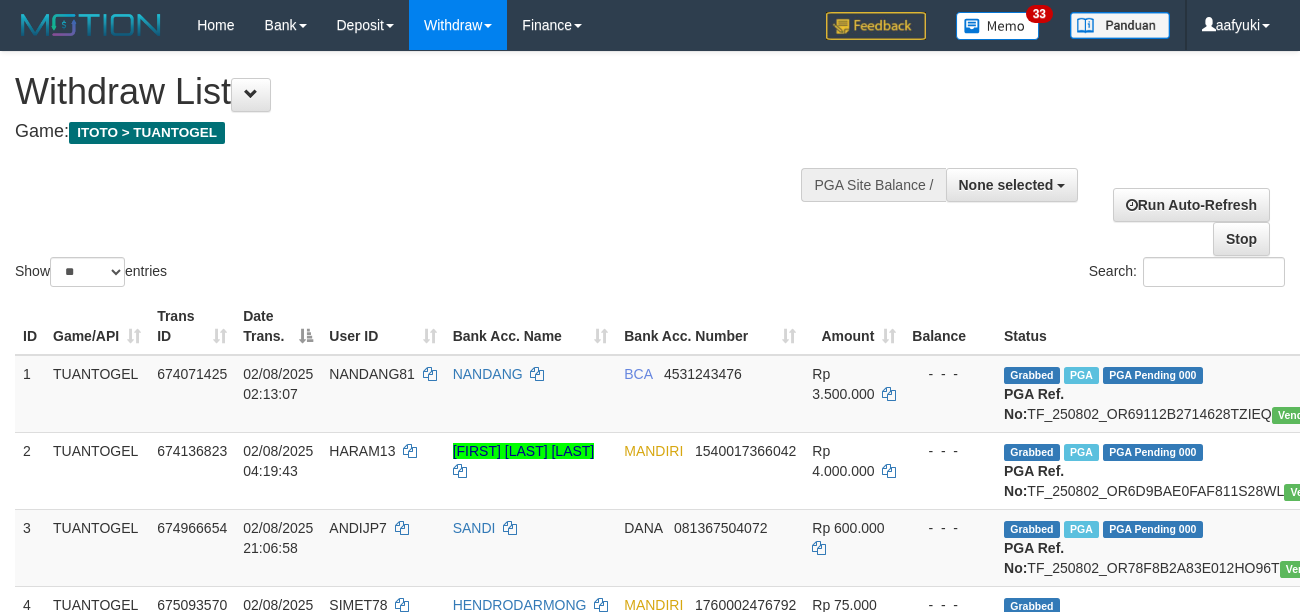 select 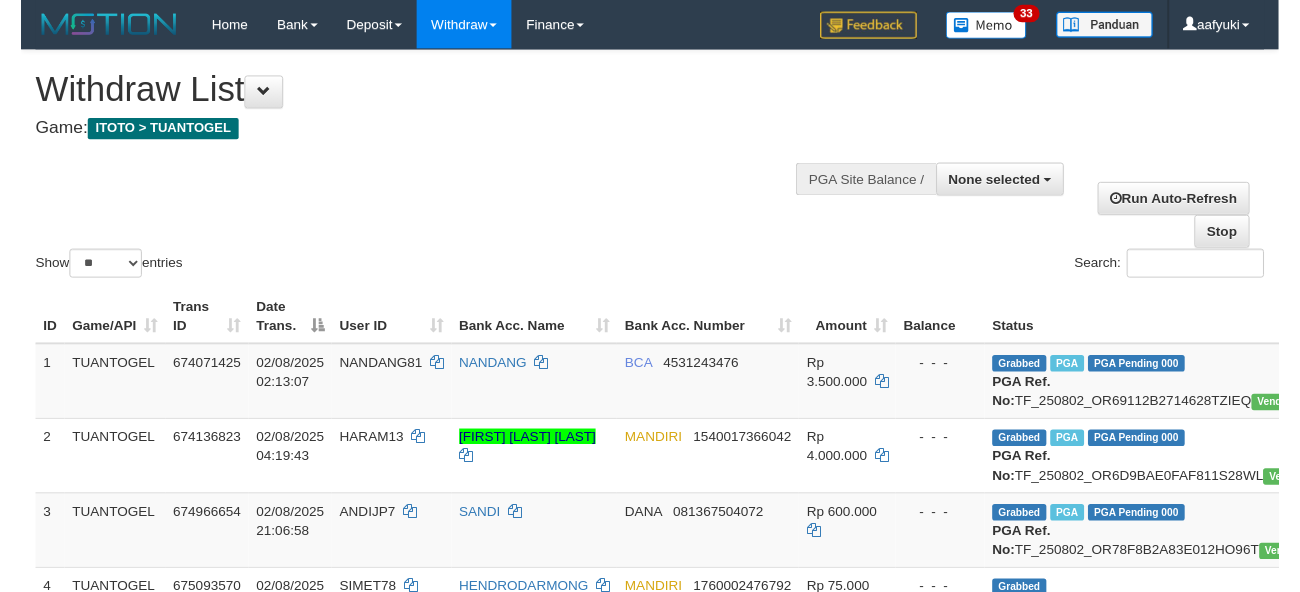 scroll, scrollTop: 266, scrollLeft: 0, axis: vertical 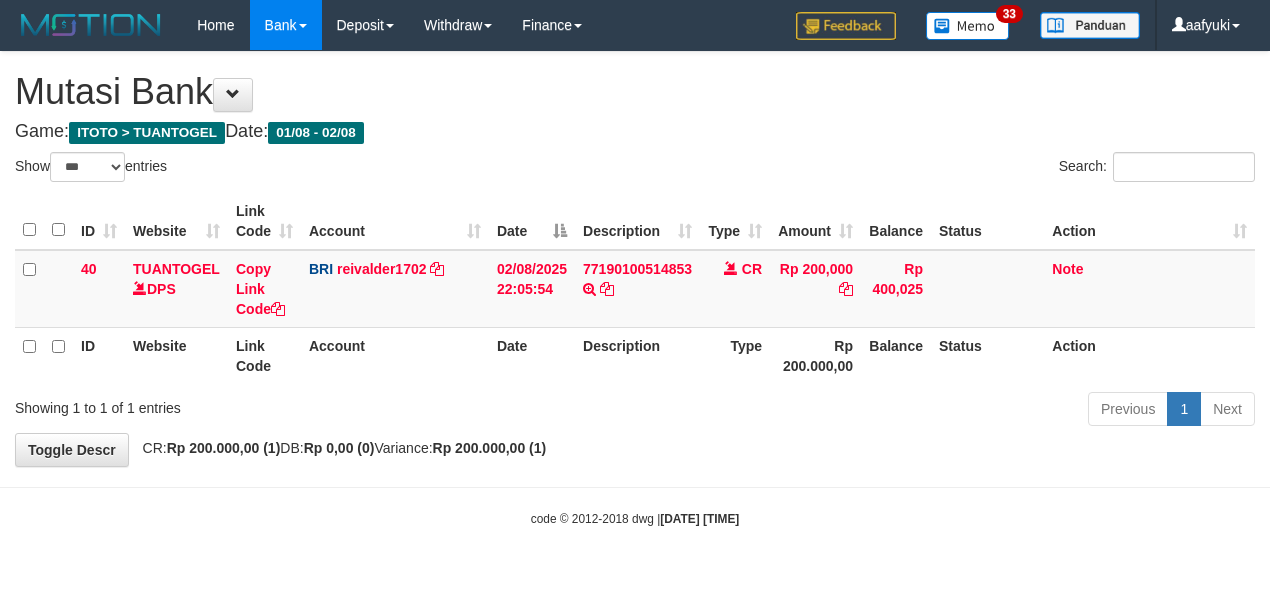 select on "***" 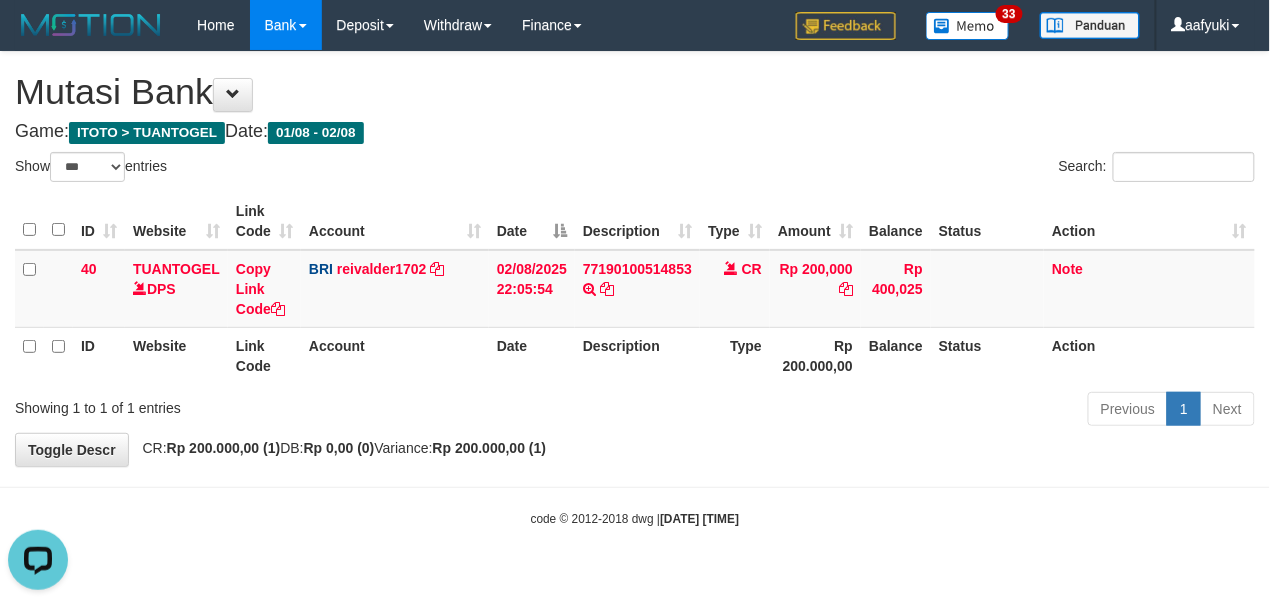 scroll, scrollTop: 0, scrollLeft: 0, axis: both 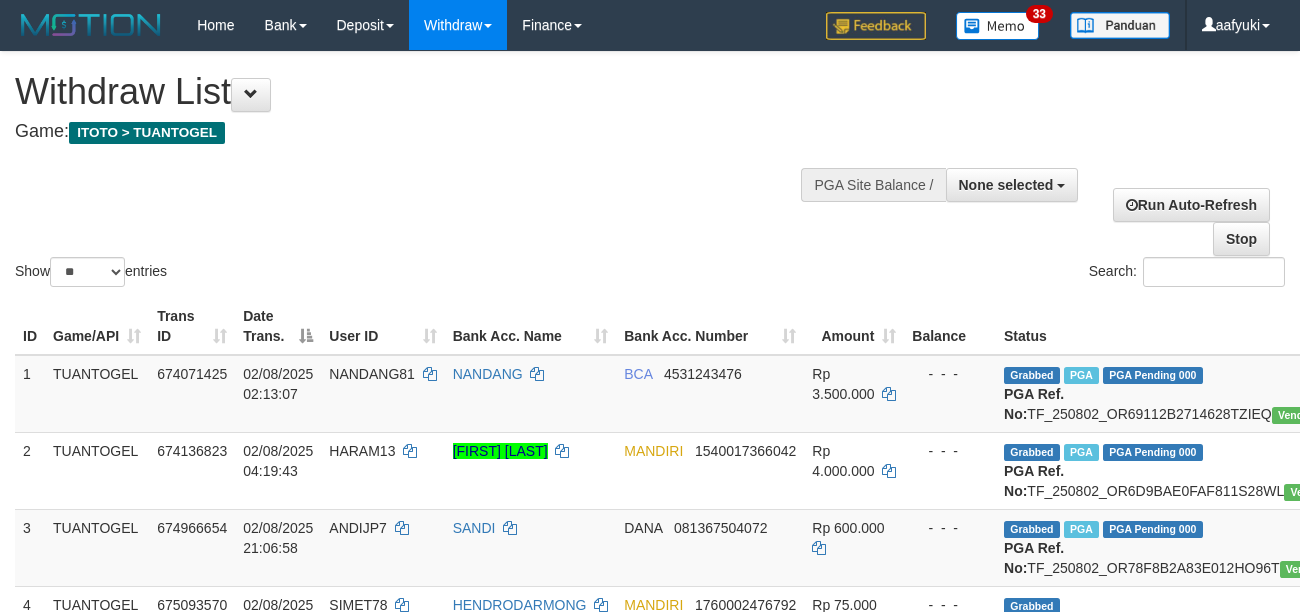 select 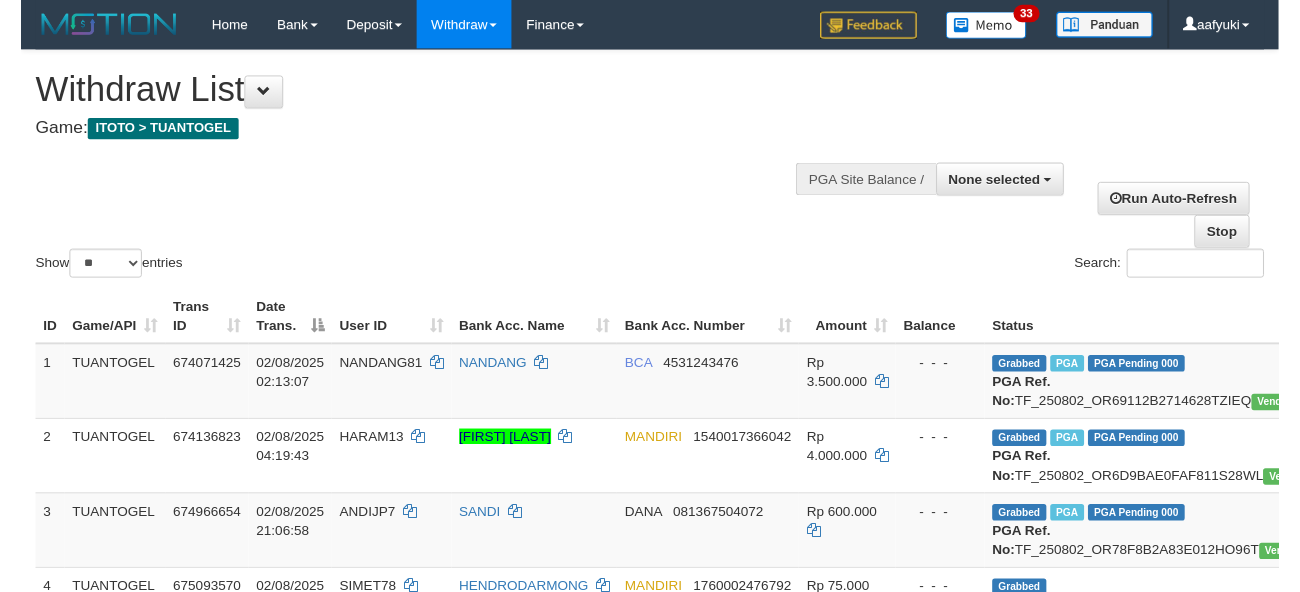 scroll, scrollTop: 266, scrollLeft: 0, axis: vertical 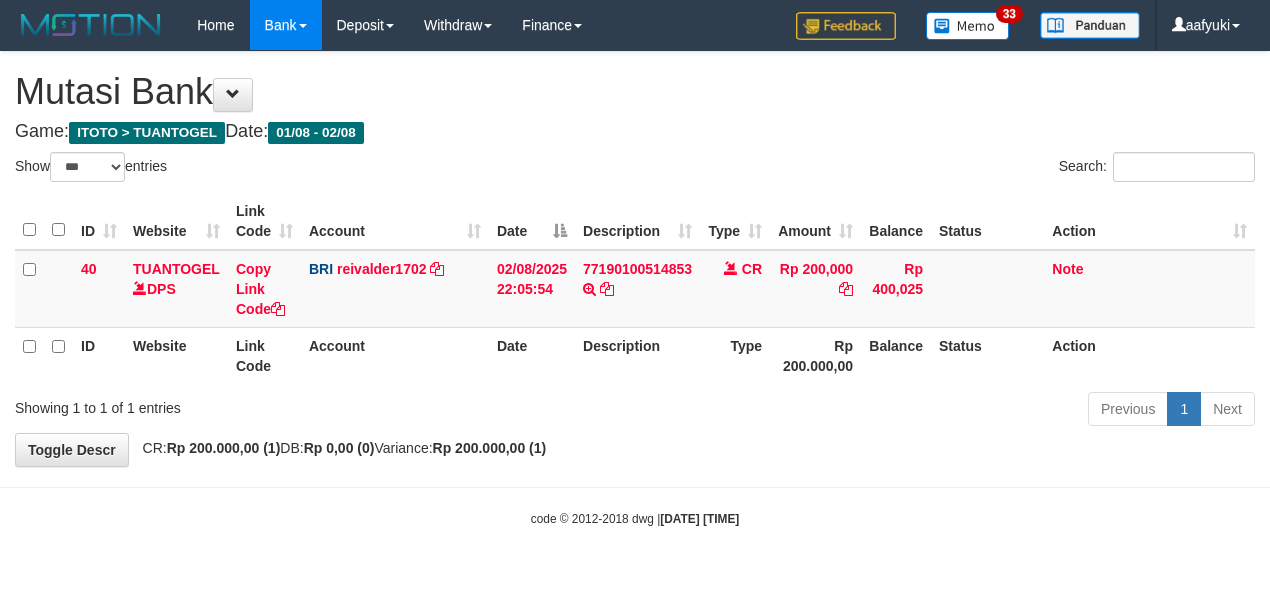 select on "***" 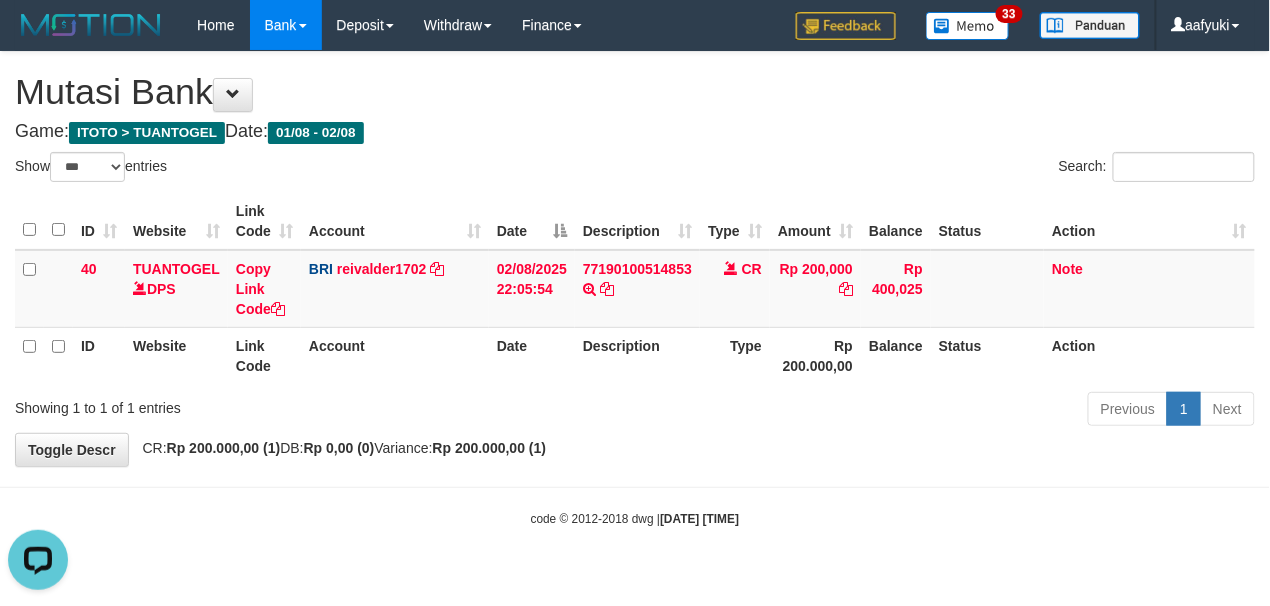 scroll, scrollTop: 0, scrollLeft: 0, axis: both 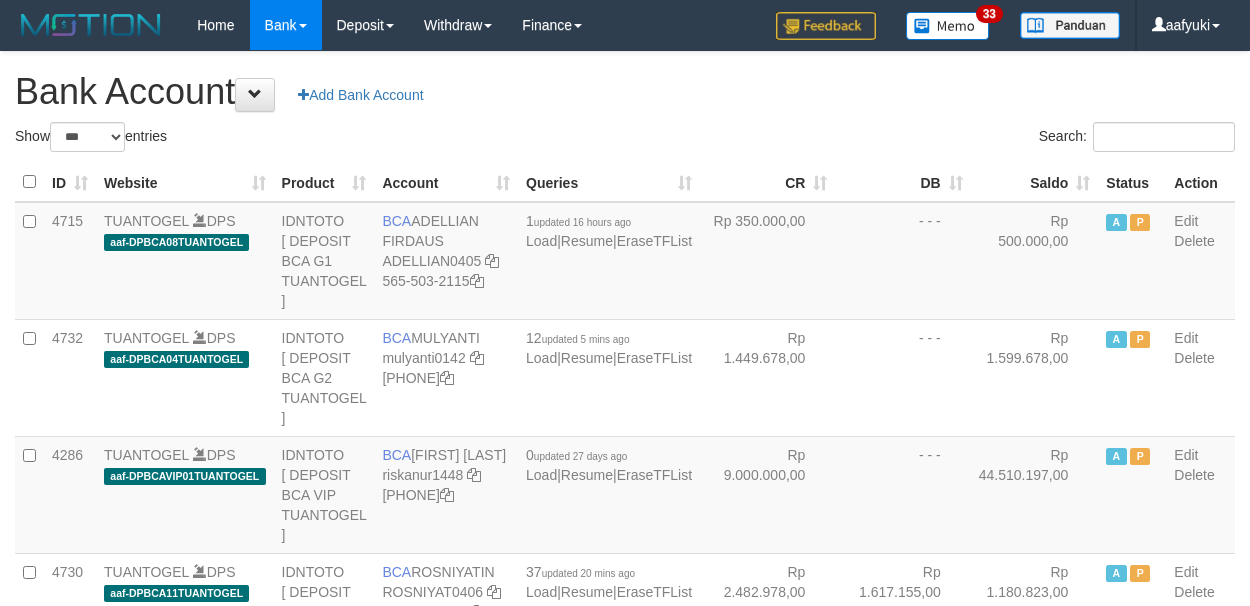 select on "***" 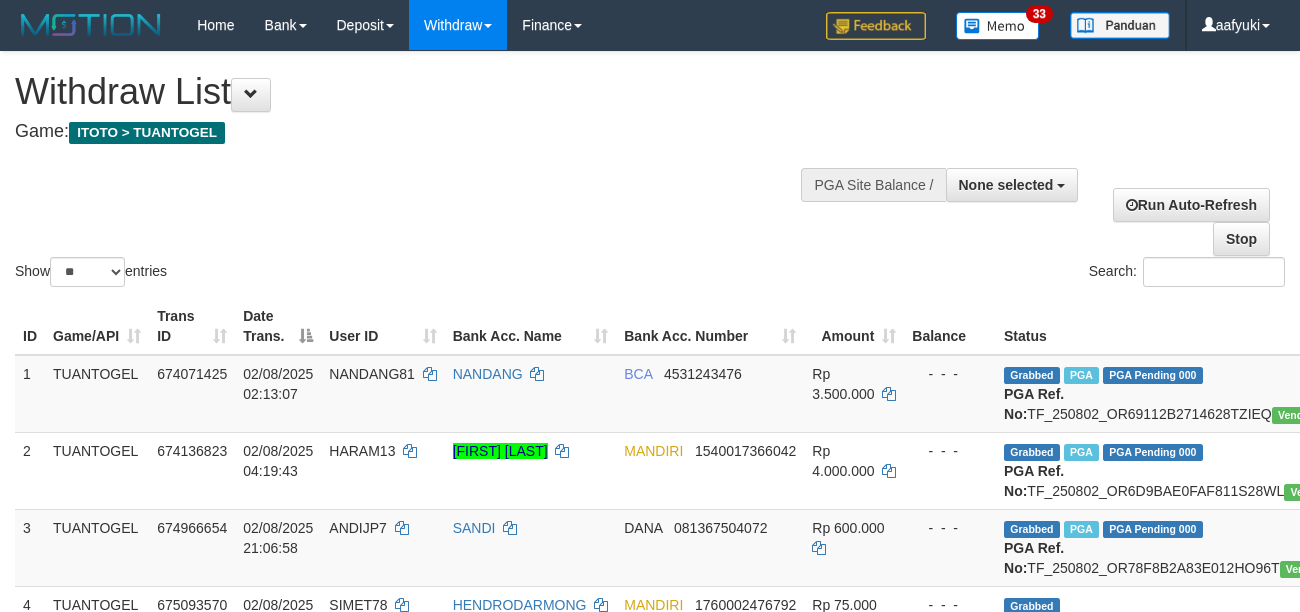 select 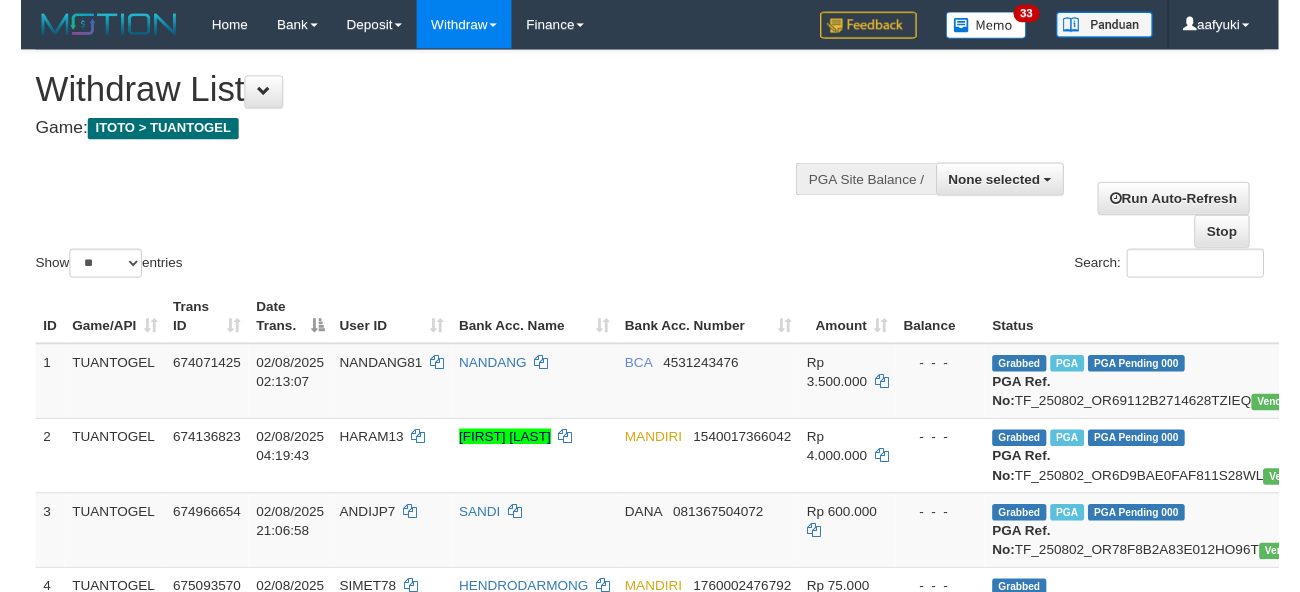 scroll, scrollTop: 266, scrollLeft: 0, axis: vertical 